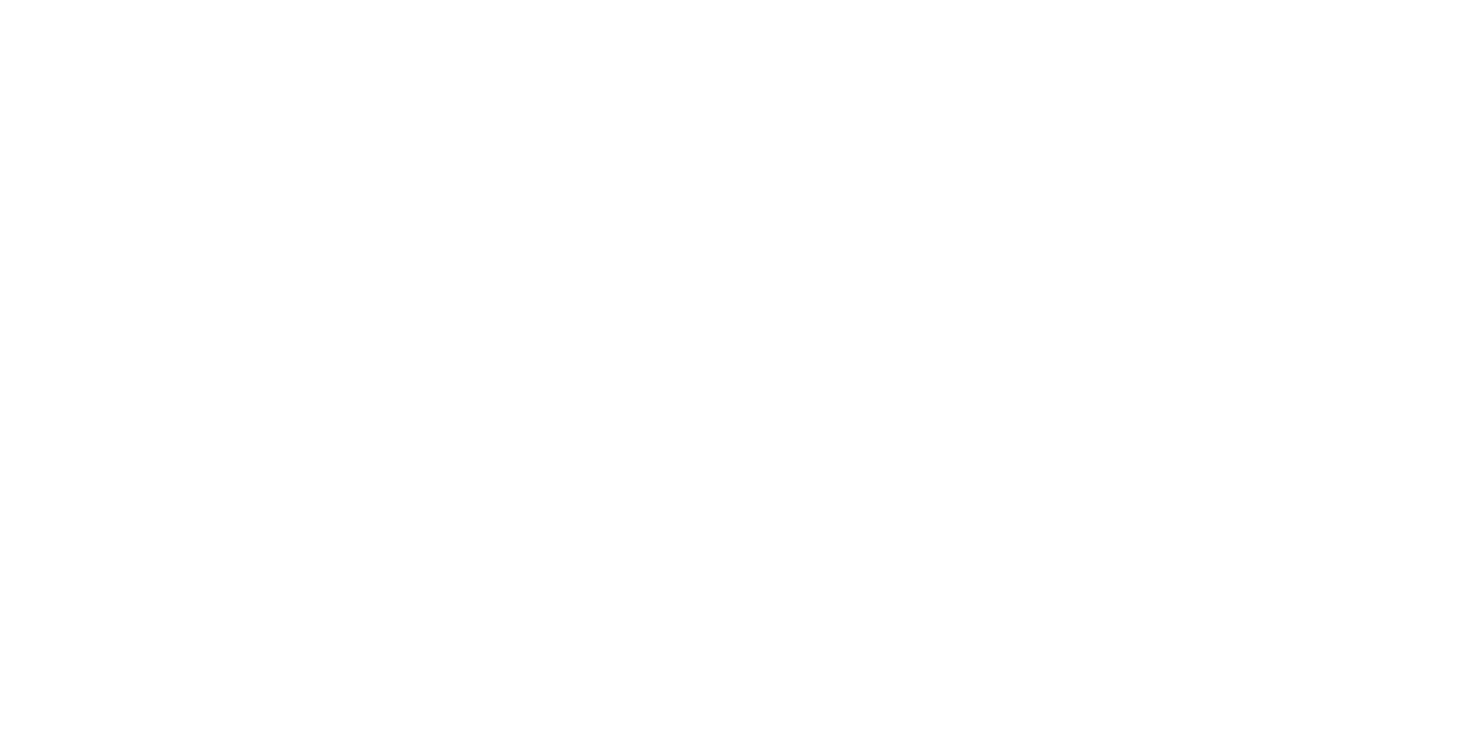 scroll, scrollTop: 0, scrollLeft: 0, axis: both 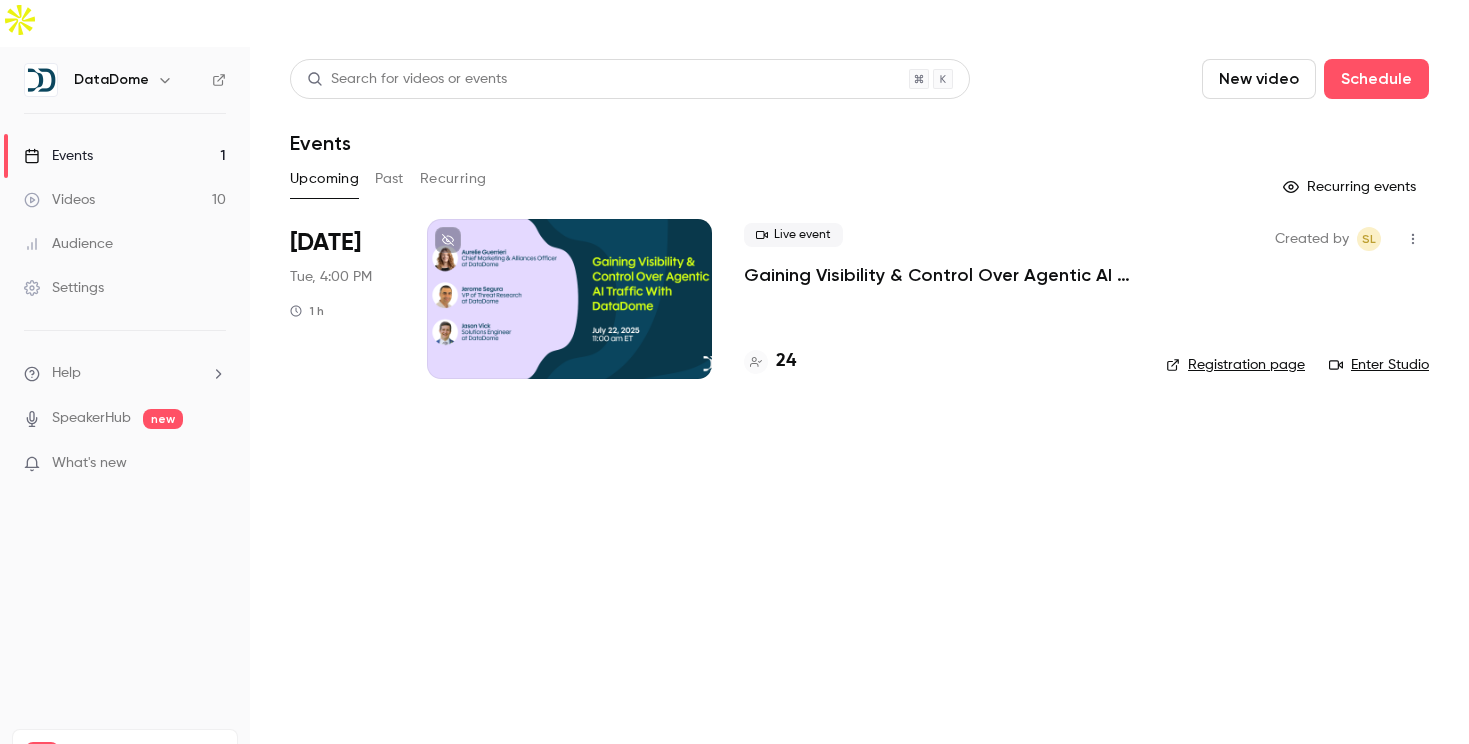 click at bounding box center (569, 299) 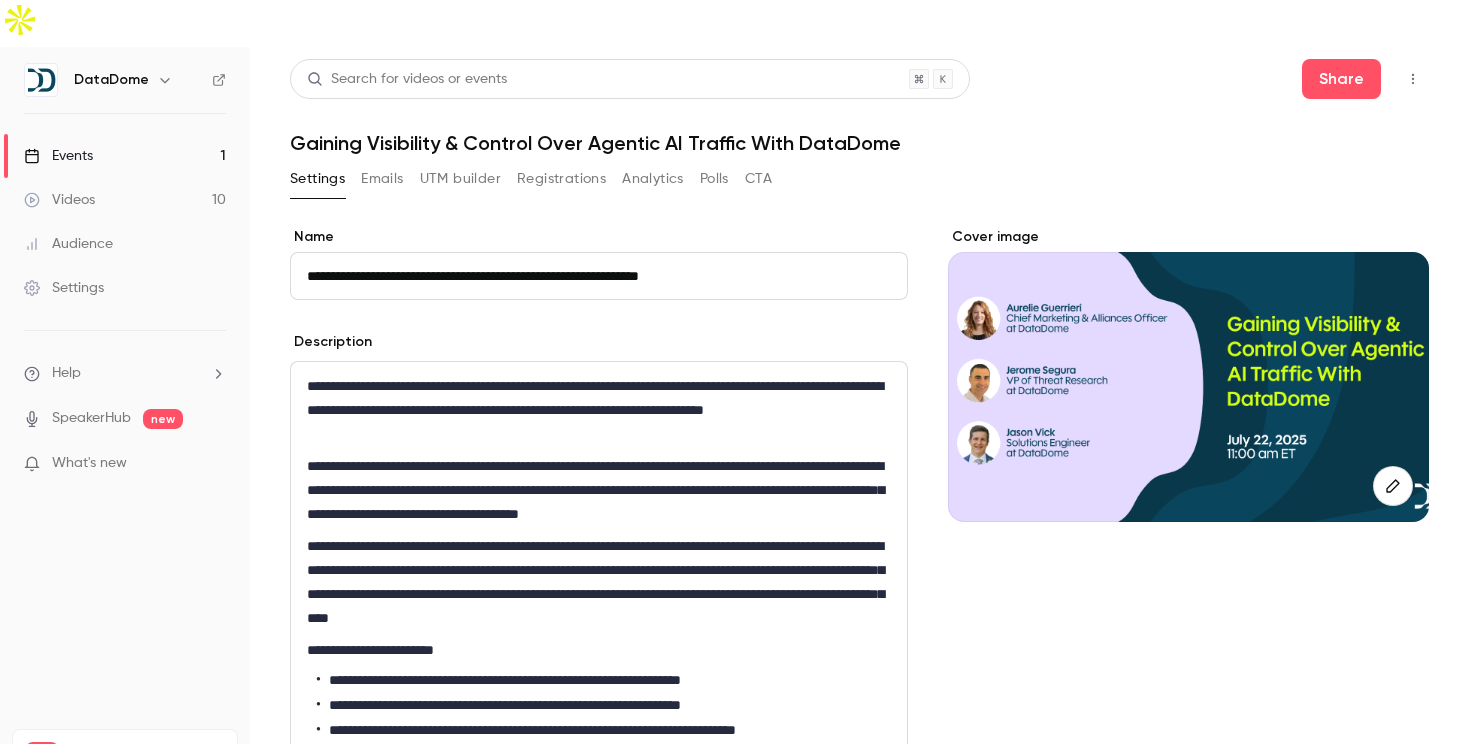 click on "Emails" at bounding box center [382, 179] 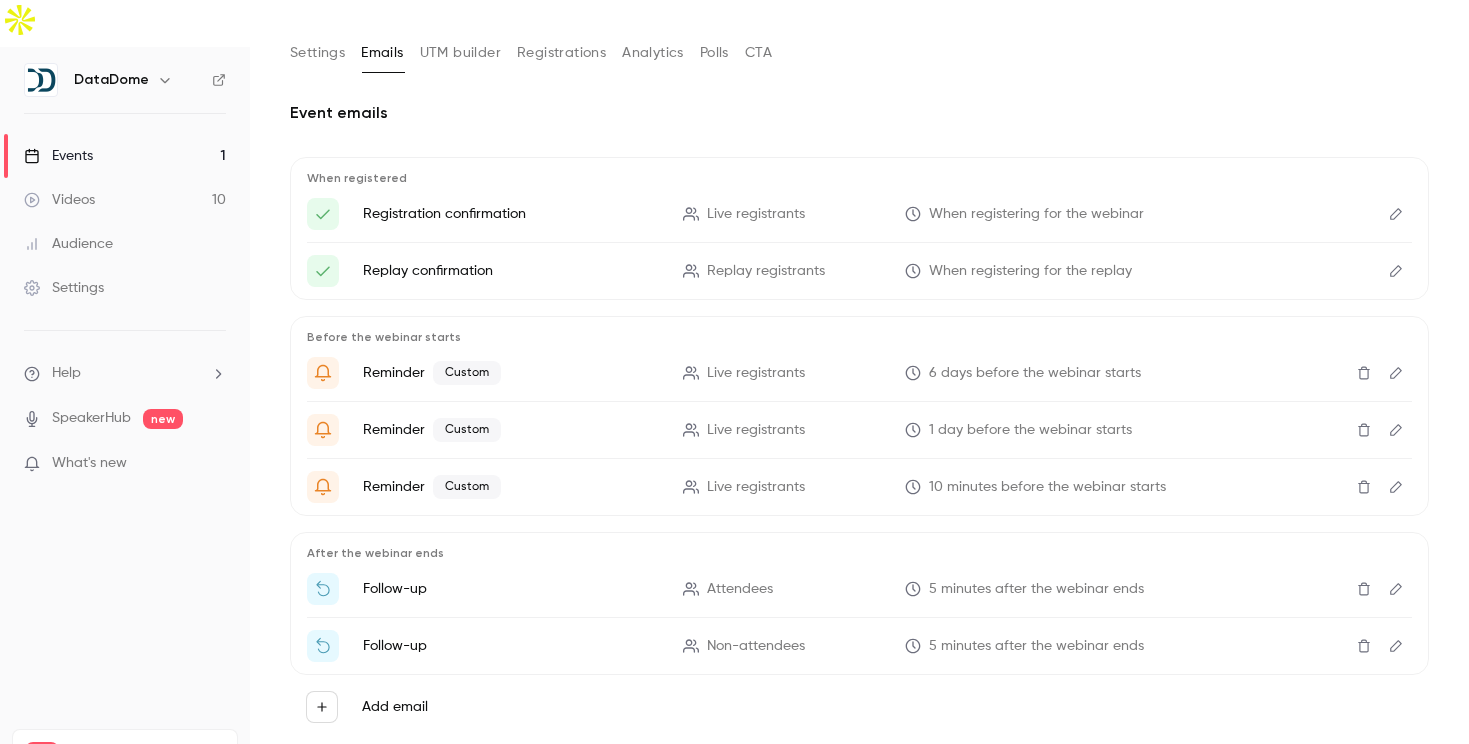 scroll, scrollTop: 0, scrollLeft: 0, axis: both 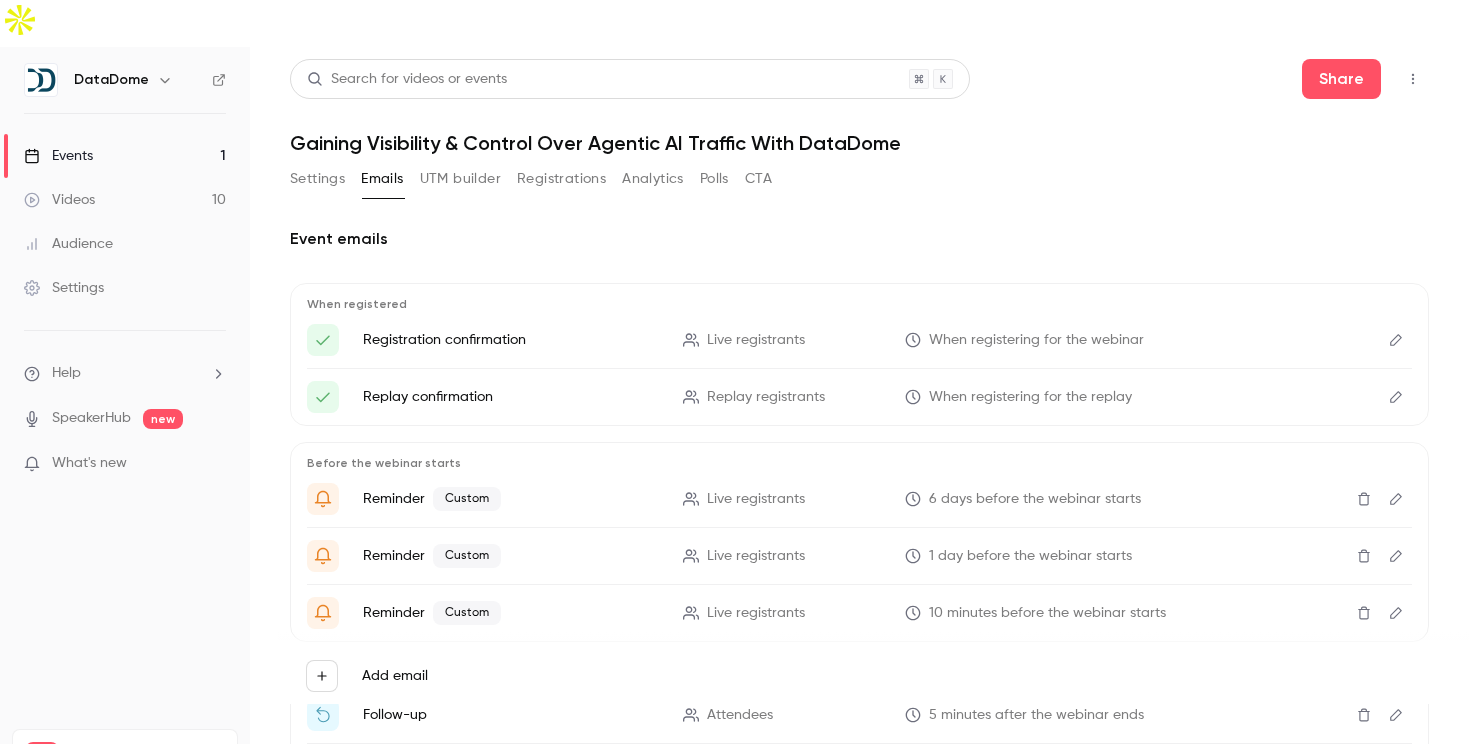 click at bounding box center (1413, 79) 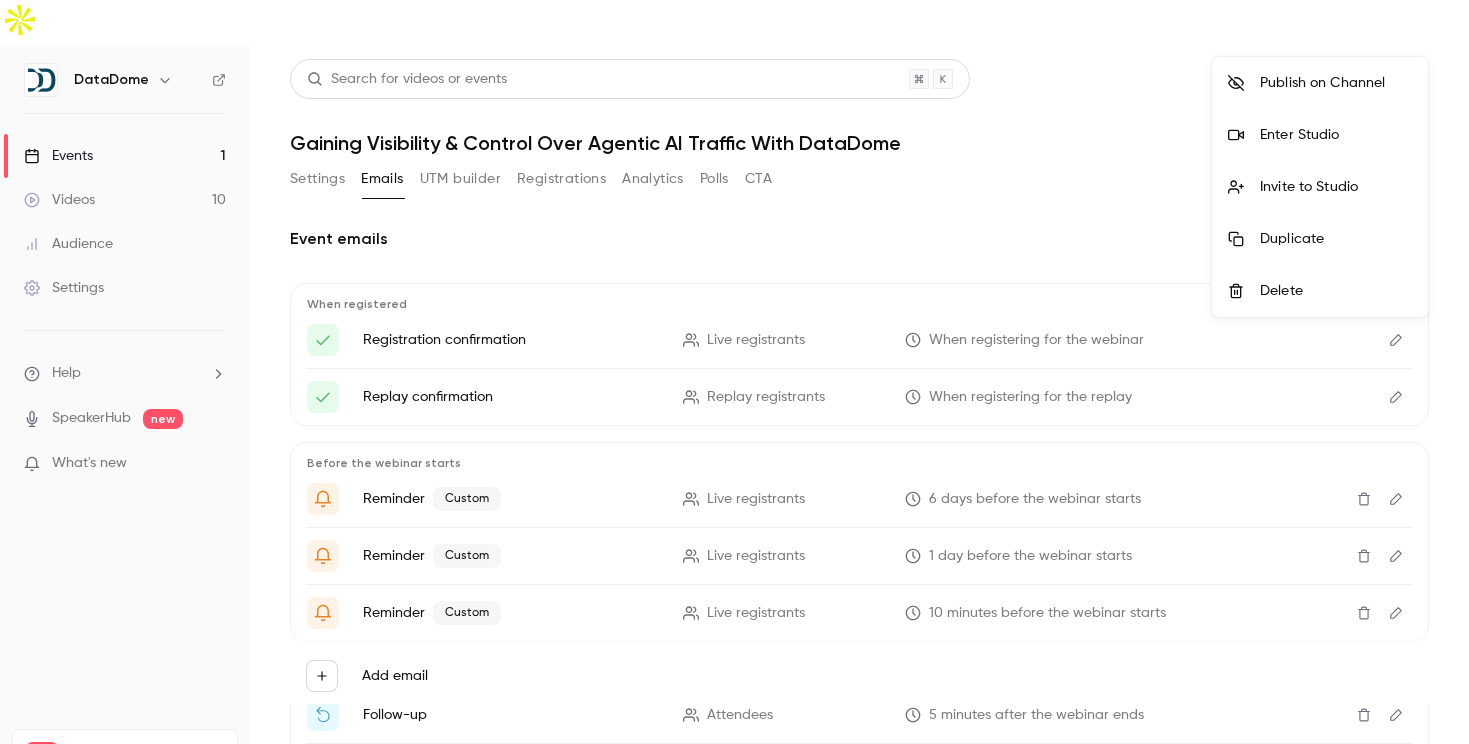 click at bounding box center [734, 372] 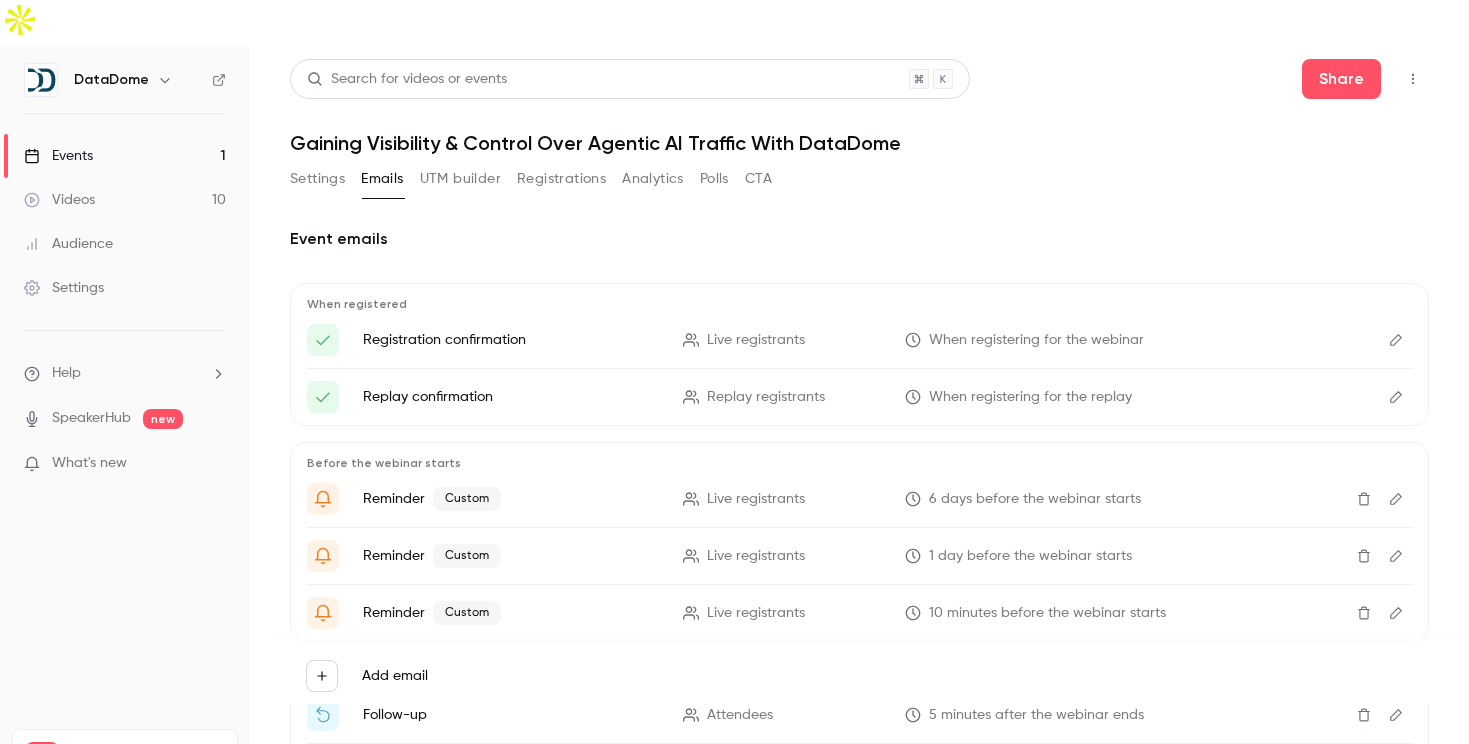 click at bounding box center (165, 80) 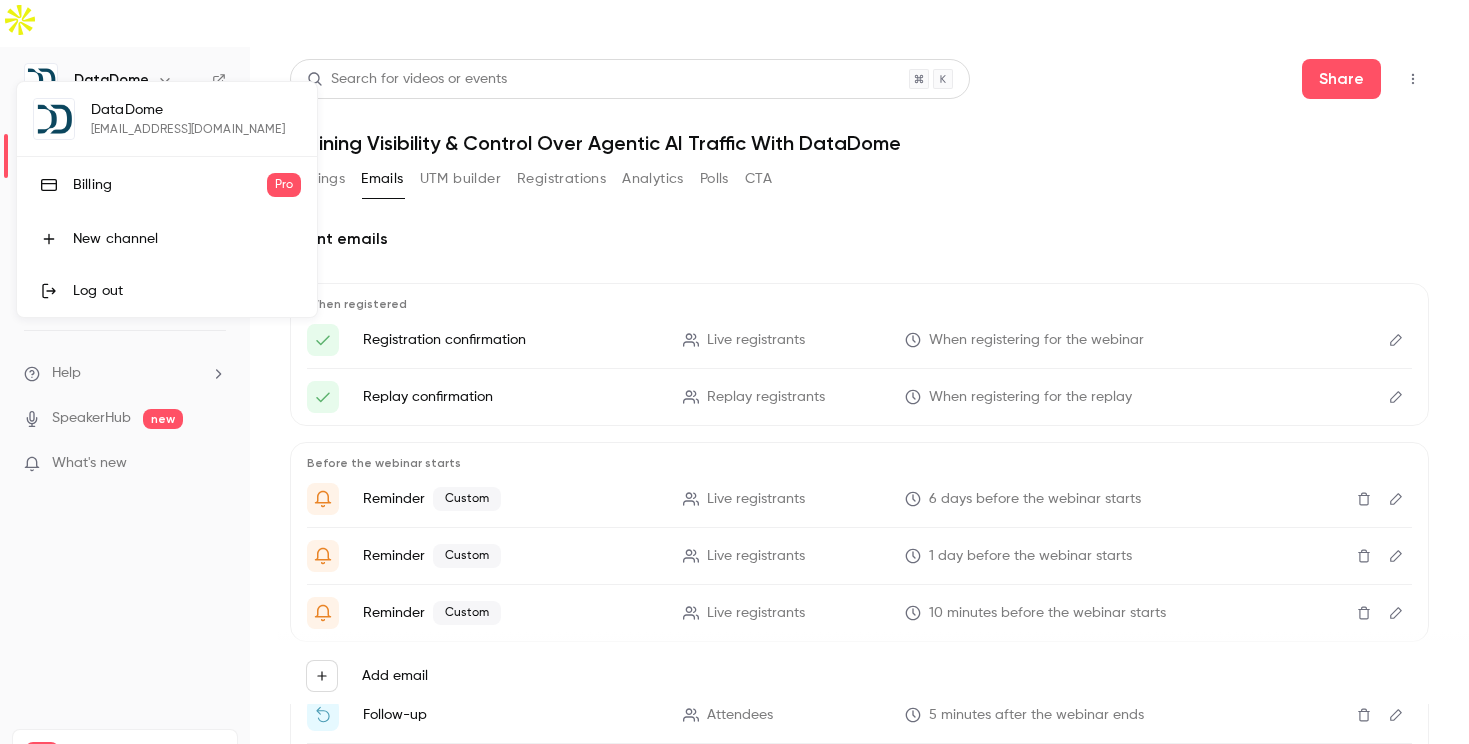 click on "DataDome sami.laaboudi@datadome.co Billing Pro New channel Log out" at bounding box center (167, 199) 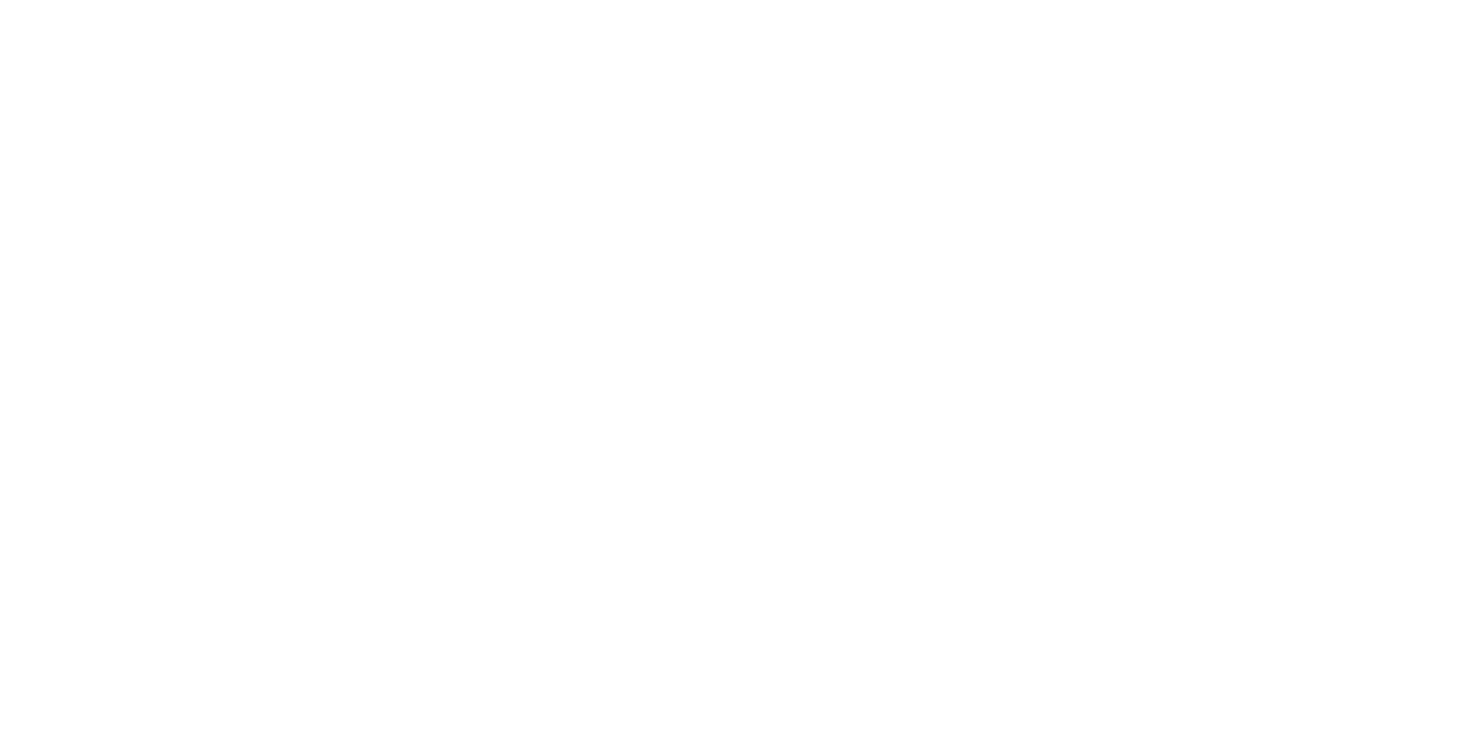 scroll, scrollTop: 0, scrollLeft: 0, axis: both 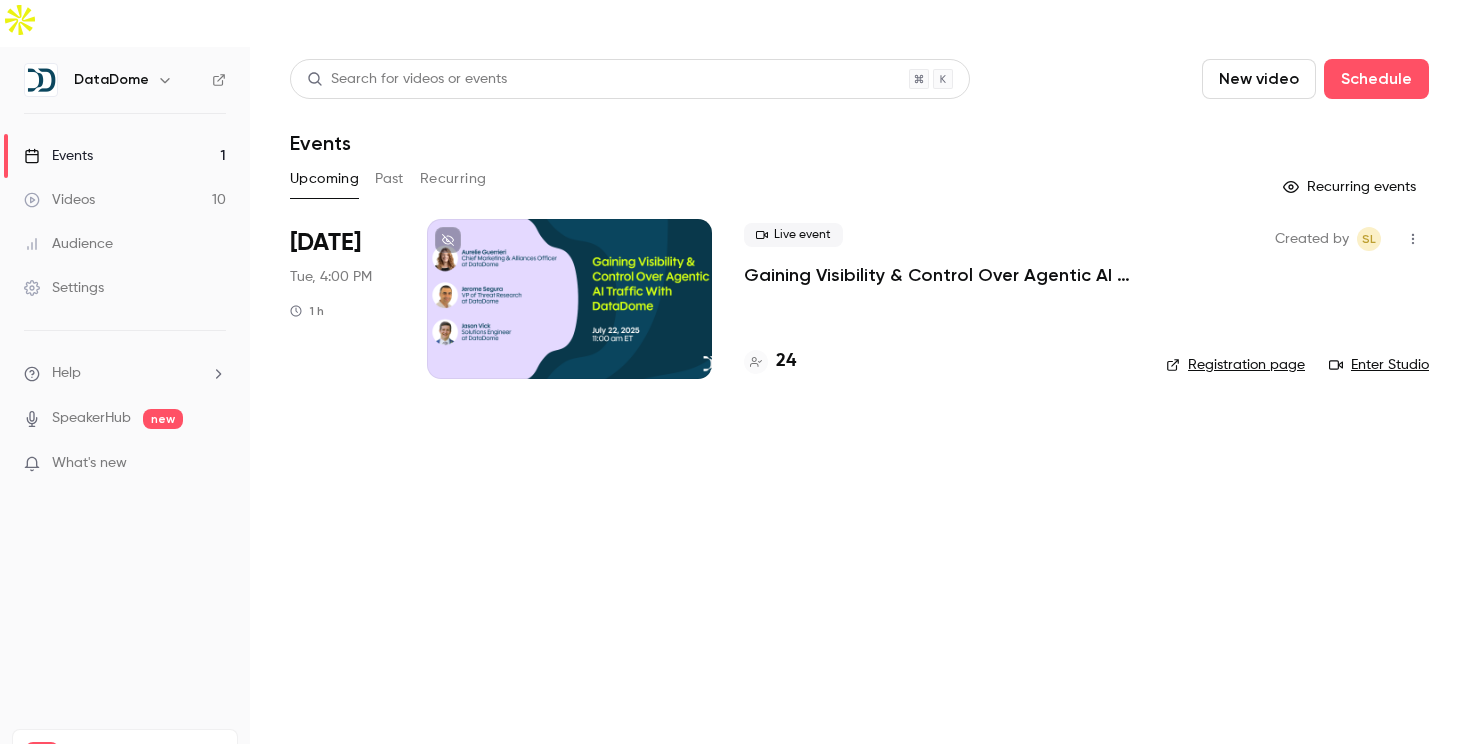 click on "Gaining Visibility & Control Over Agentic AI Traffic With DataDome" at bounding box center [939, 275] 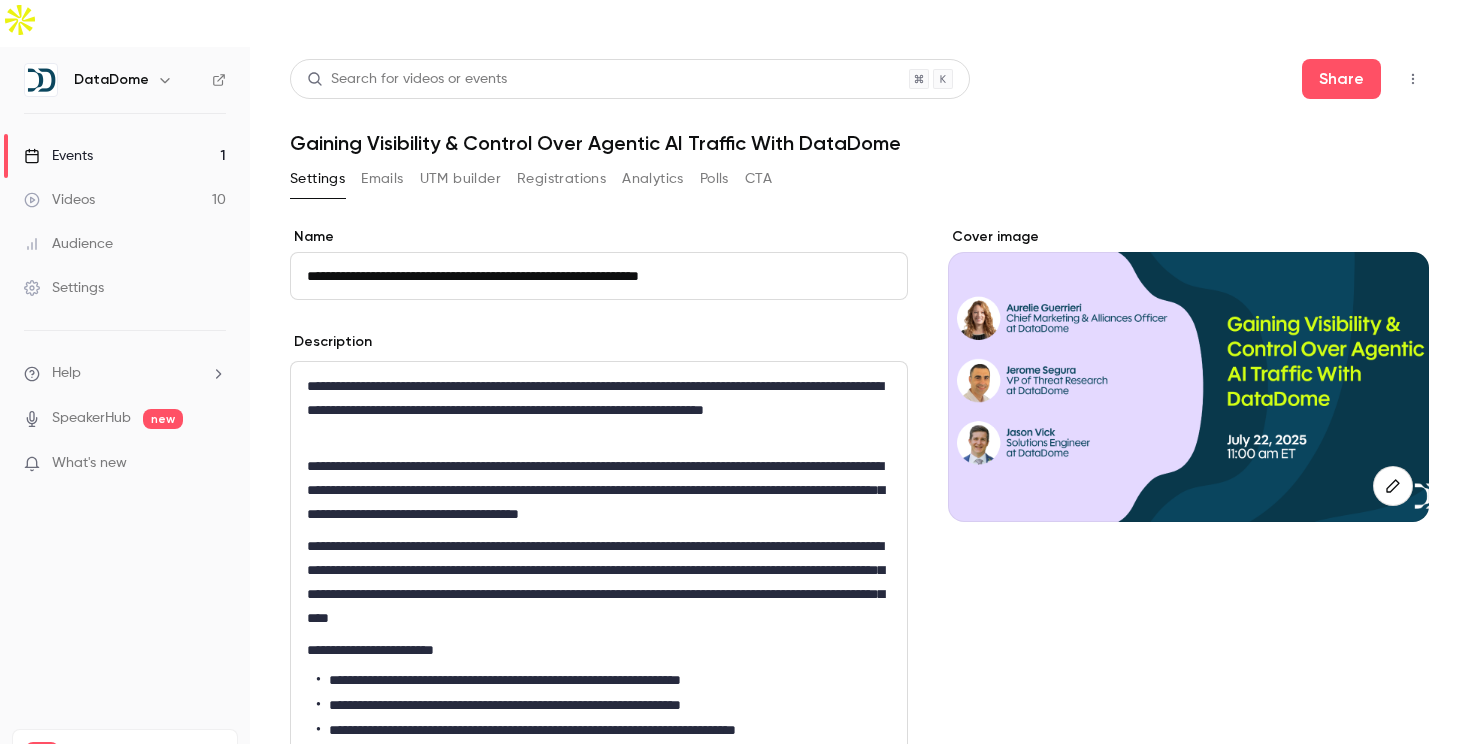 click on "Emails" at bounding box center (382, 179) 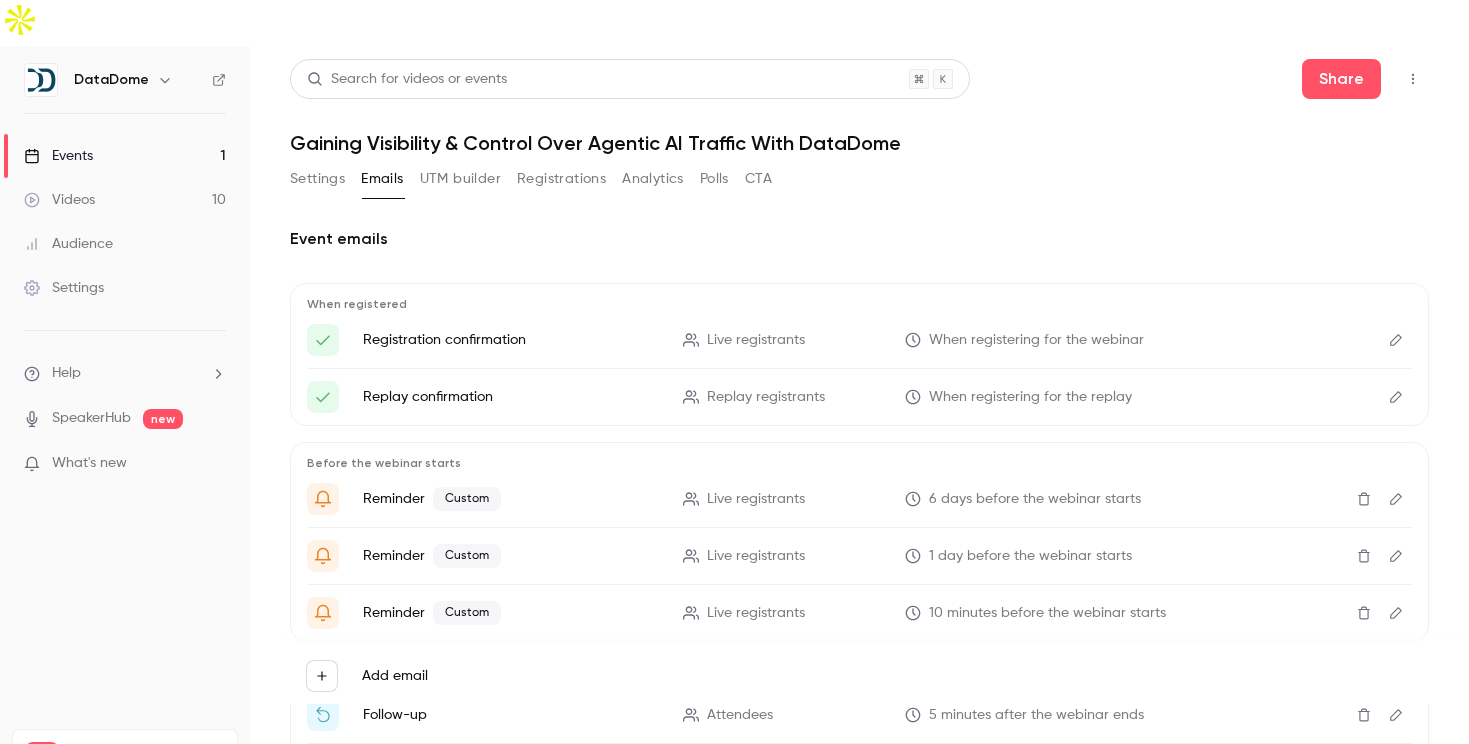 click 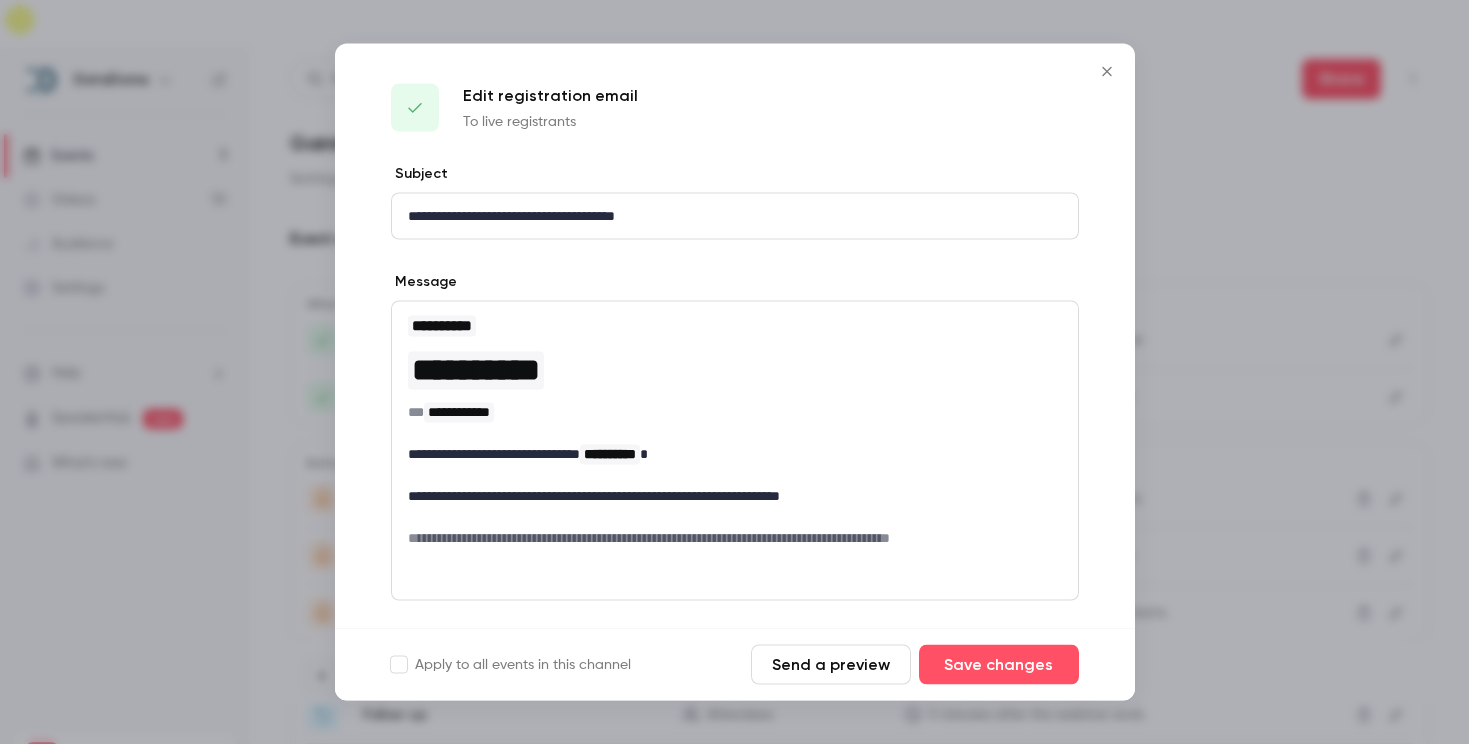 click at bounding box center [734, 372] 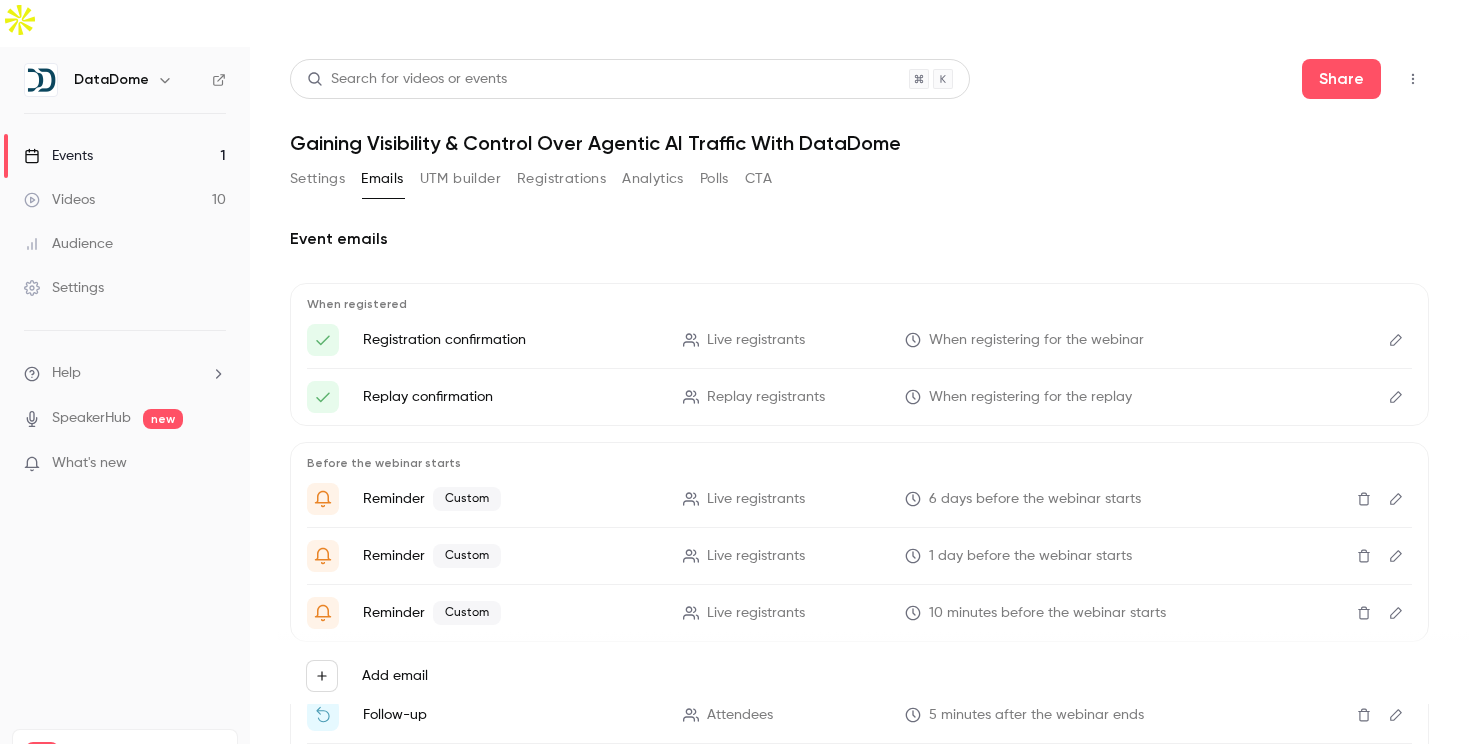click 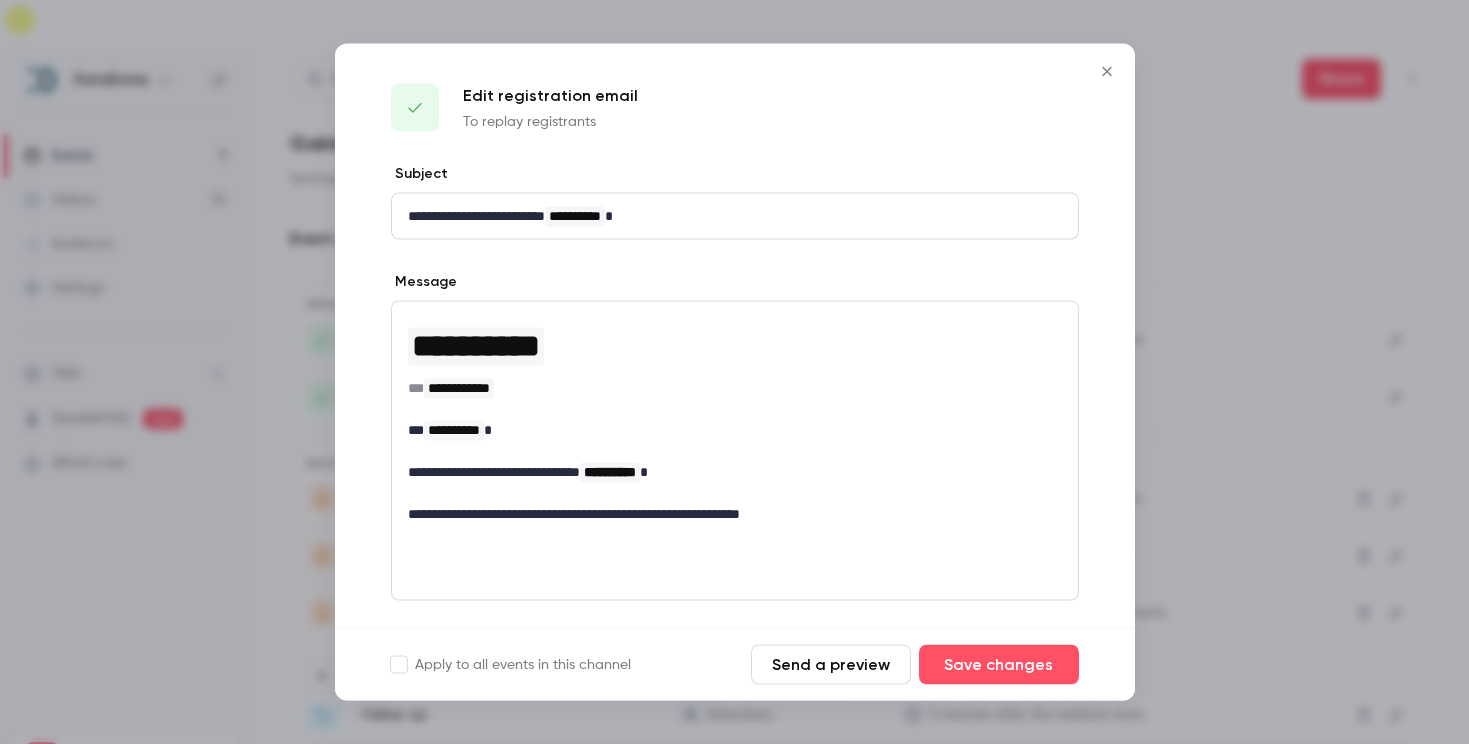 click at bounding box center (734, 372) 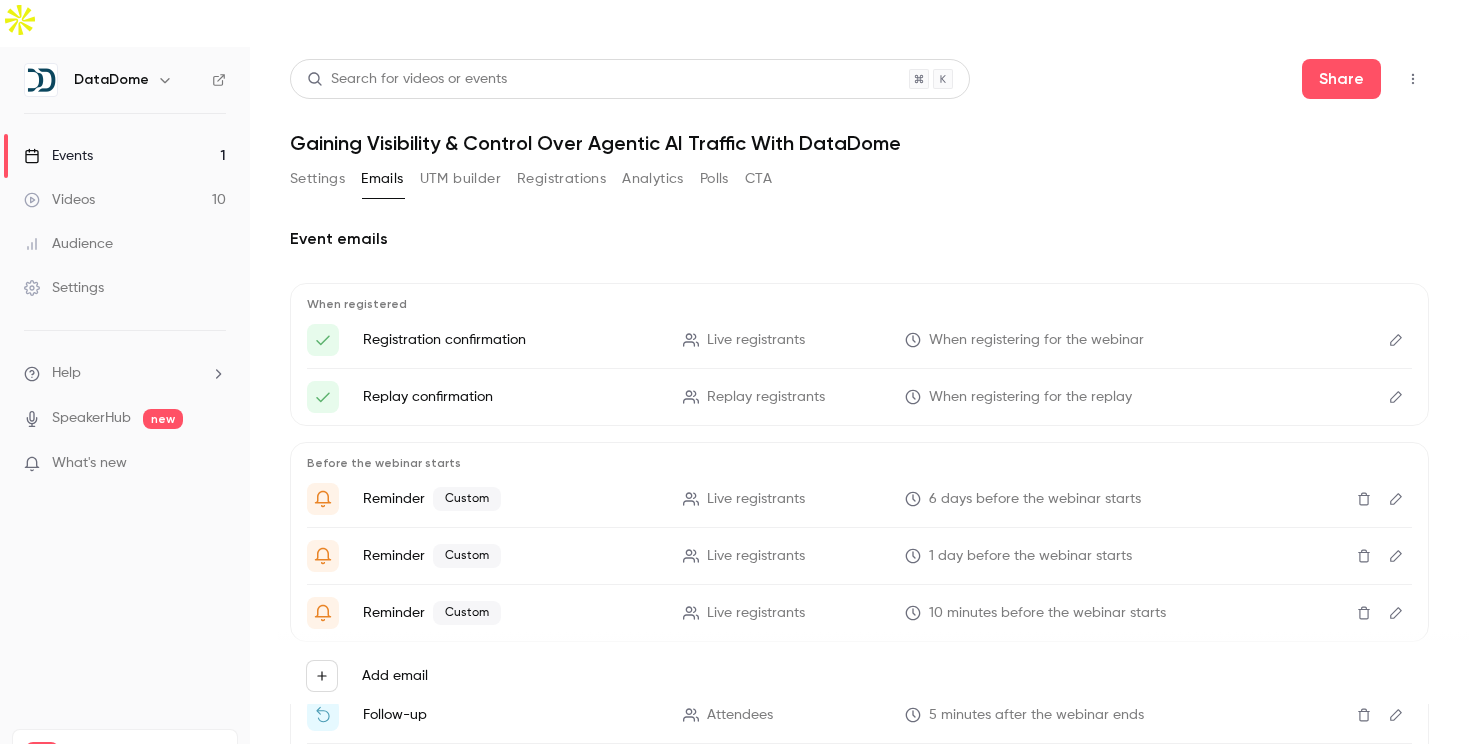 click 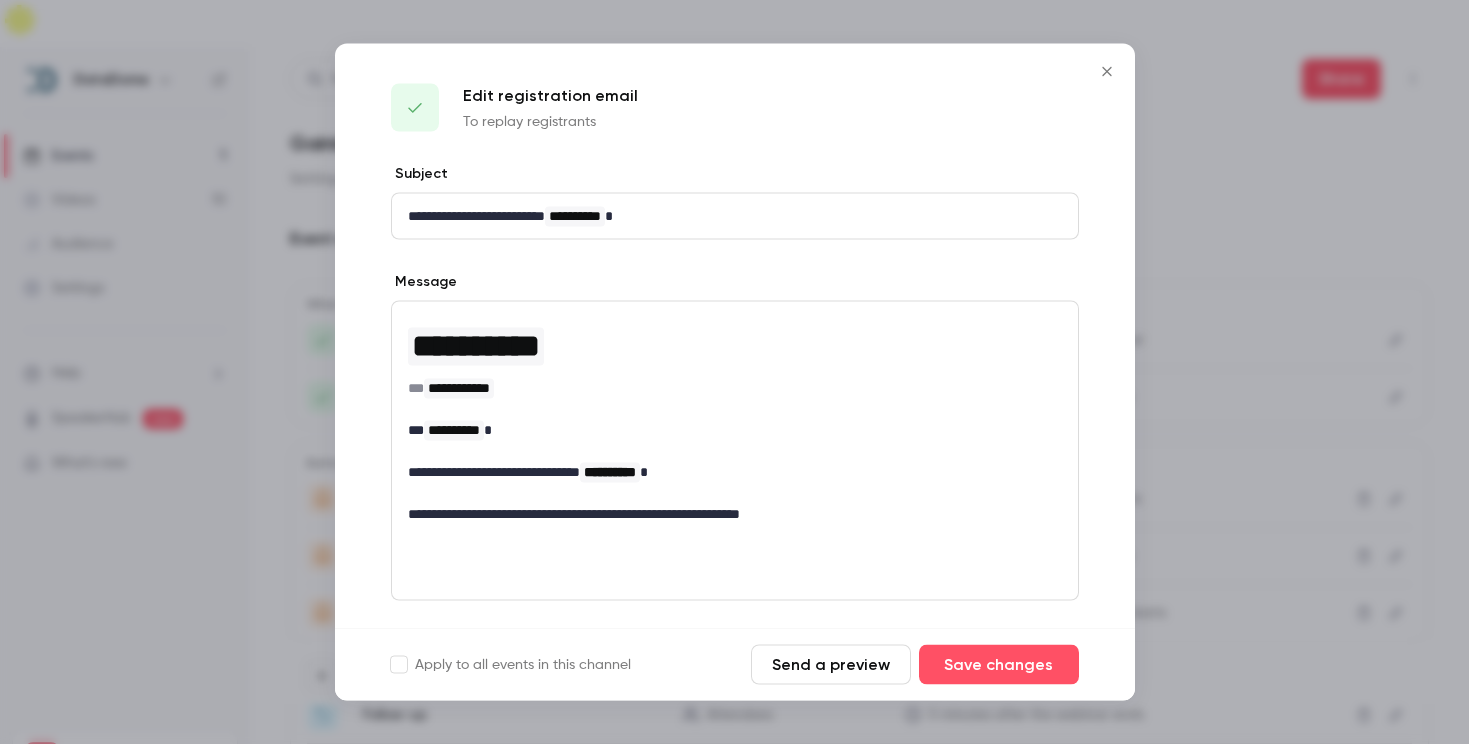 click on "**********" at bounding box center (735, 216) 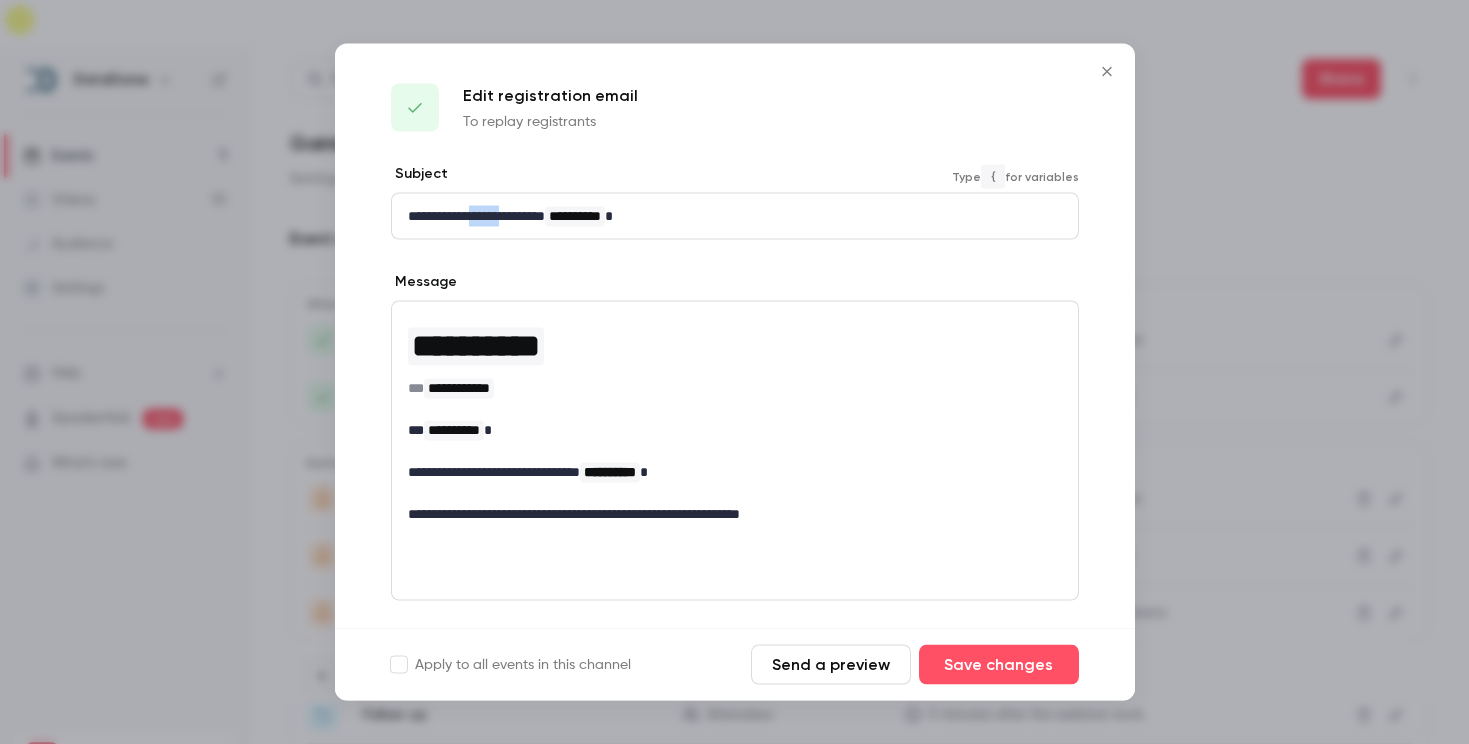 click on "**********" at bounding box center (735, 216) 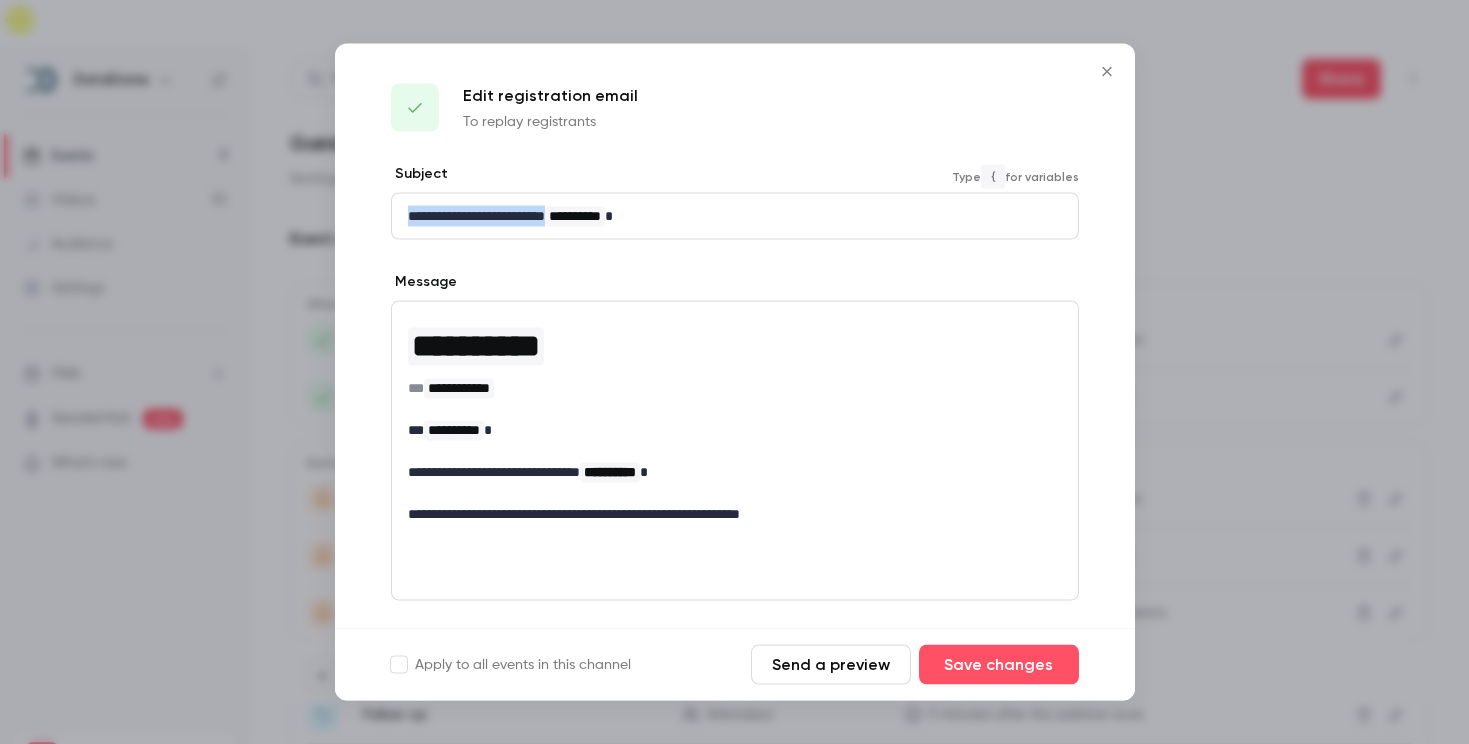 click on "**********" at bounding box center [735, 216] 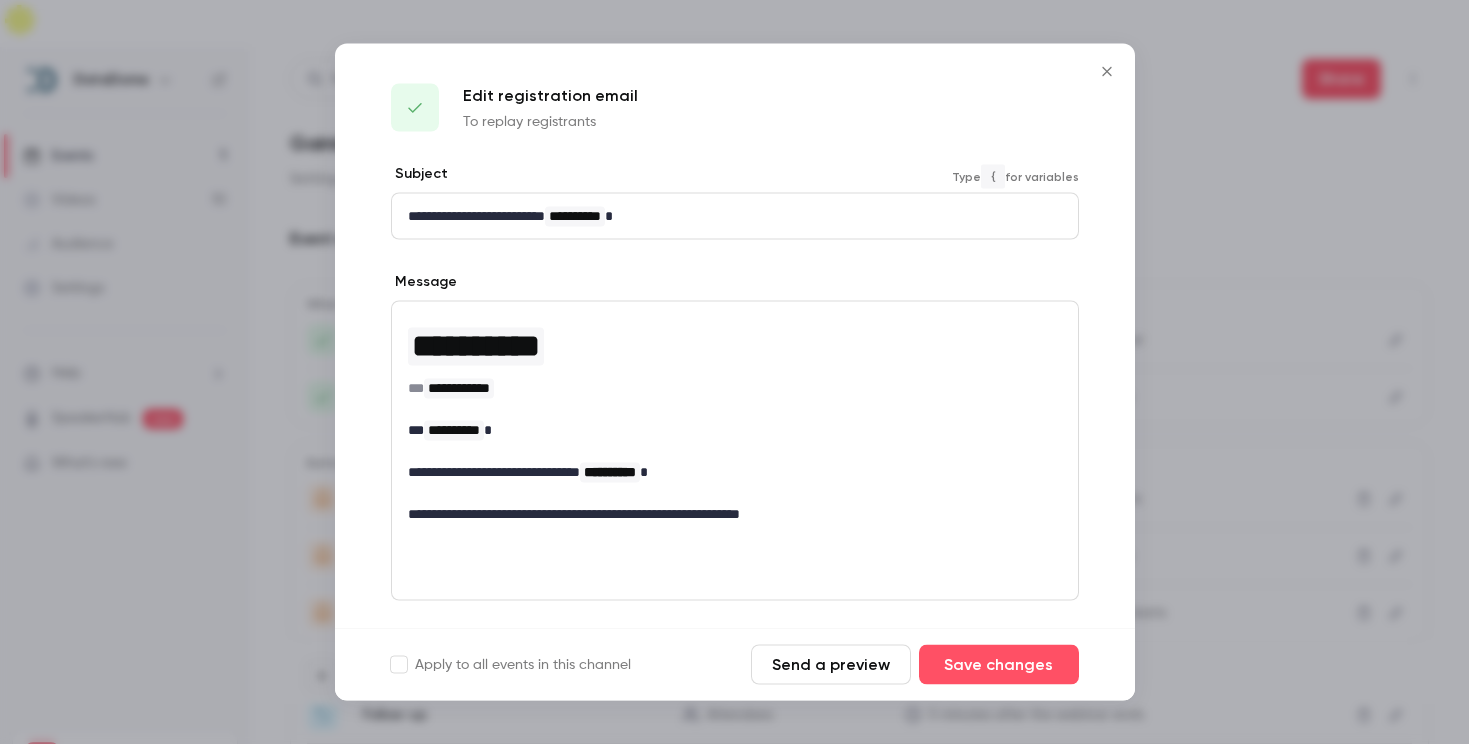 click on "**********" at bounding box center (735, 216) 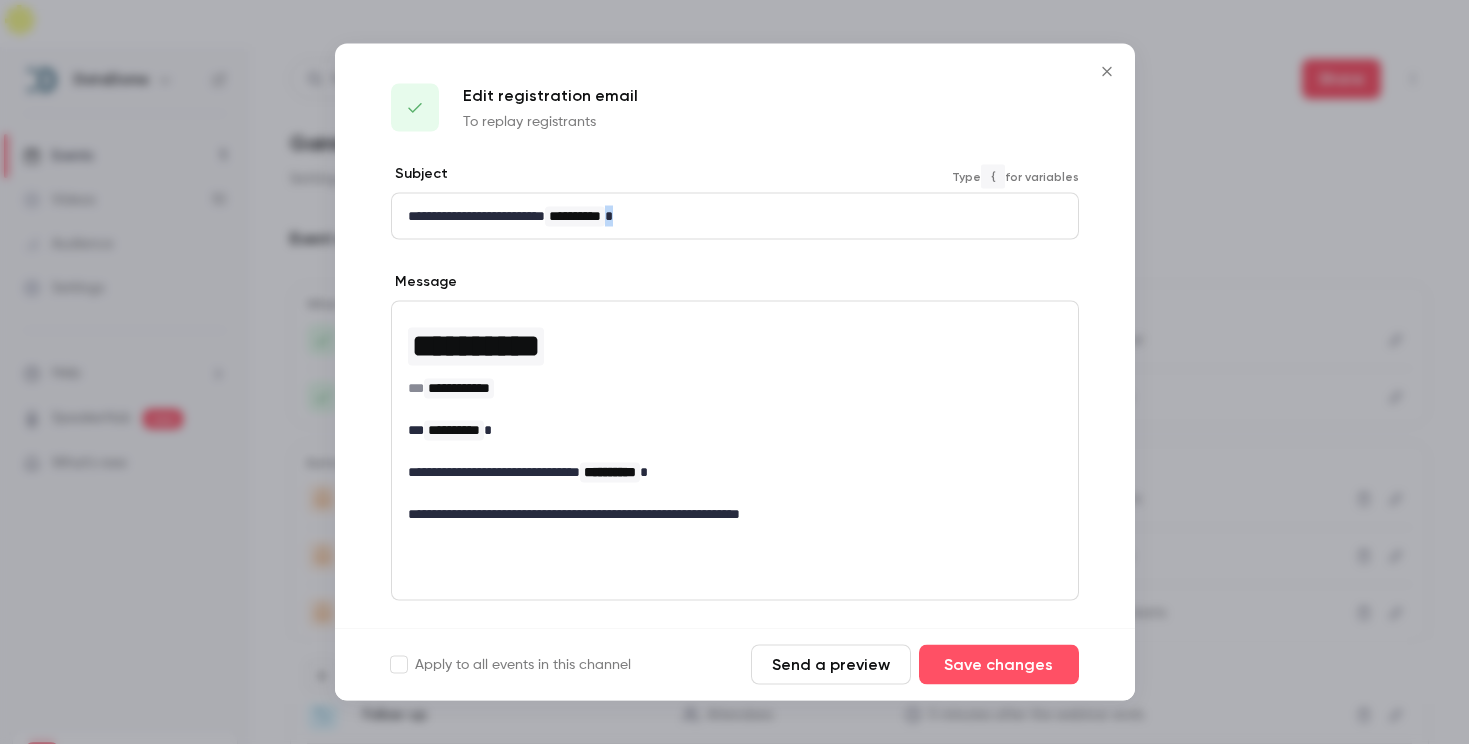 click on "**********" at bounding box center (735, 216) 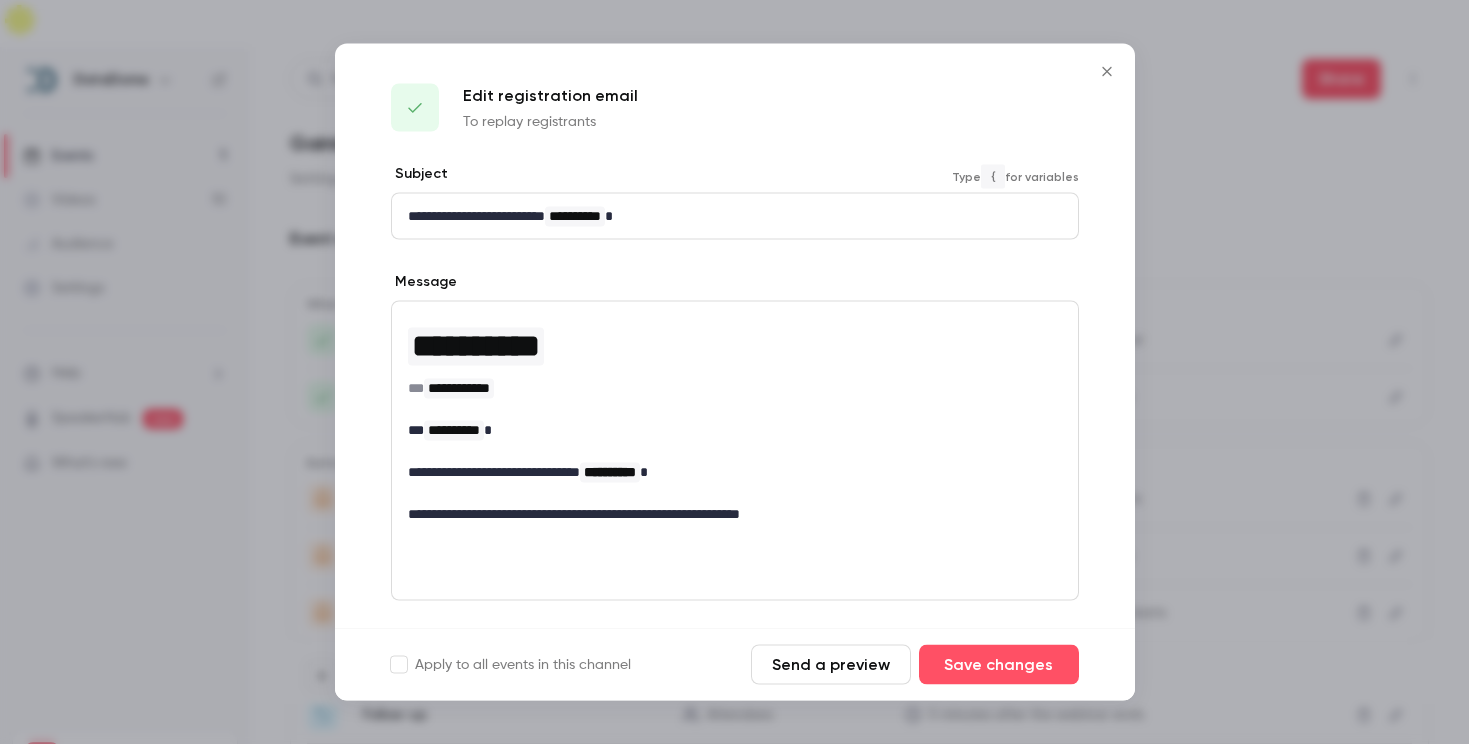 drag, startPoint x: 708, startPoint y: 220, endPoint x: 421, endPoint y: 217, distance: 287.0157 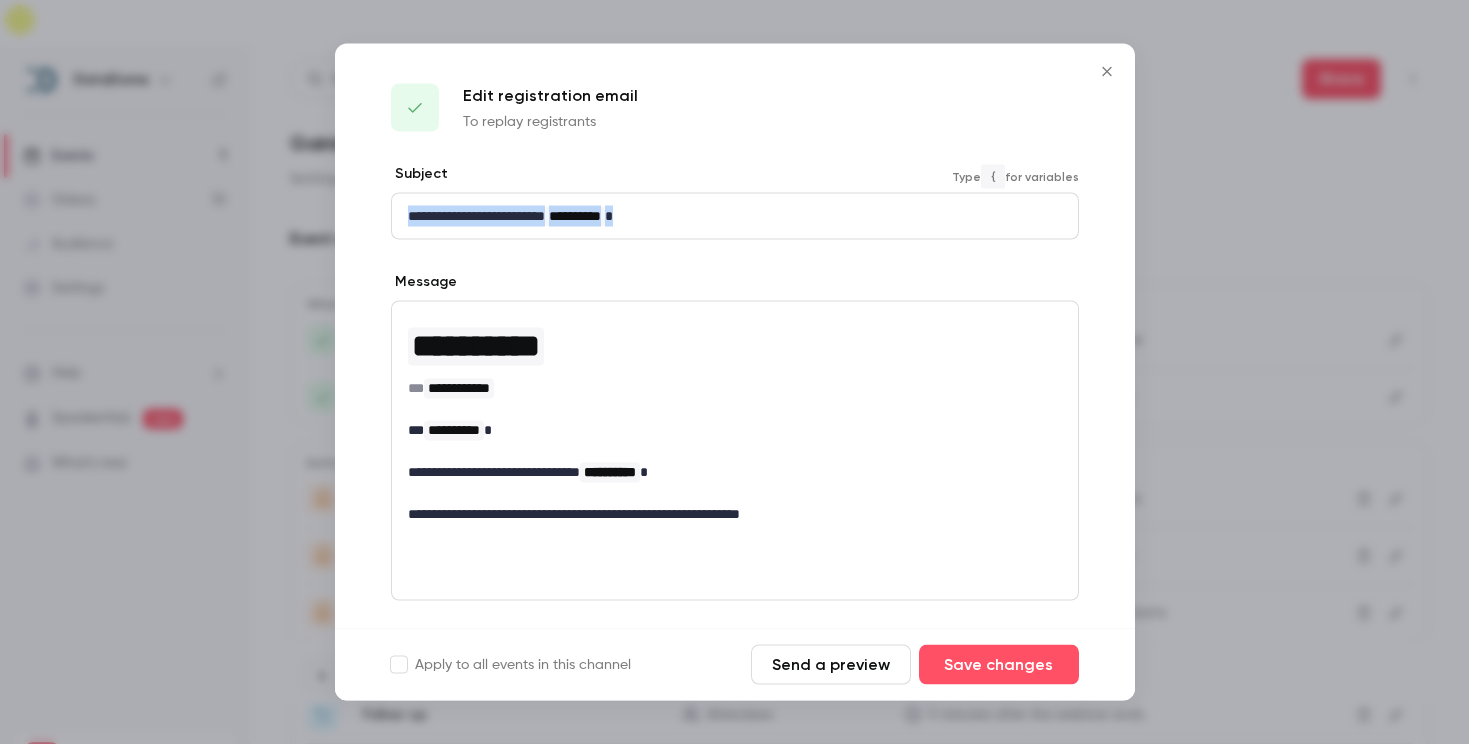 drag, startPoint x: 403, startPoint y: 214, endPoint x: 706, endPoint y: 229, distance: 303.37106 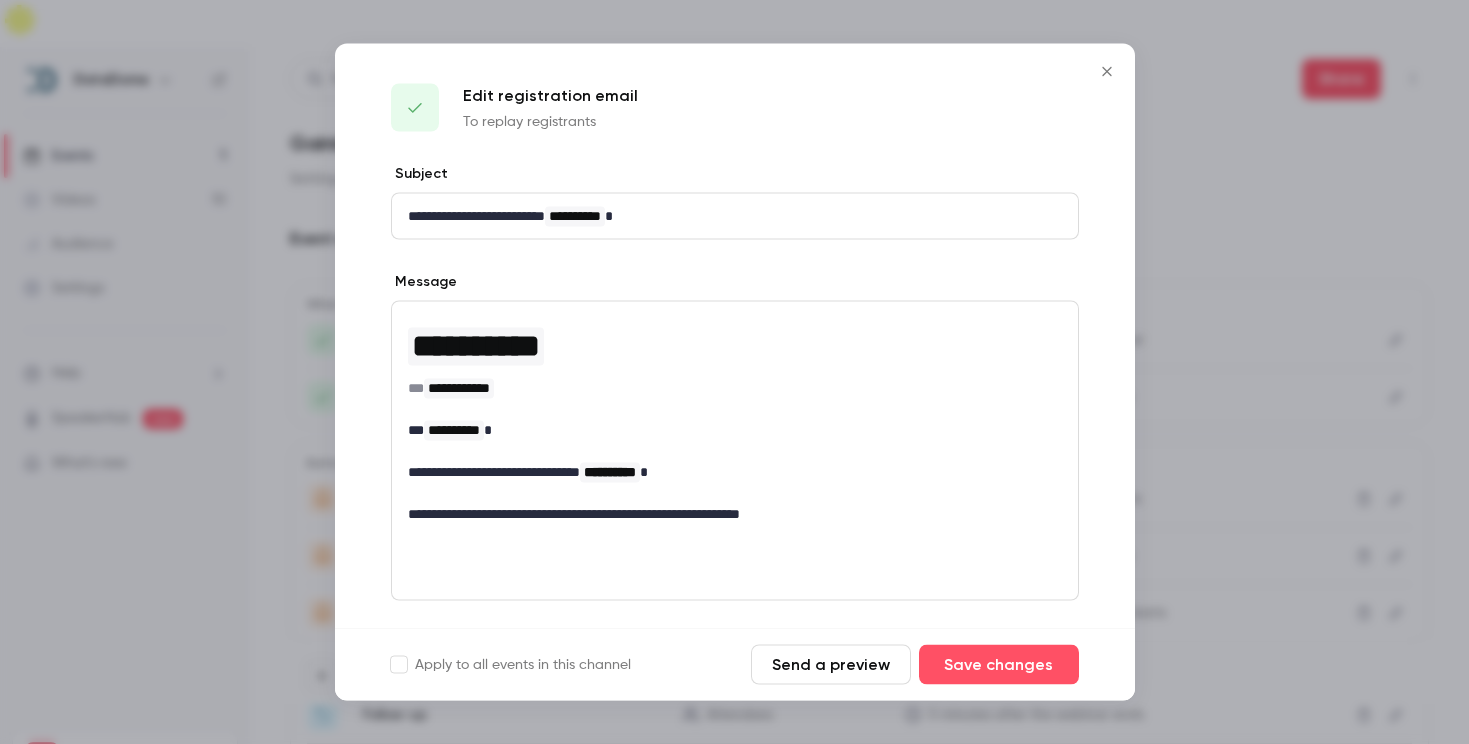 click at bounding box center (734, 372) 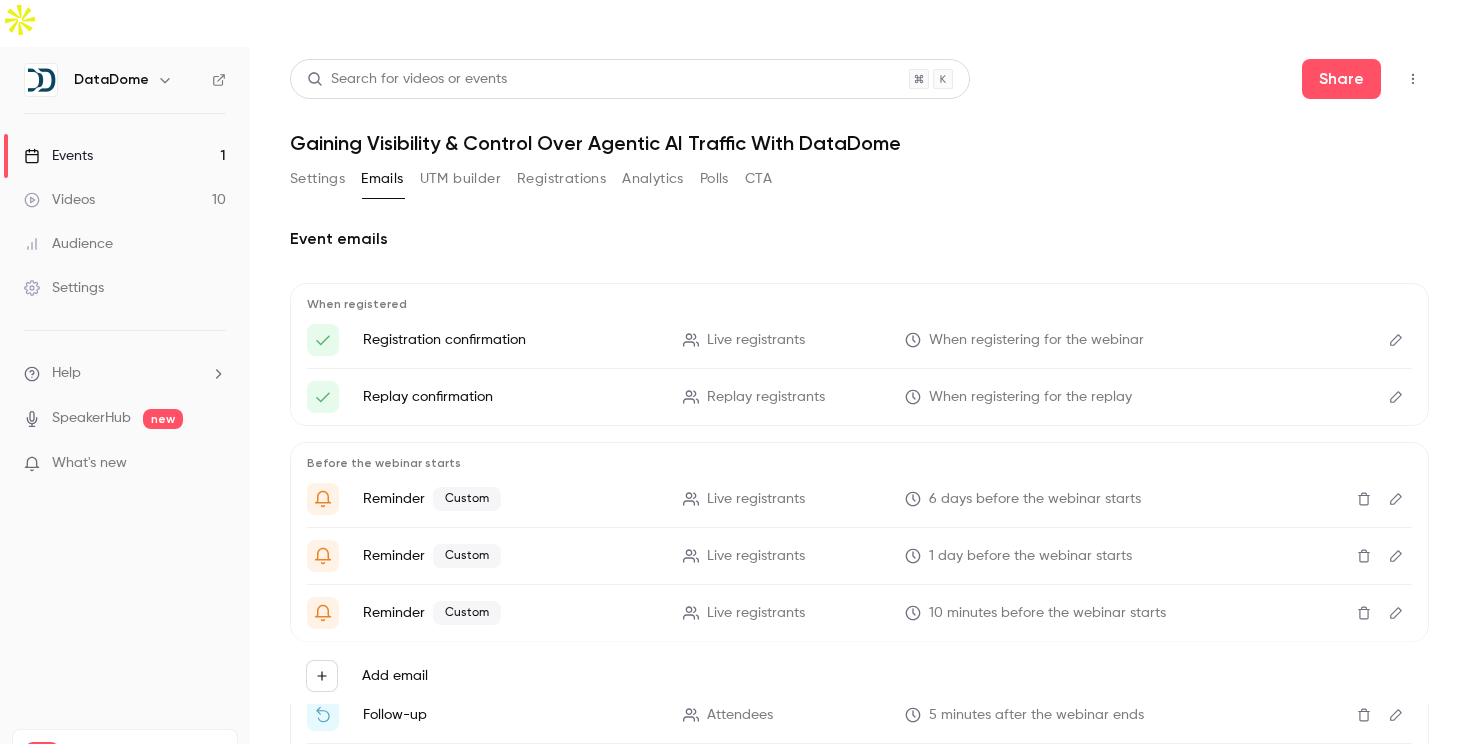 click 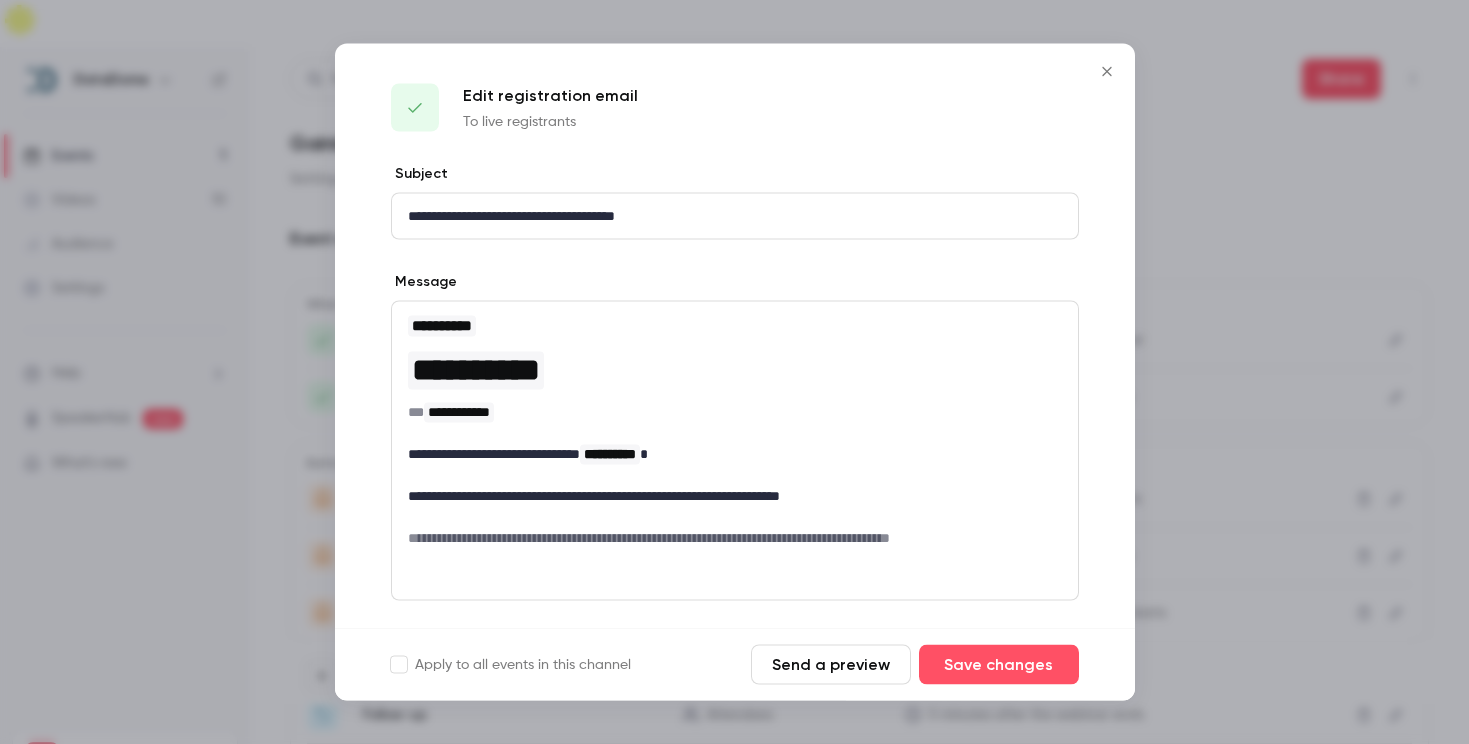 click on "**********" at bounding box center [735, 216] 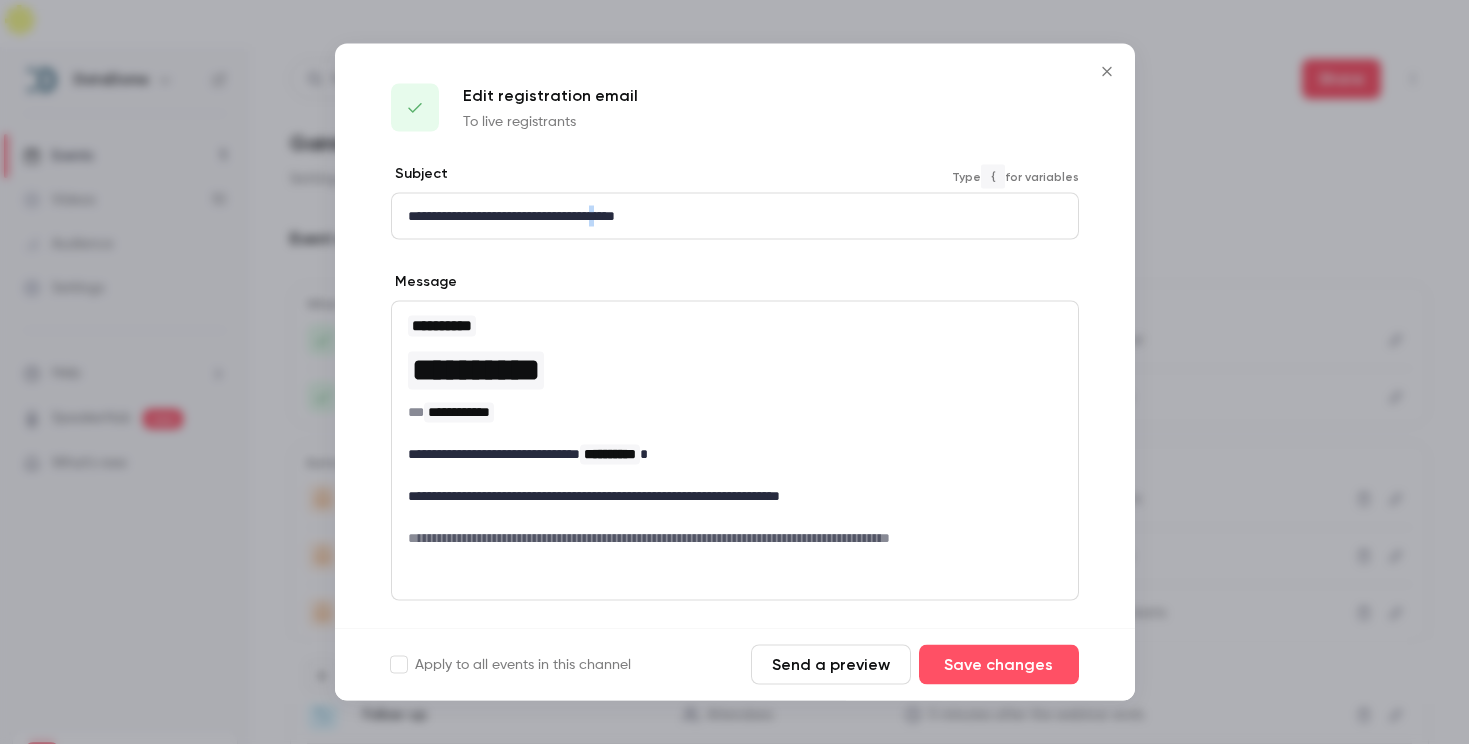 click on "**********" at bounding box center [735, 216] 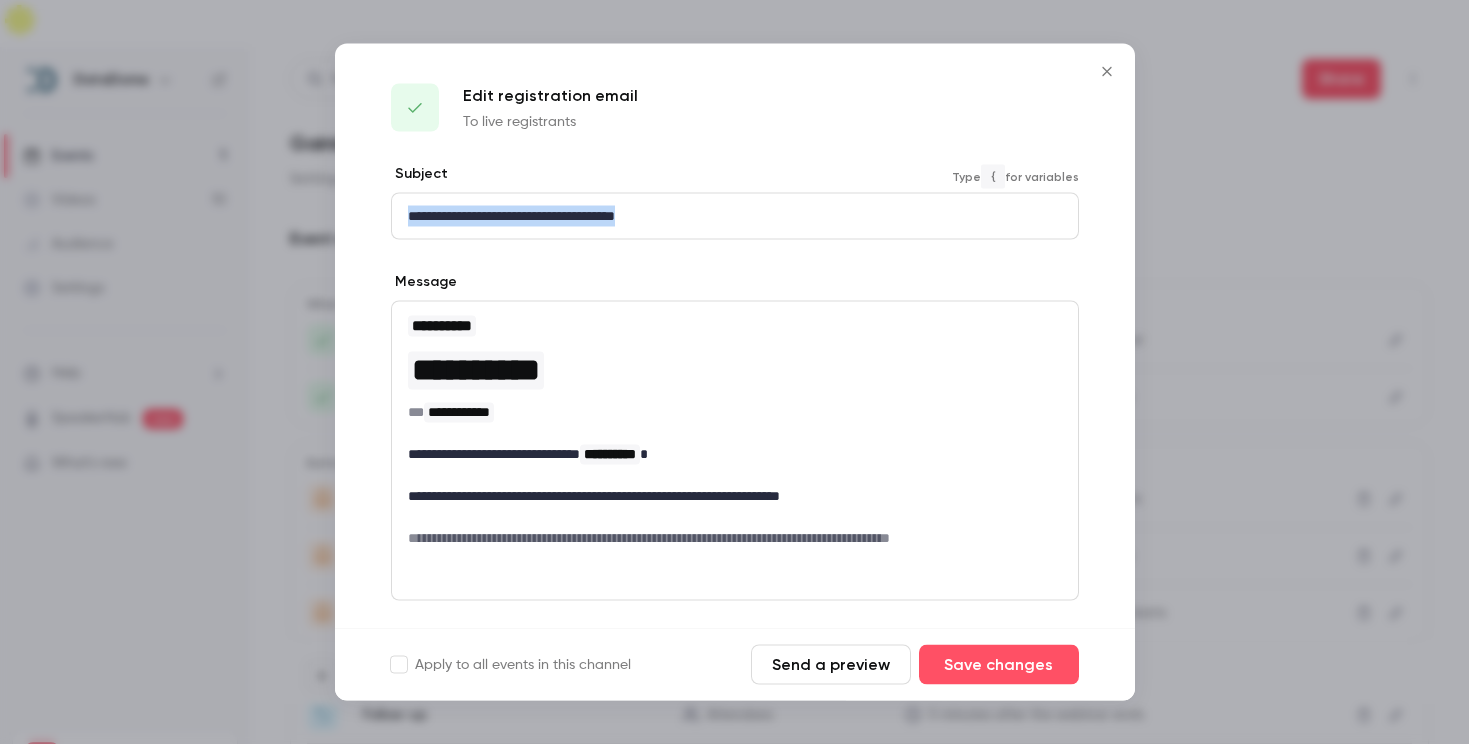 click on "**********" at bounding box center (735, 216) 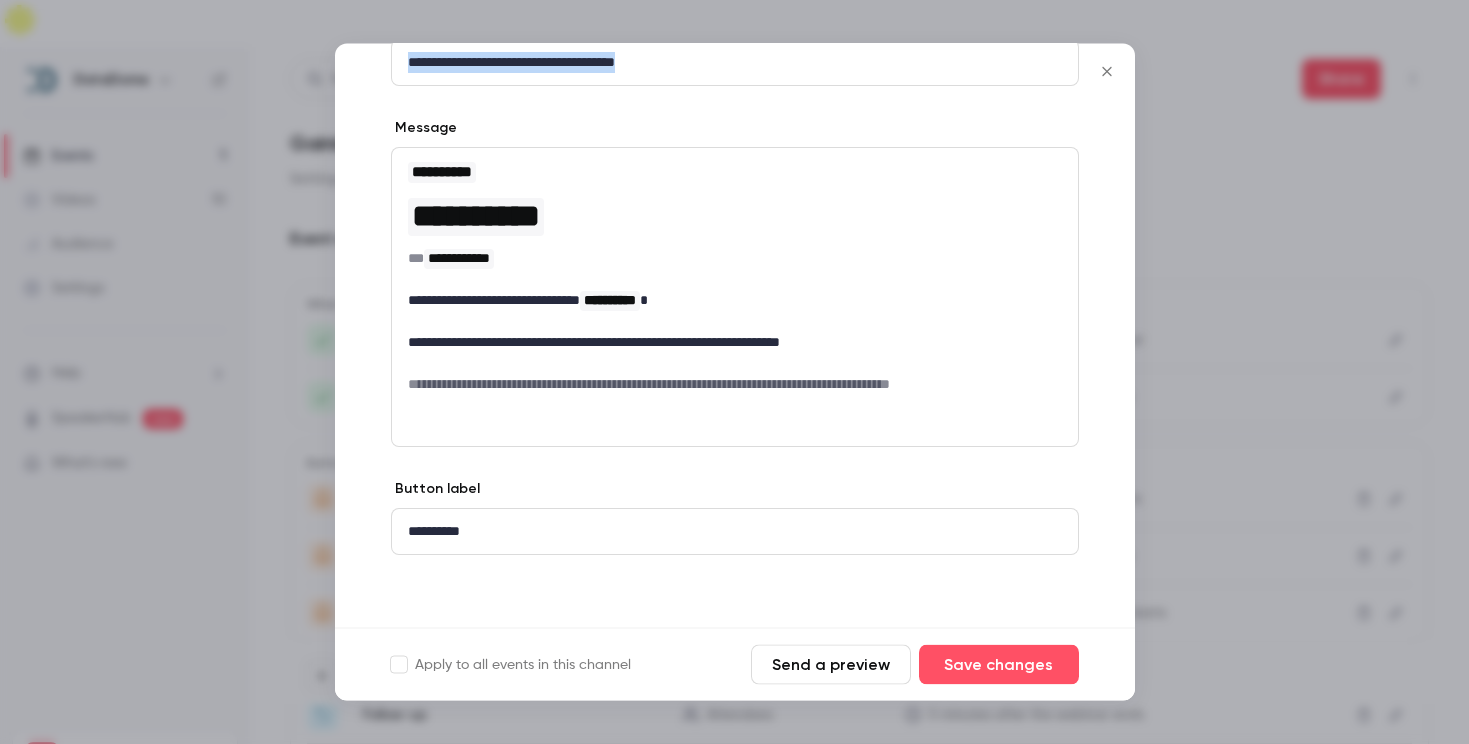 scroll, scrollTop: 0, scrollLeft: 0, axis: both 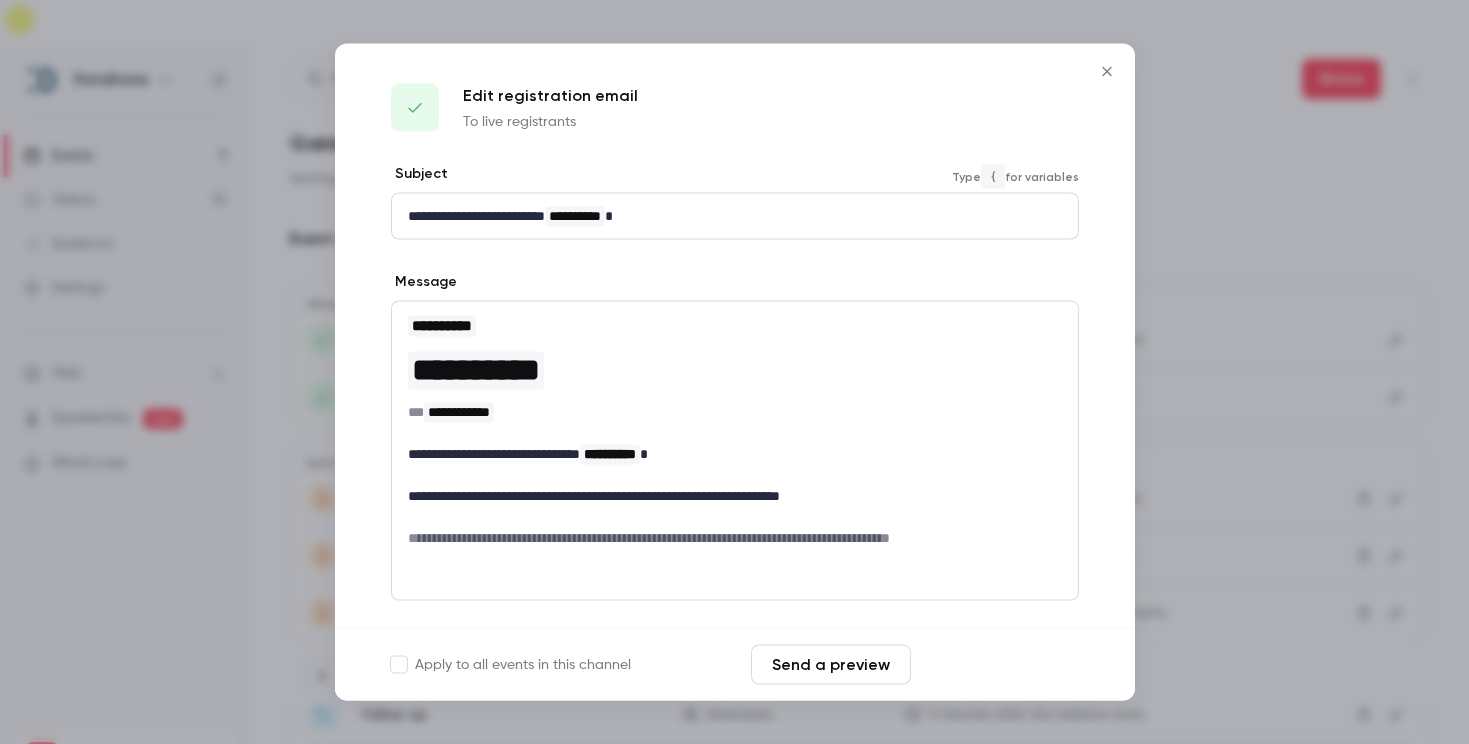 click on "Save changes" at bounding box center (999, 665) 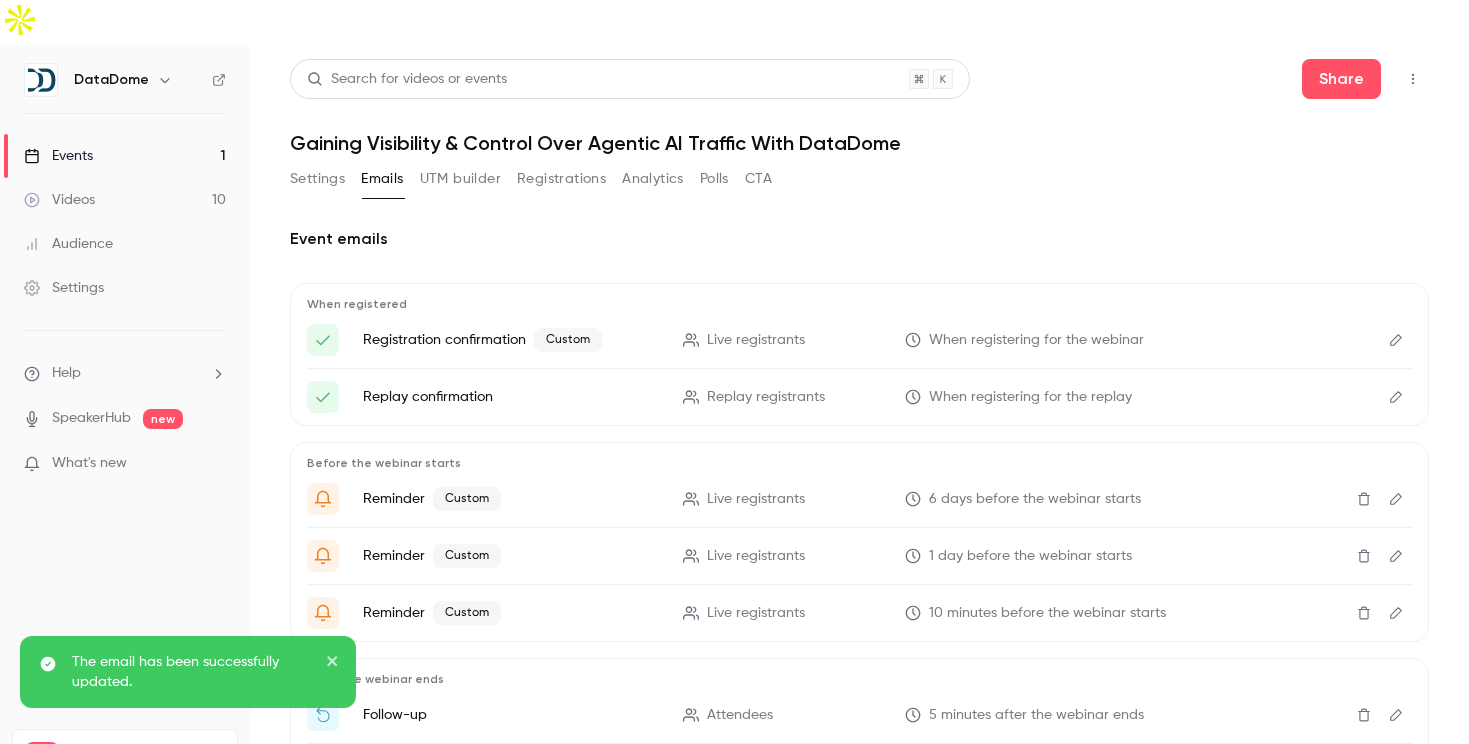 scroll, scrollTop: 83, scrollLeft: 0, axis: vertical 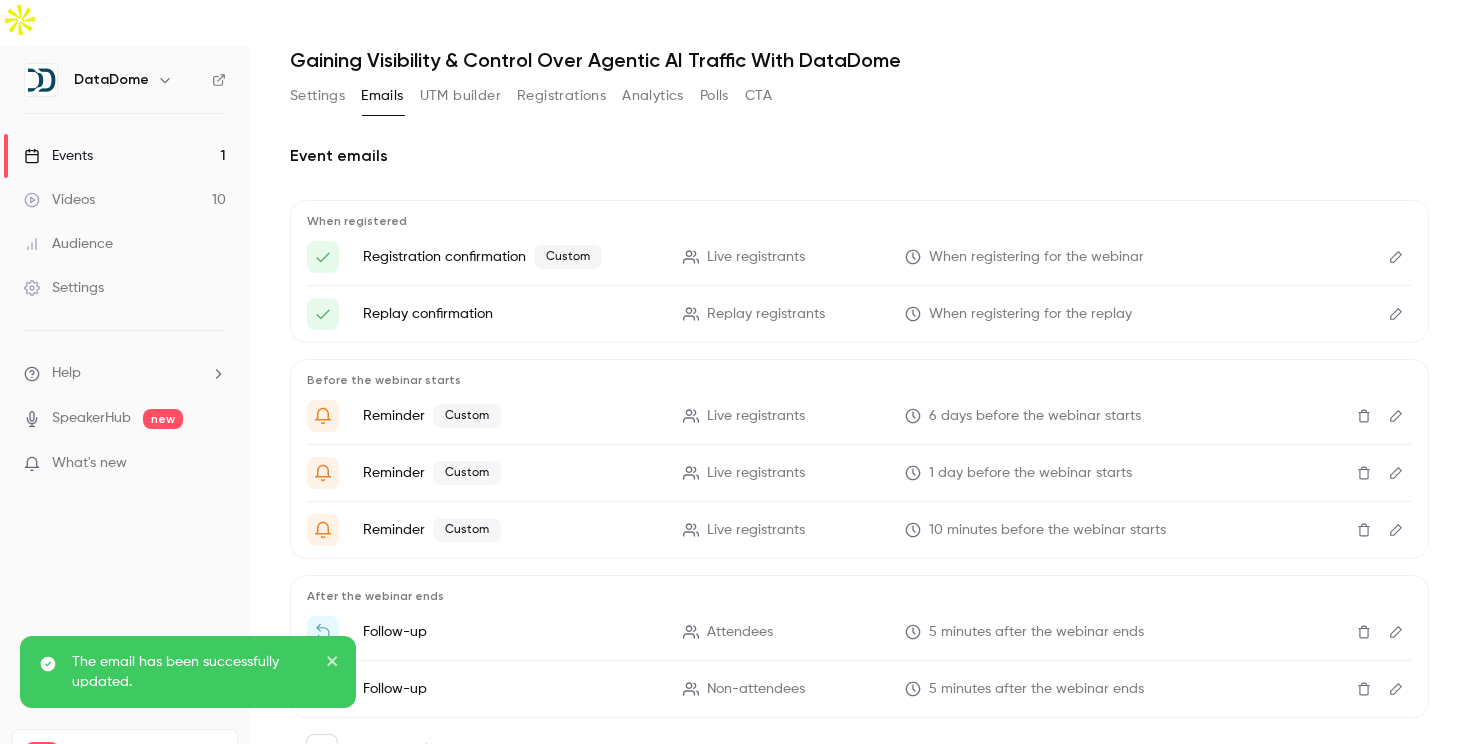click 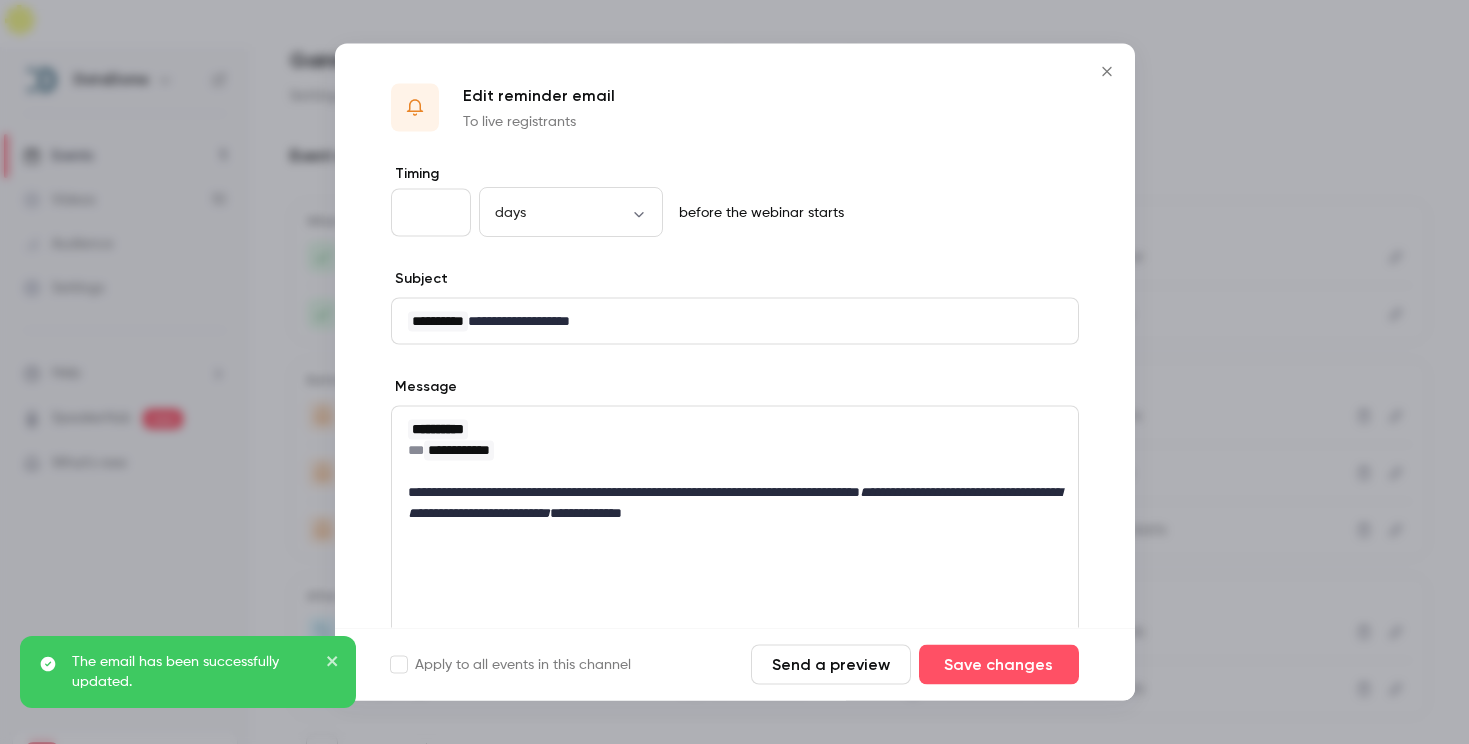 click at bounding box center (734, 372) 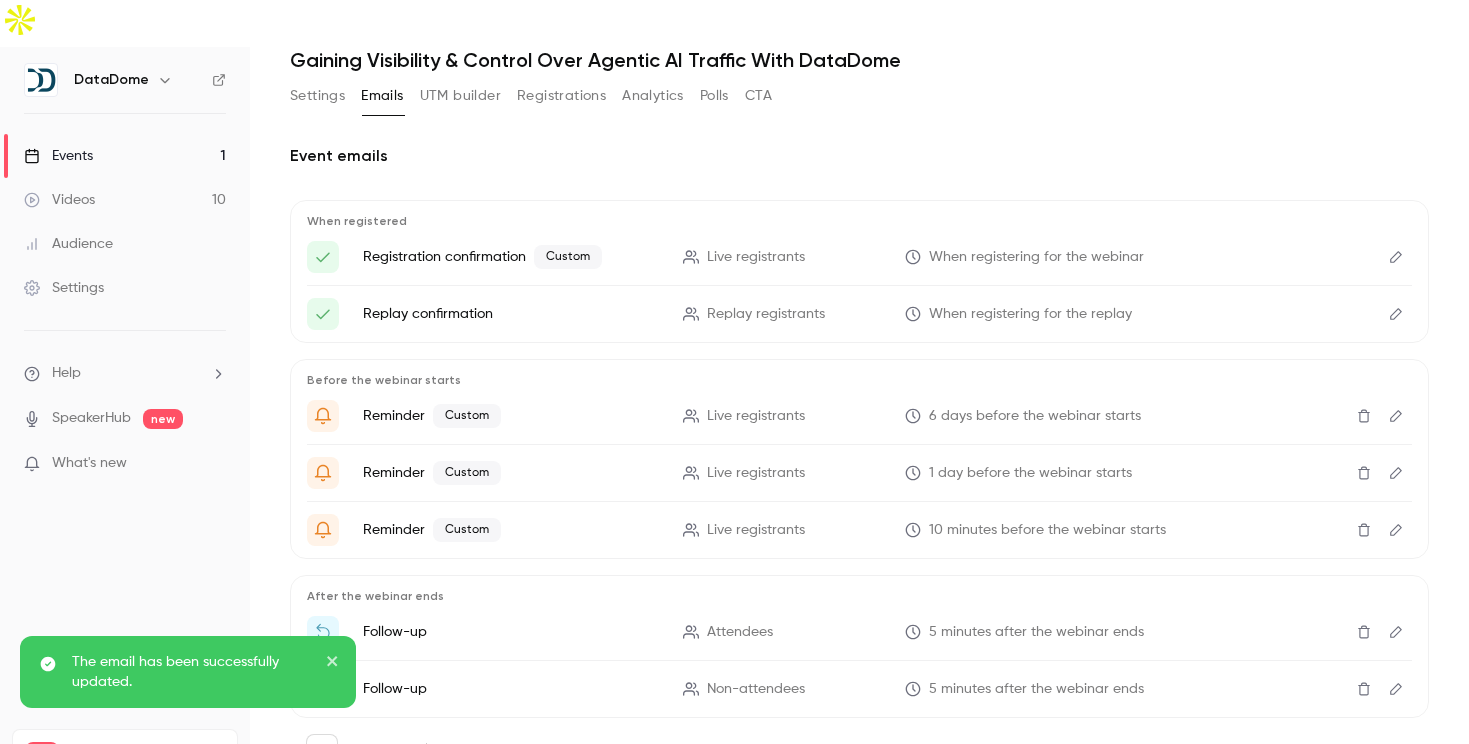 click at bounding box center [1396, 473] 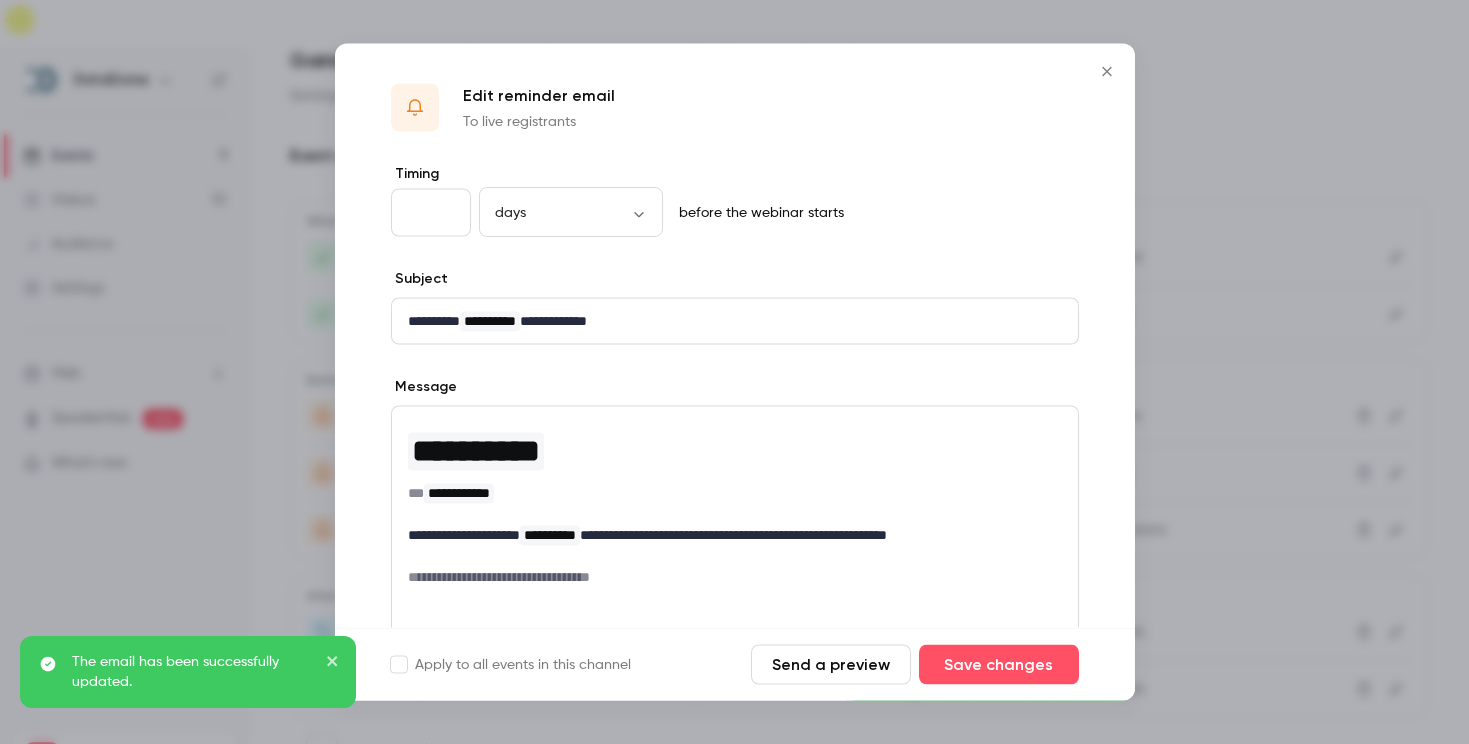 click at bounding box center (734, 372) 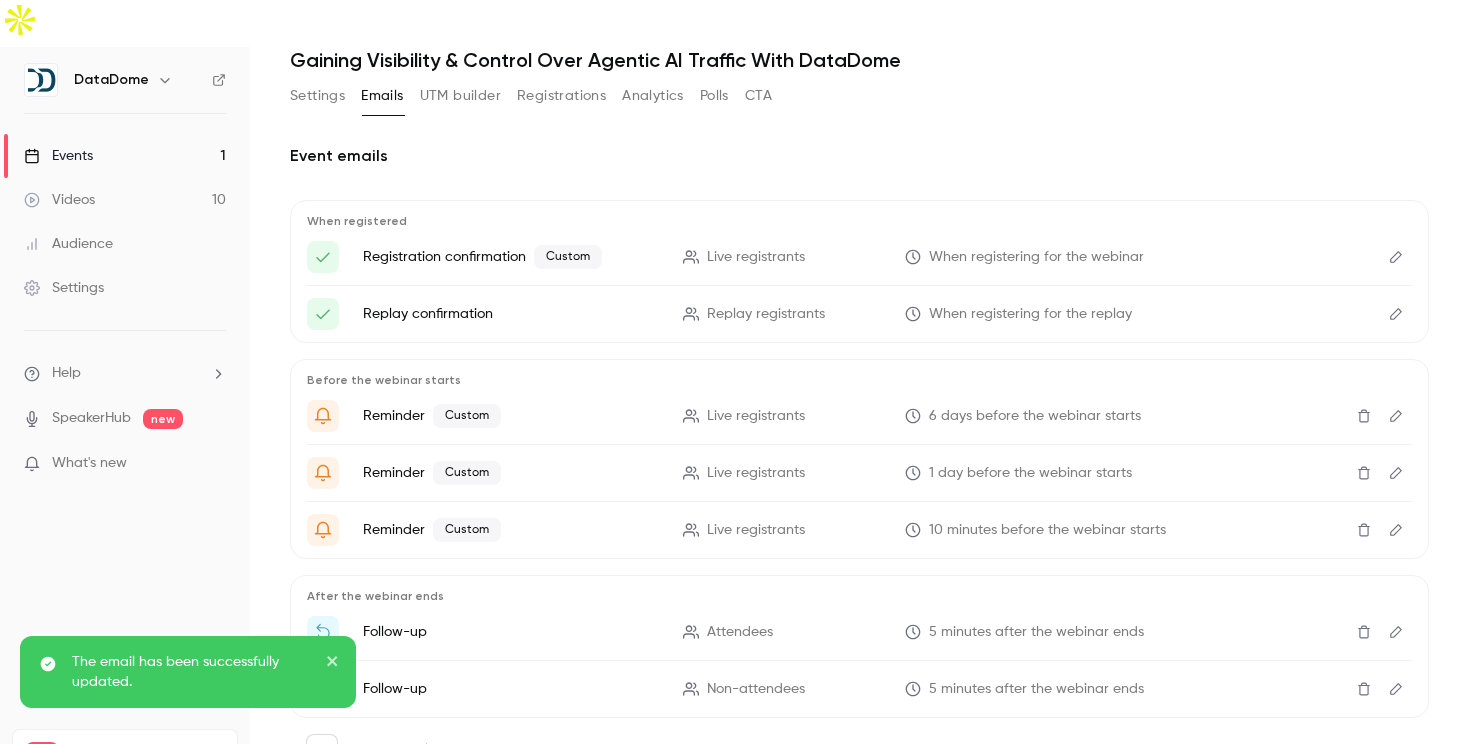 click 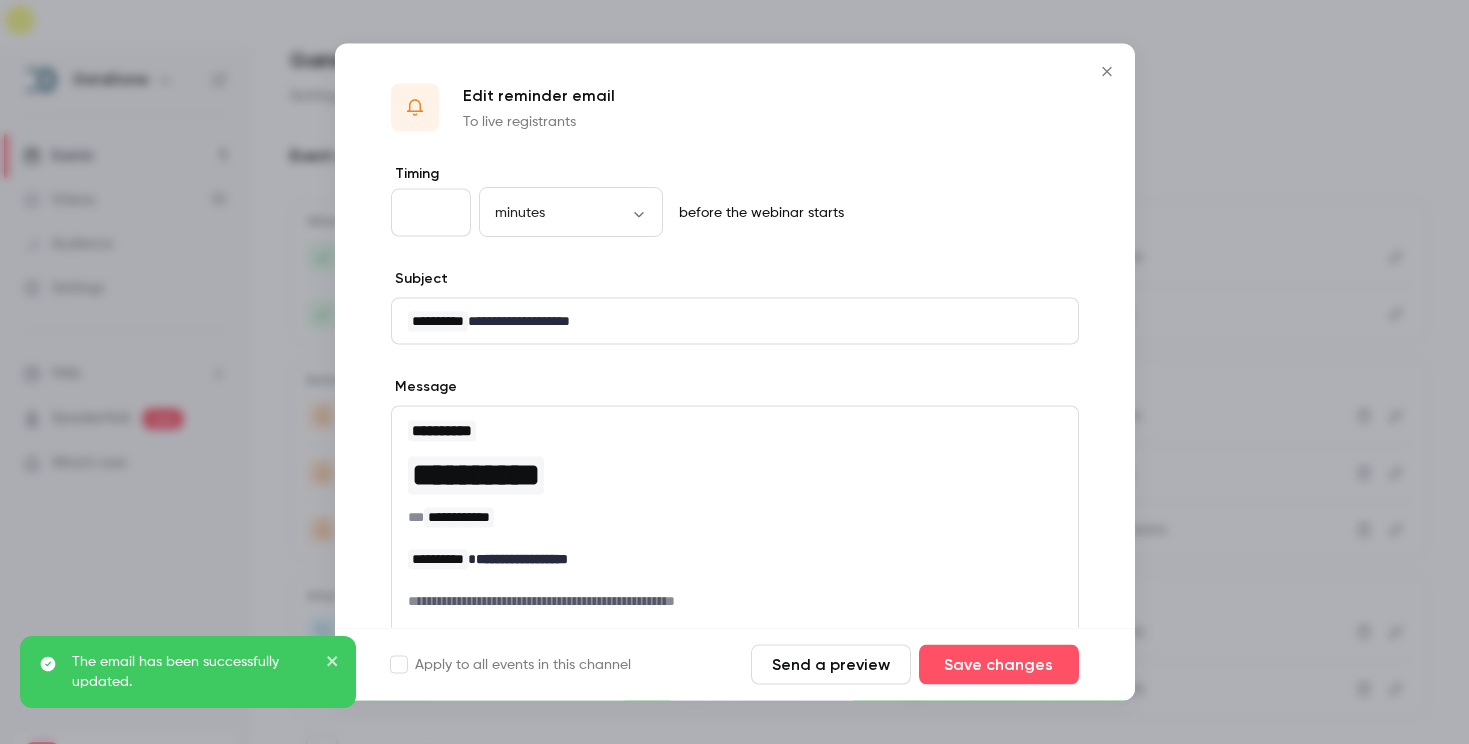 click at bounding box center [734, 372] 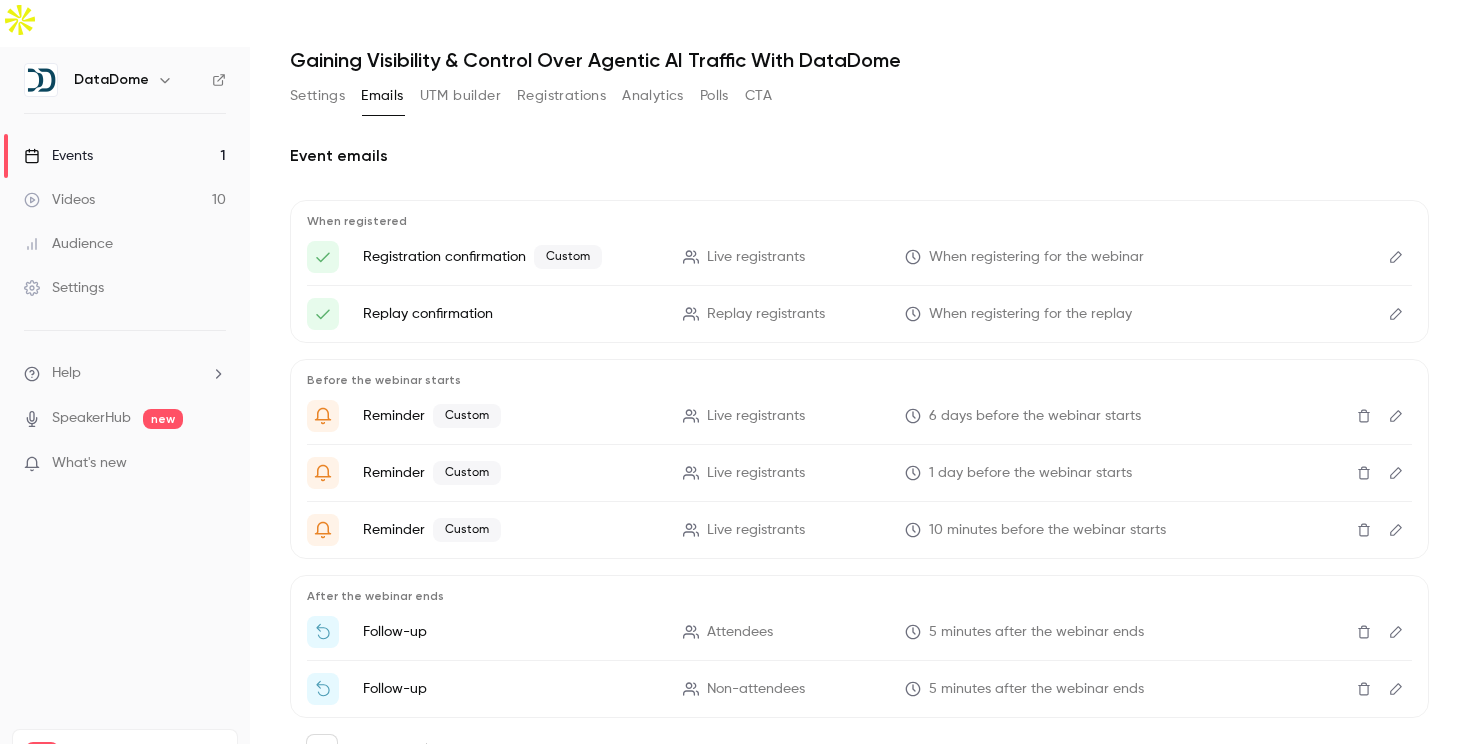 scroll, scrollTop: 0, scrollLeft: 0, axis: both 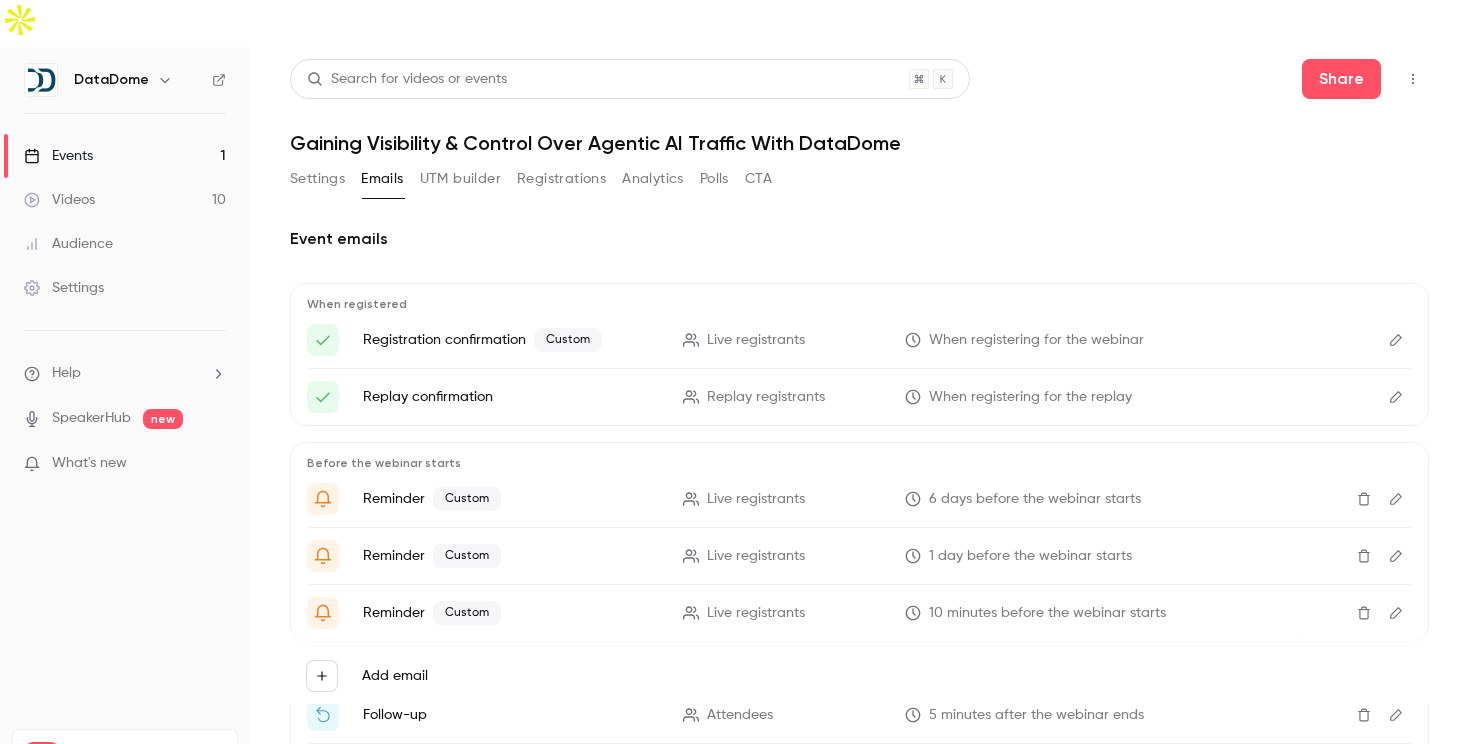click on "Settings" at bounding box center (317, 179) 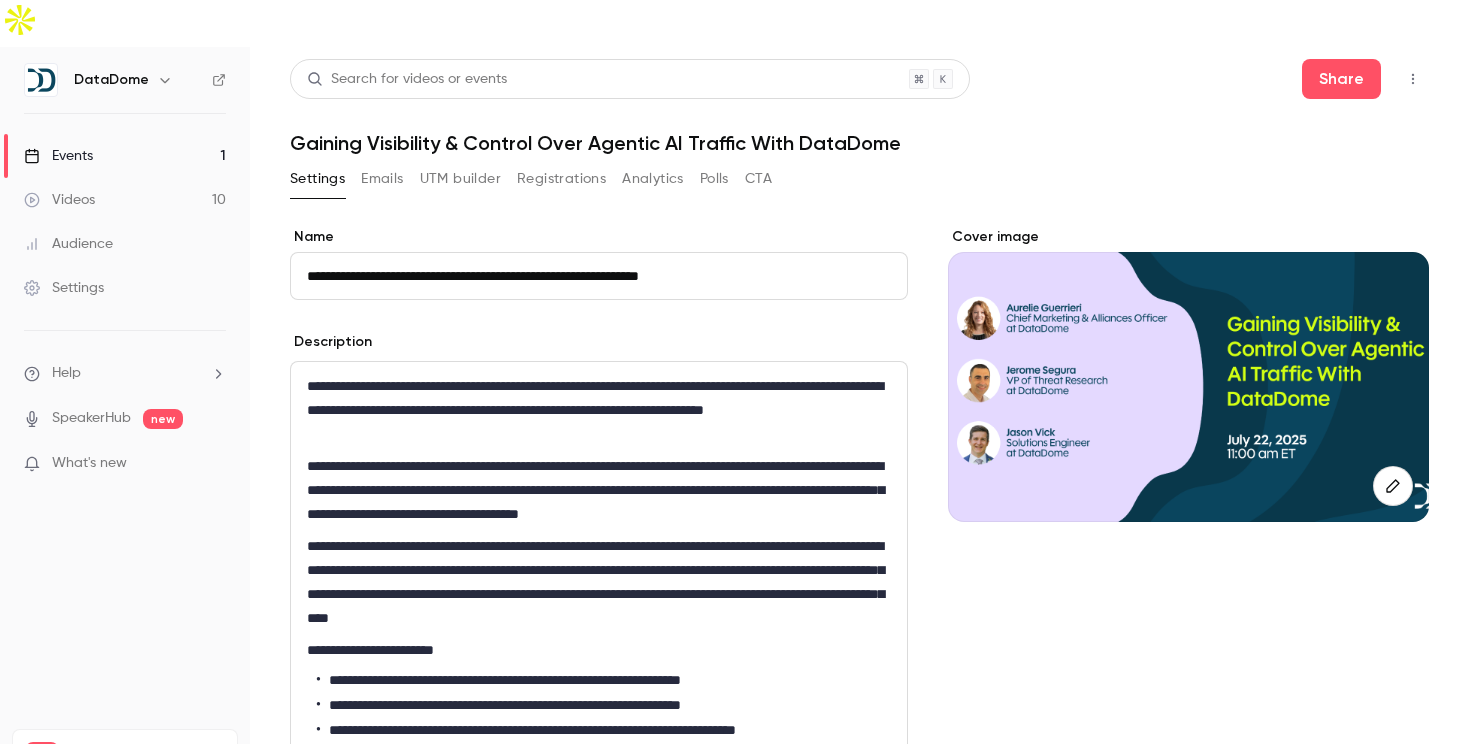 click on "Emails" at bounding box center (382, 179) 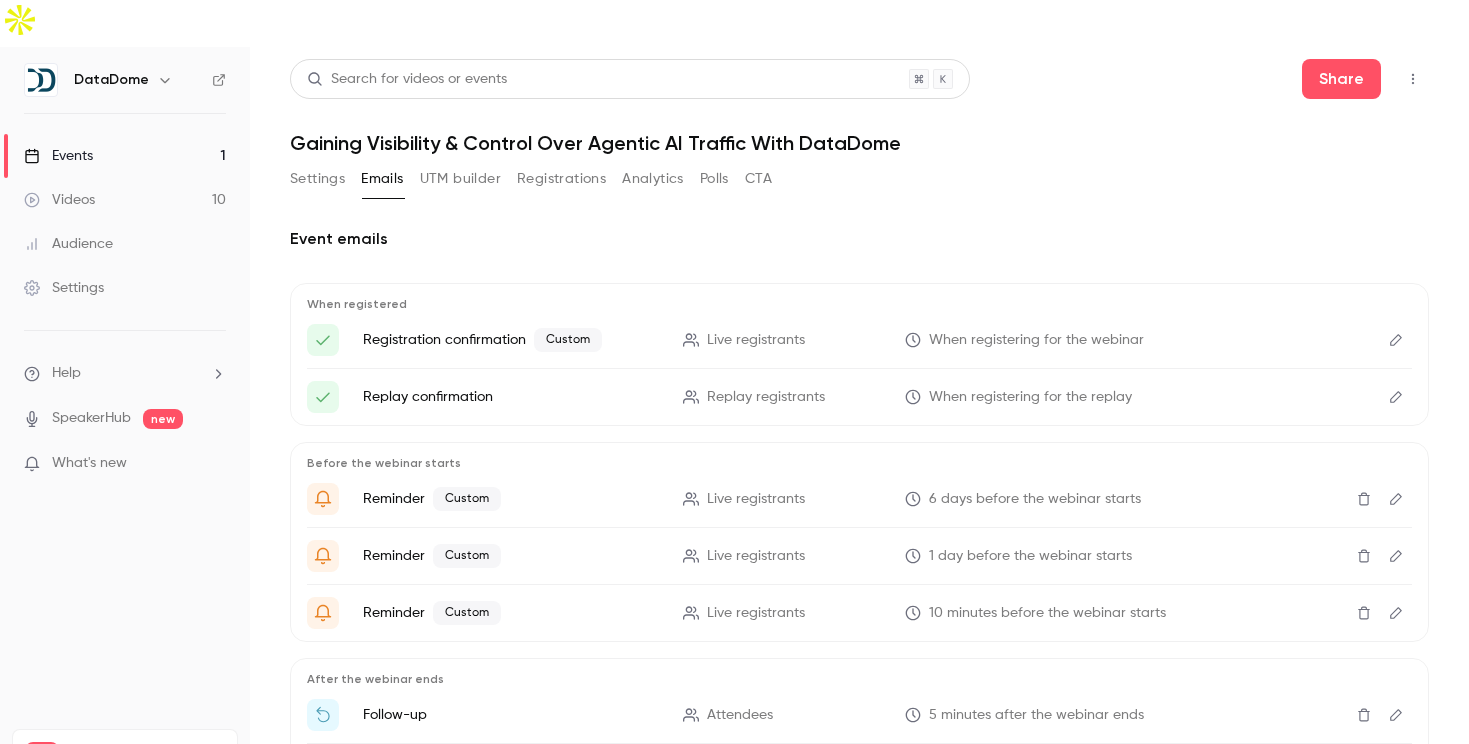 scroll, scrollTop: 126, scrollLeft: 0, axis: vertical 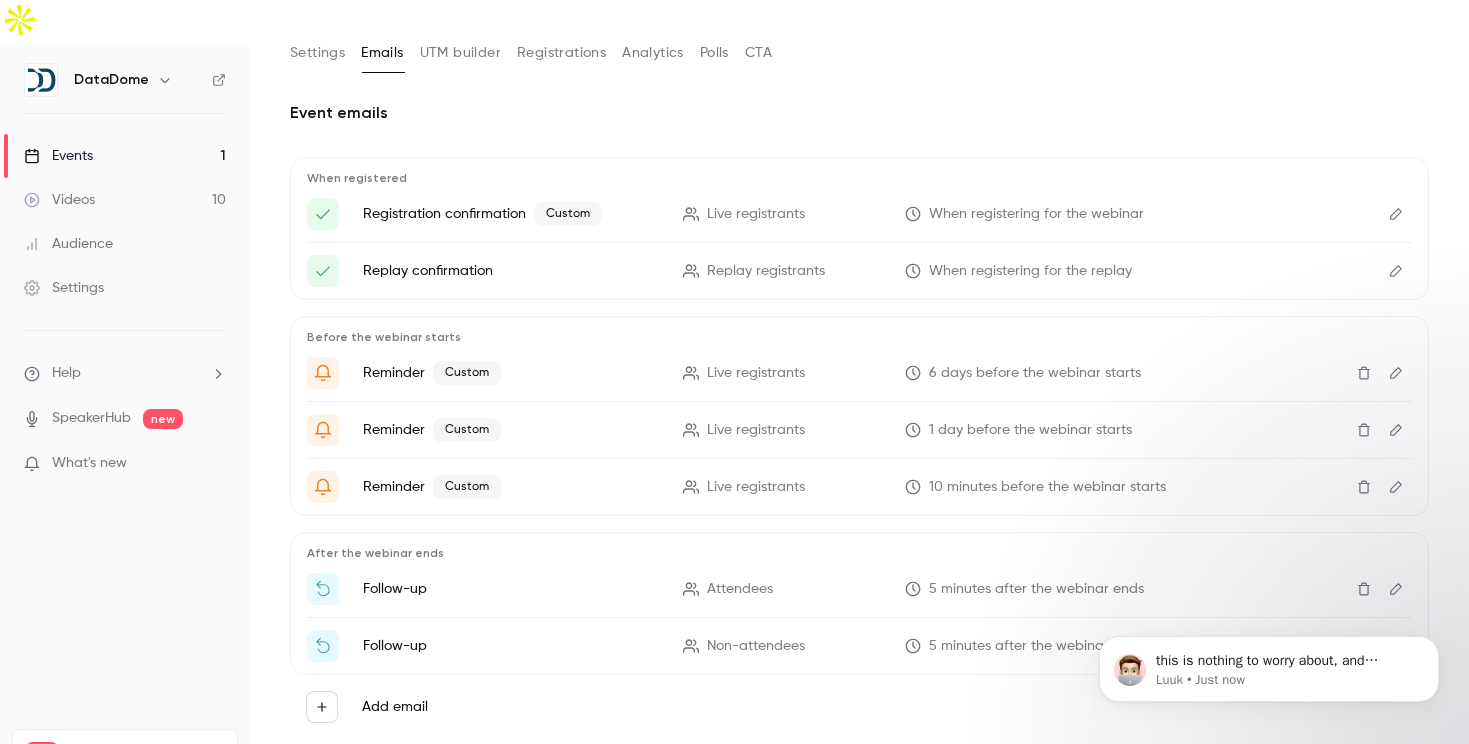 click at bounding box center [1396, 214] 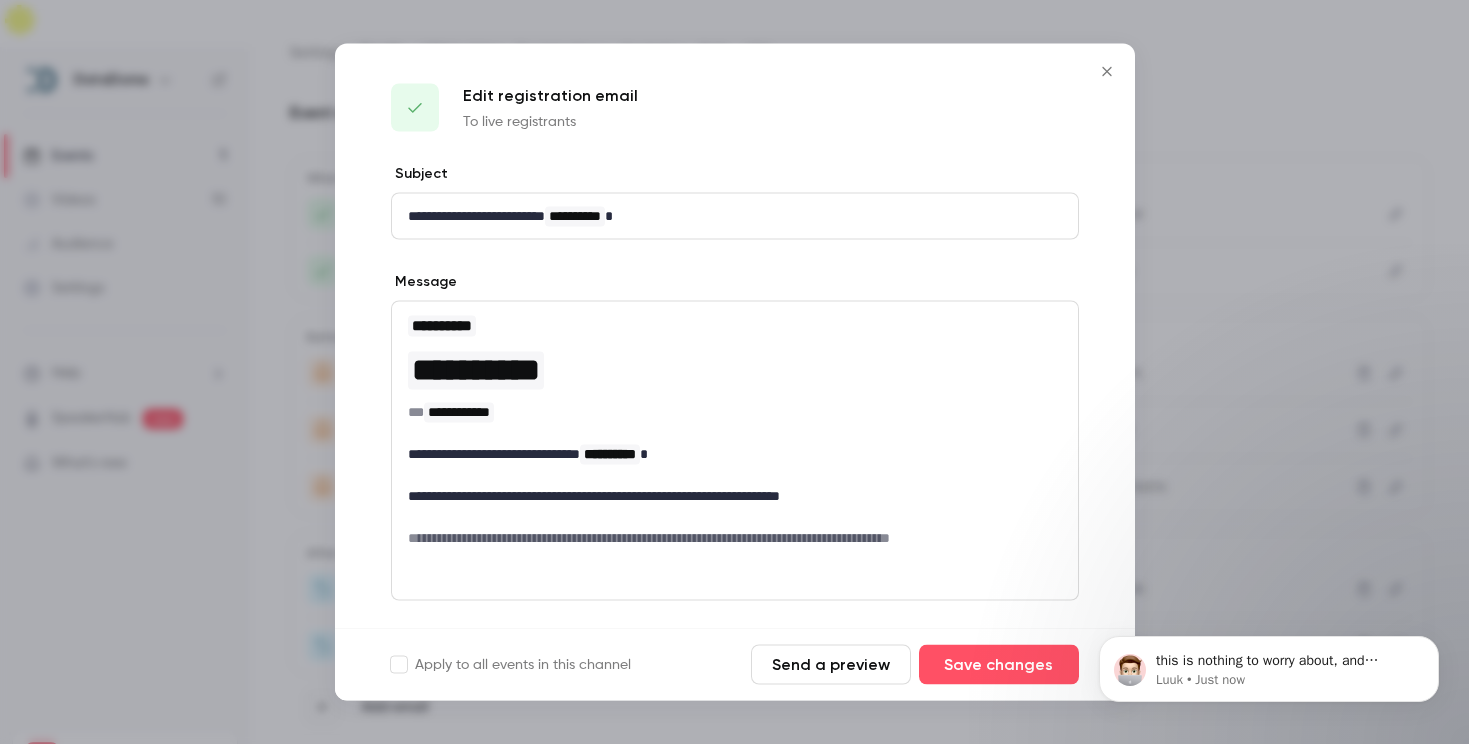scroll, scrollTop: 153, scrollLeft: 0, axis: vertical 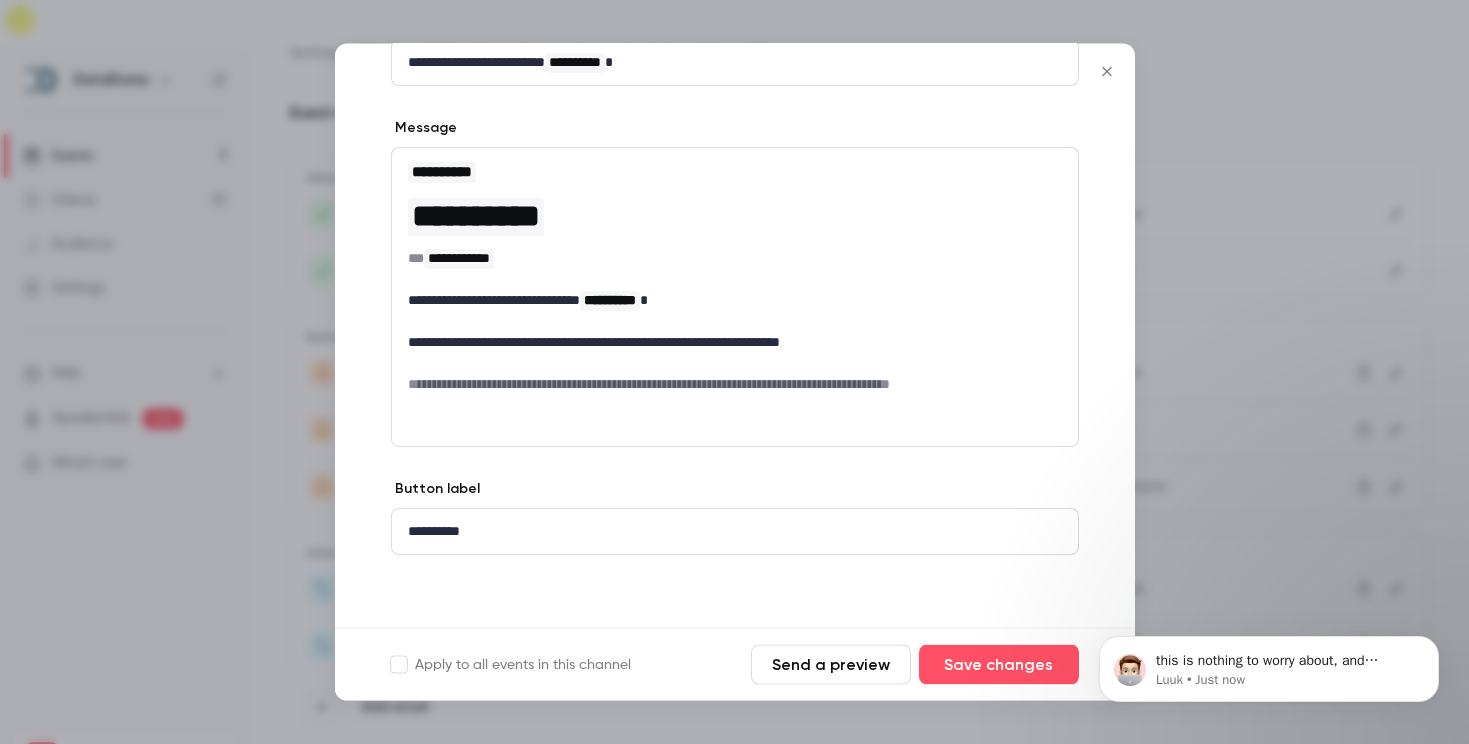 click at bounding box center [734, 372] 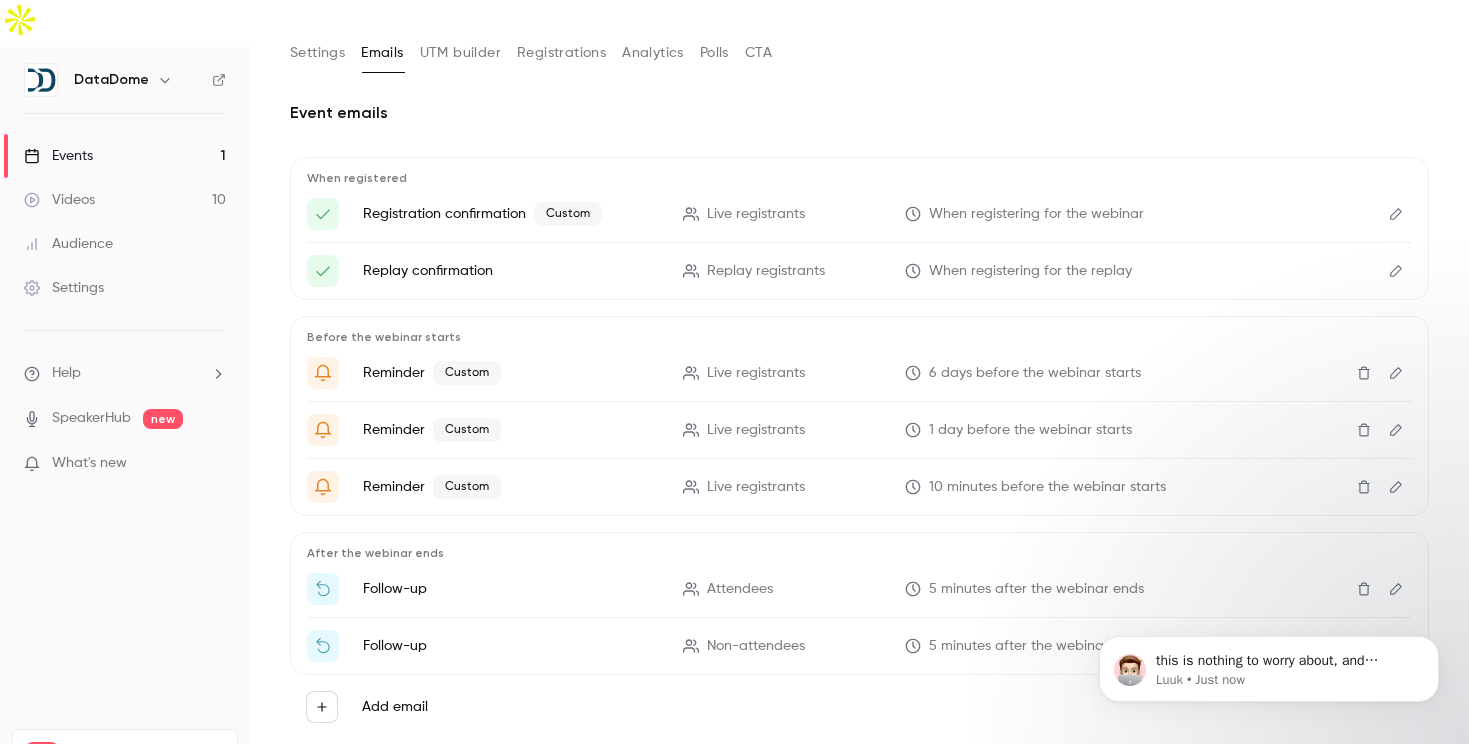 scroll, scrollTop: 0, scrollLeft: 0, axis: both 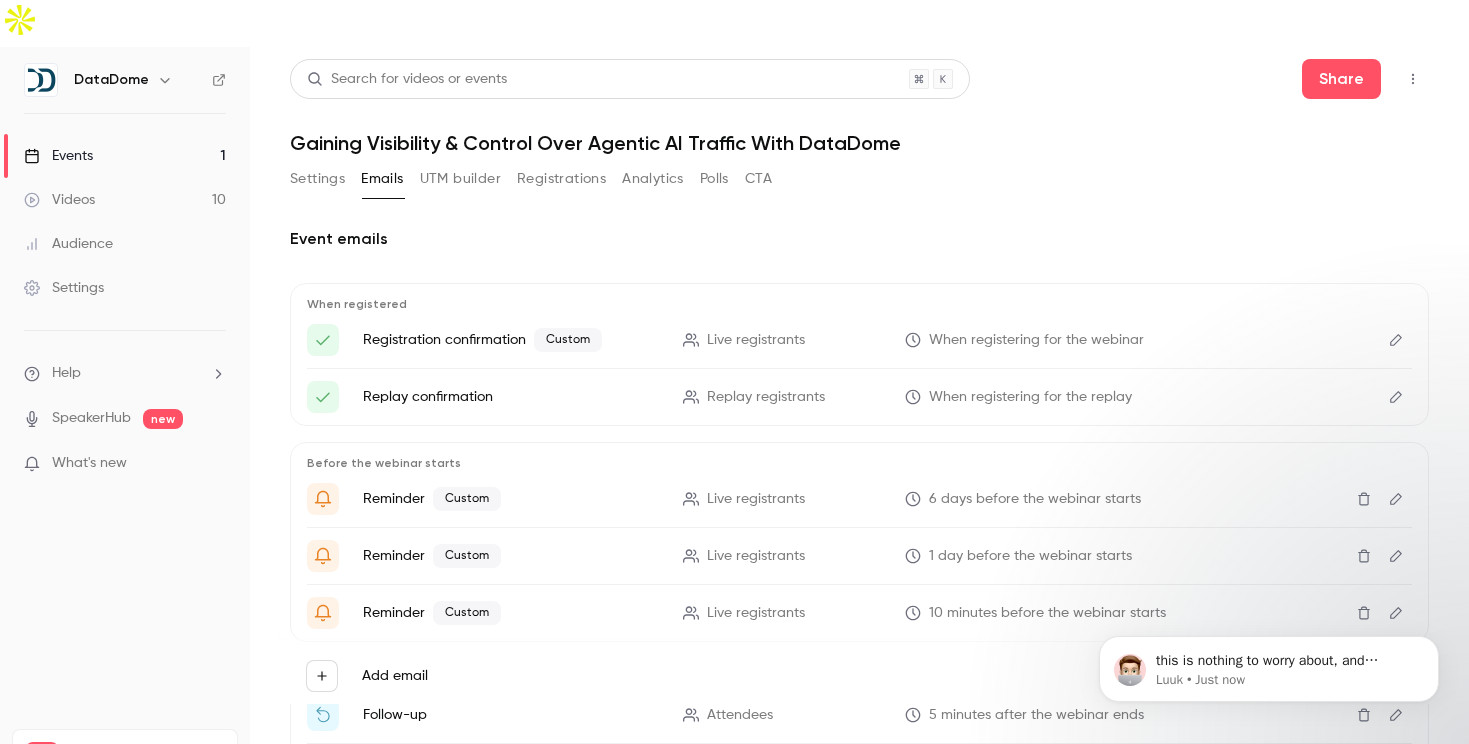 click on "Settings" at bounding box center [317, 179] 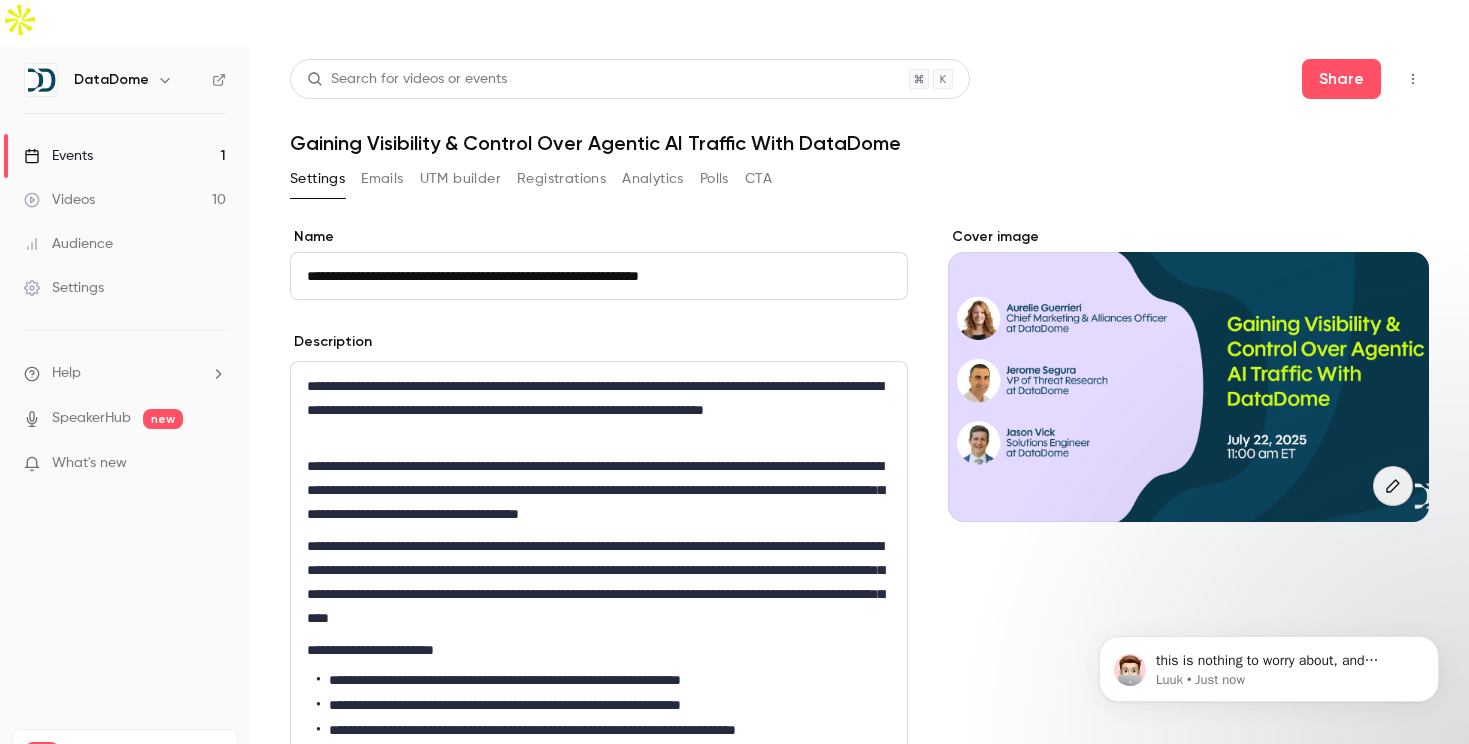 click on "Emails" at bounding box center [382, 179] 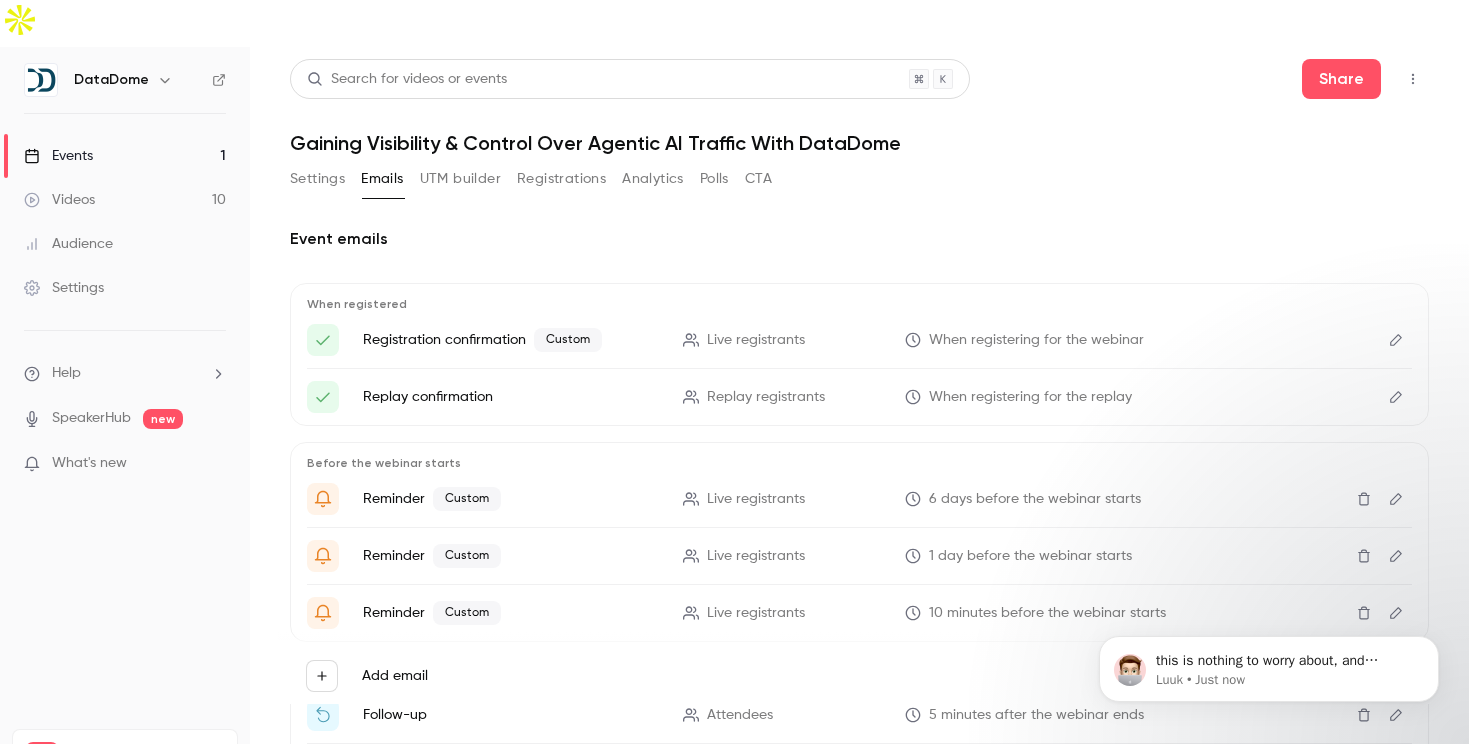 click on "Settings" at bounding box center (317, 179) 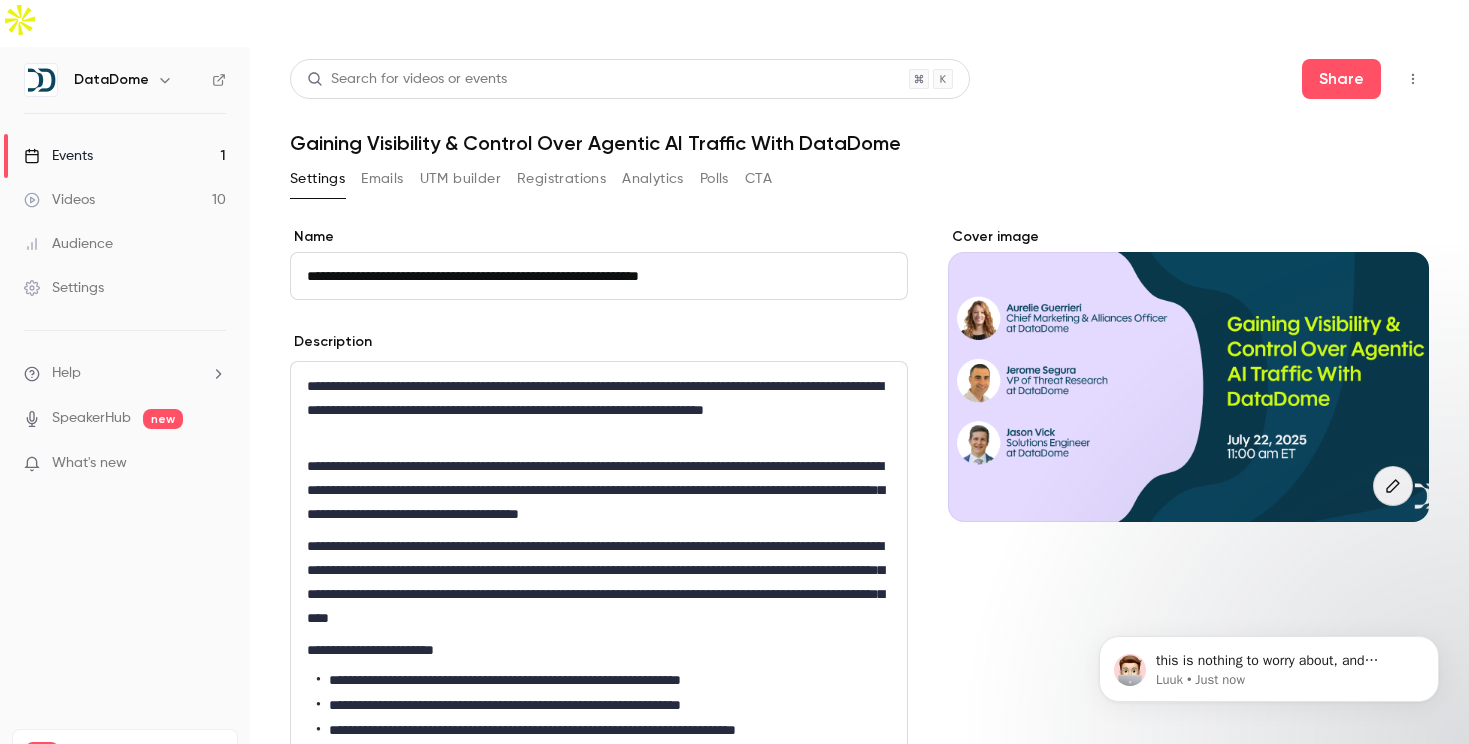 click at bounding box center (1188, 387) 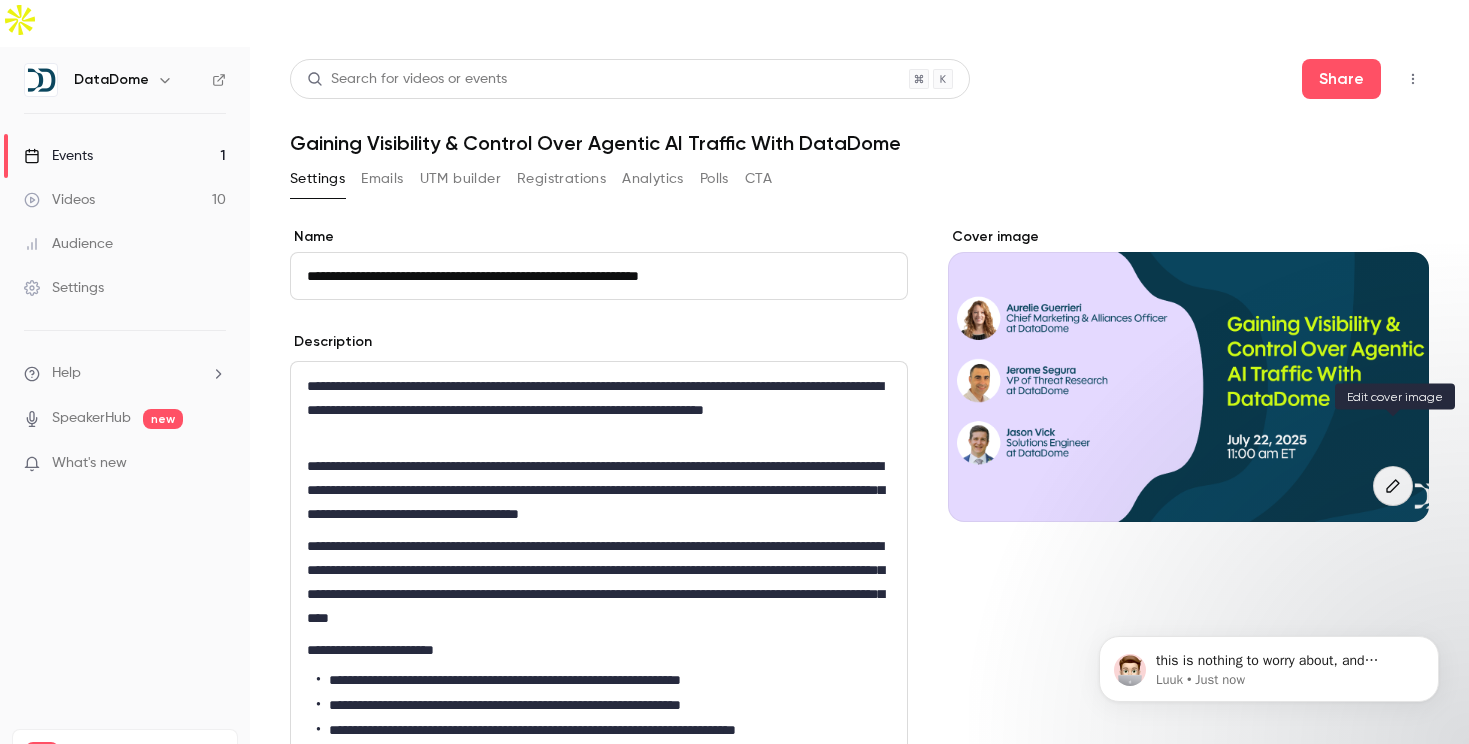 click 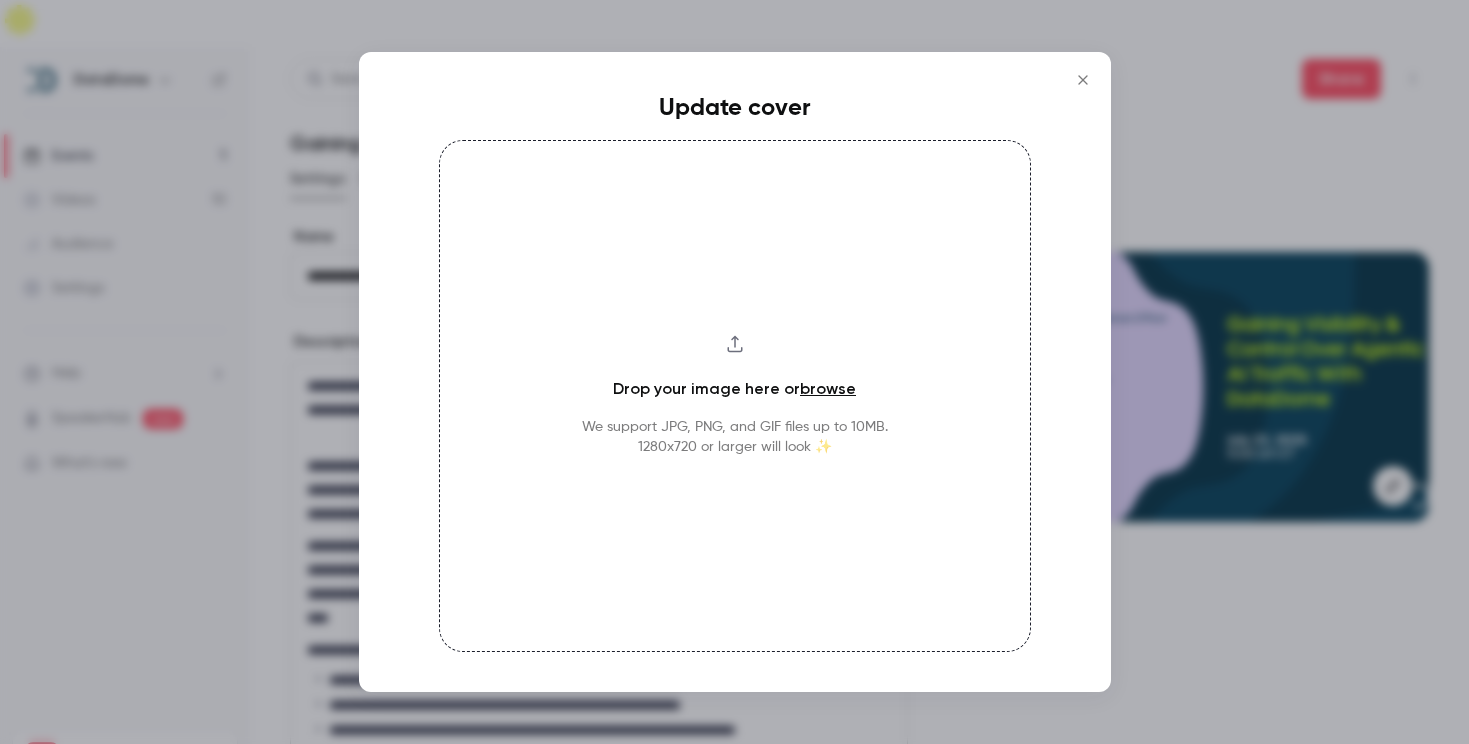 click at bounding box center (734, 372) 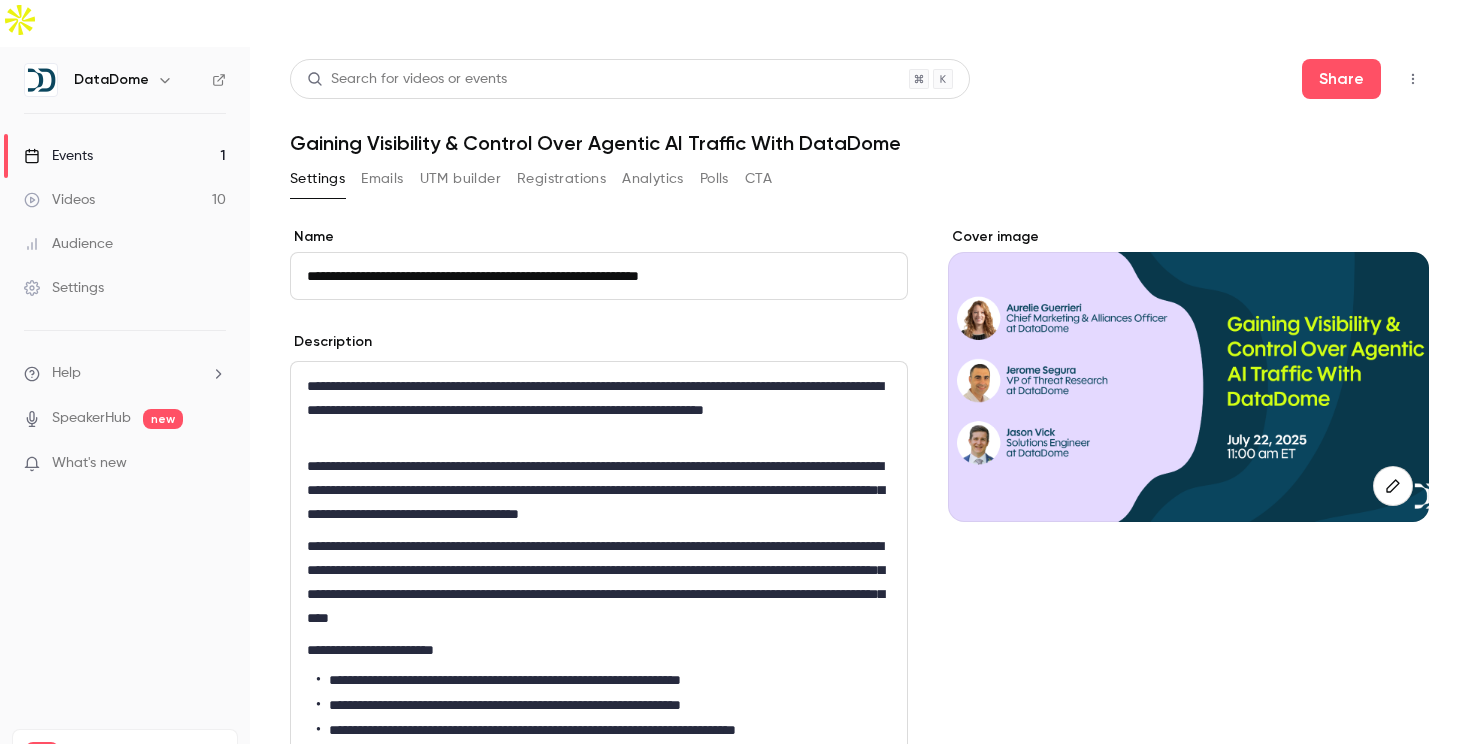 click on "Emails" at bounding box center (382, 179) 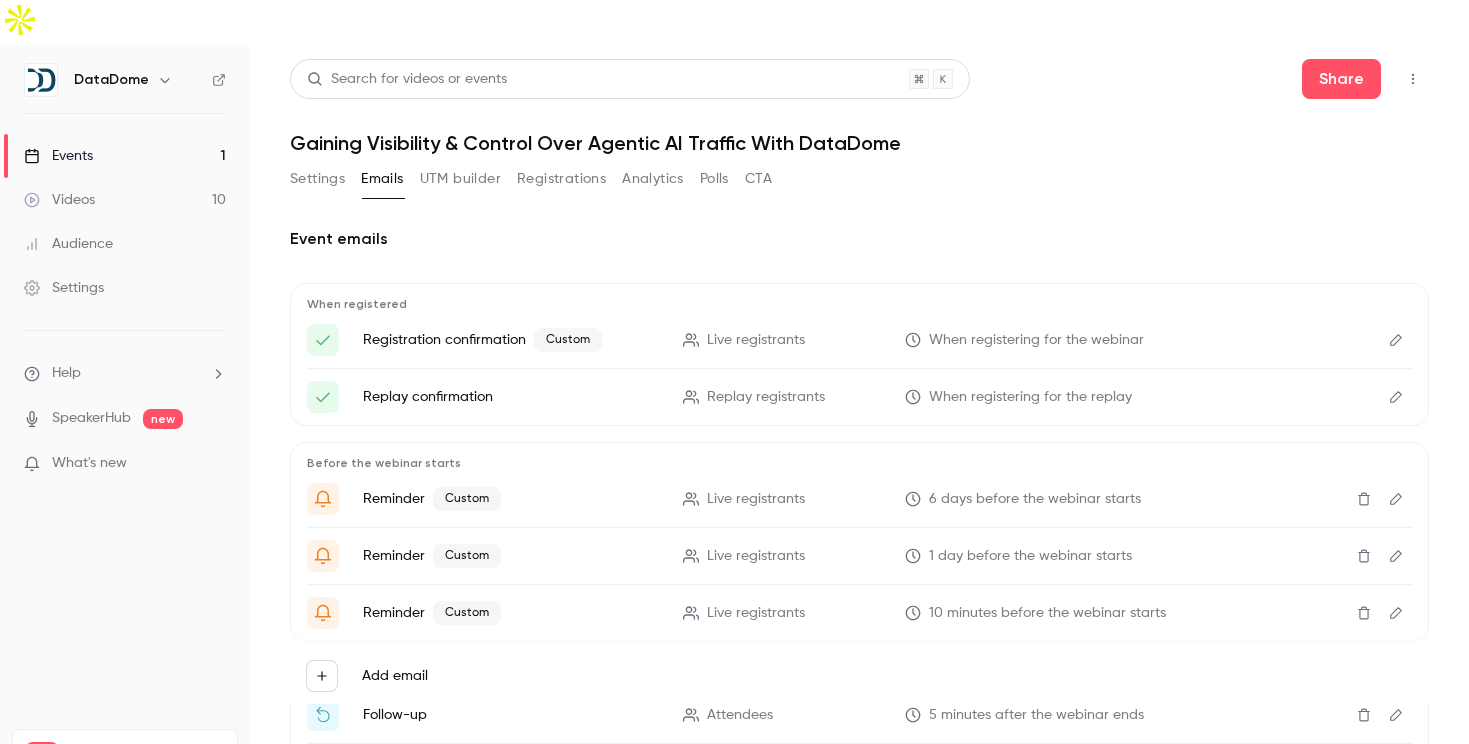 scroll, scrollTop: 52, scrollLeft: 0, axis: vertical 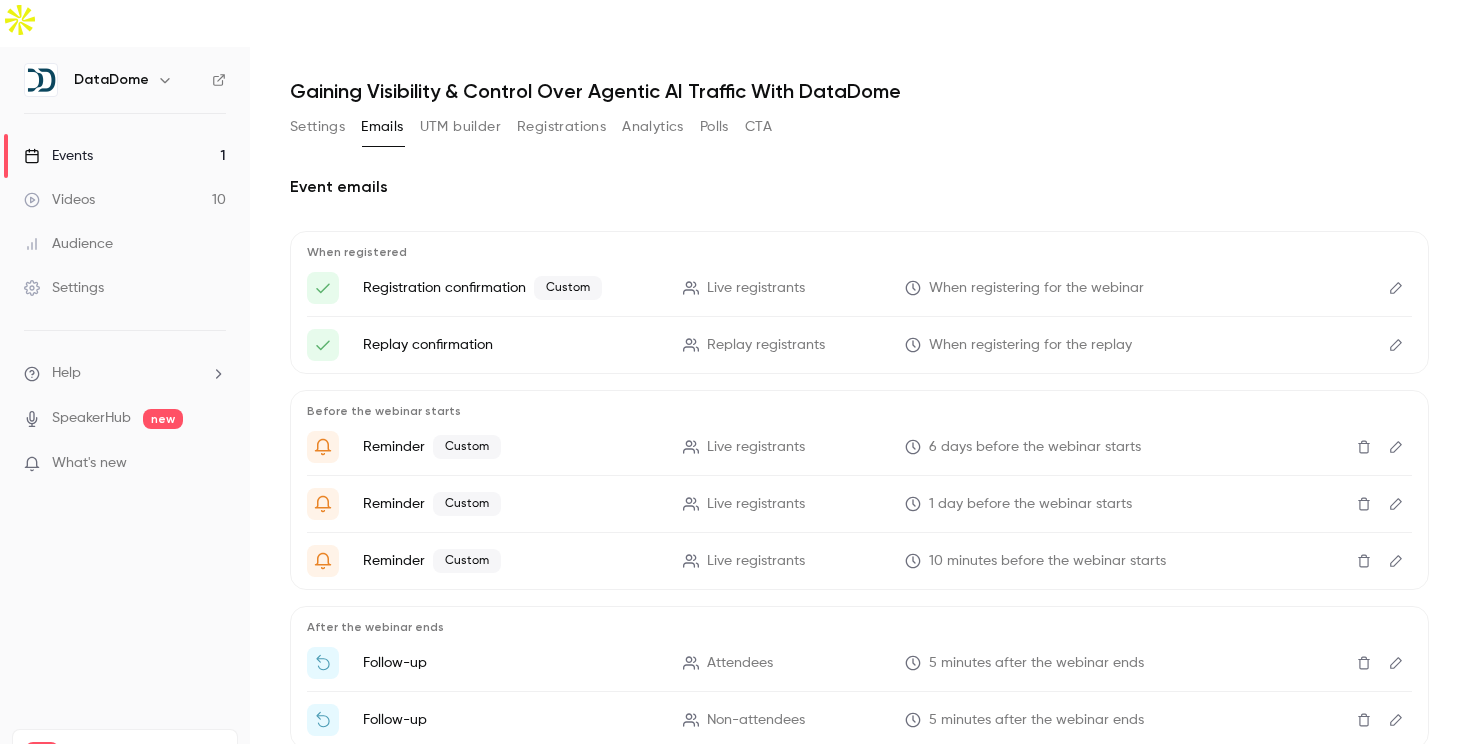 click 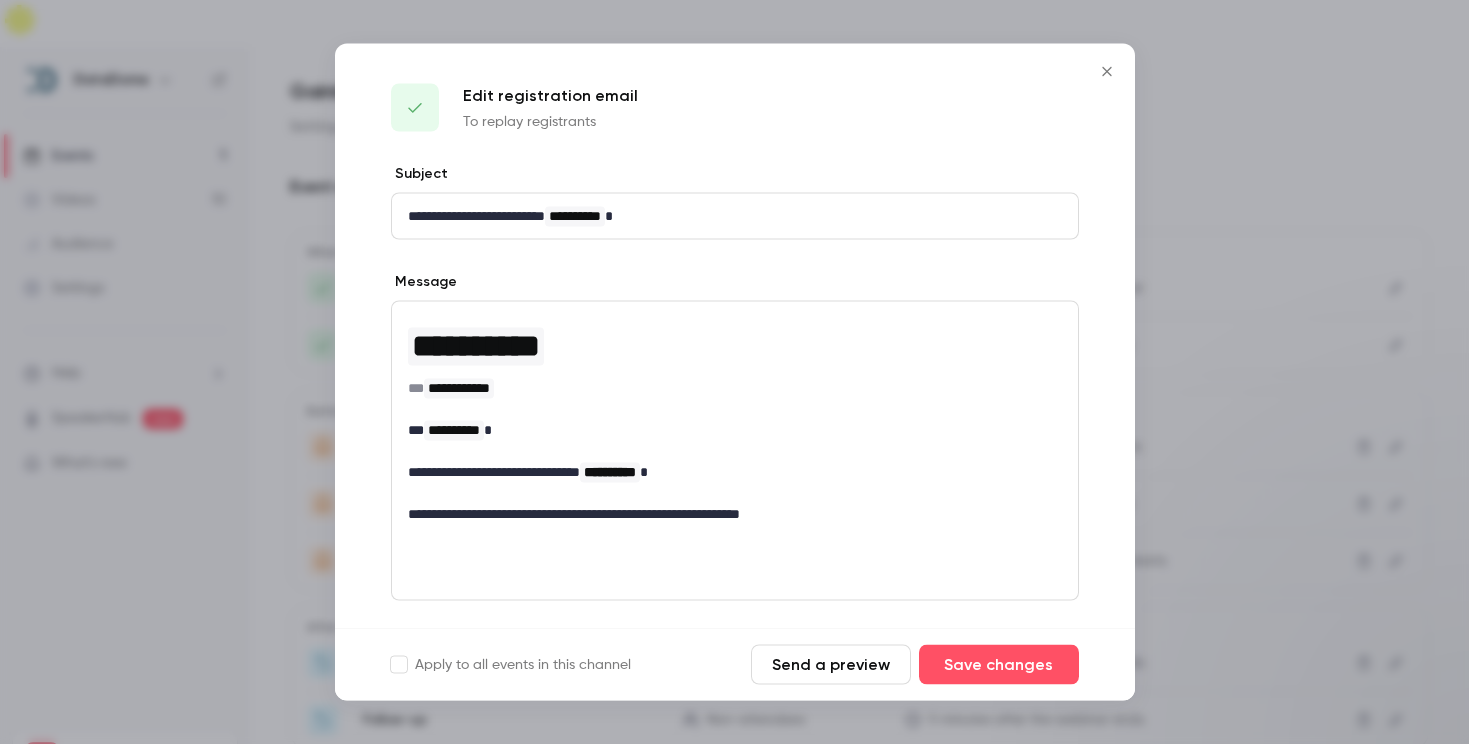 click 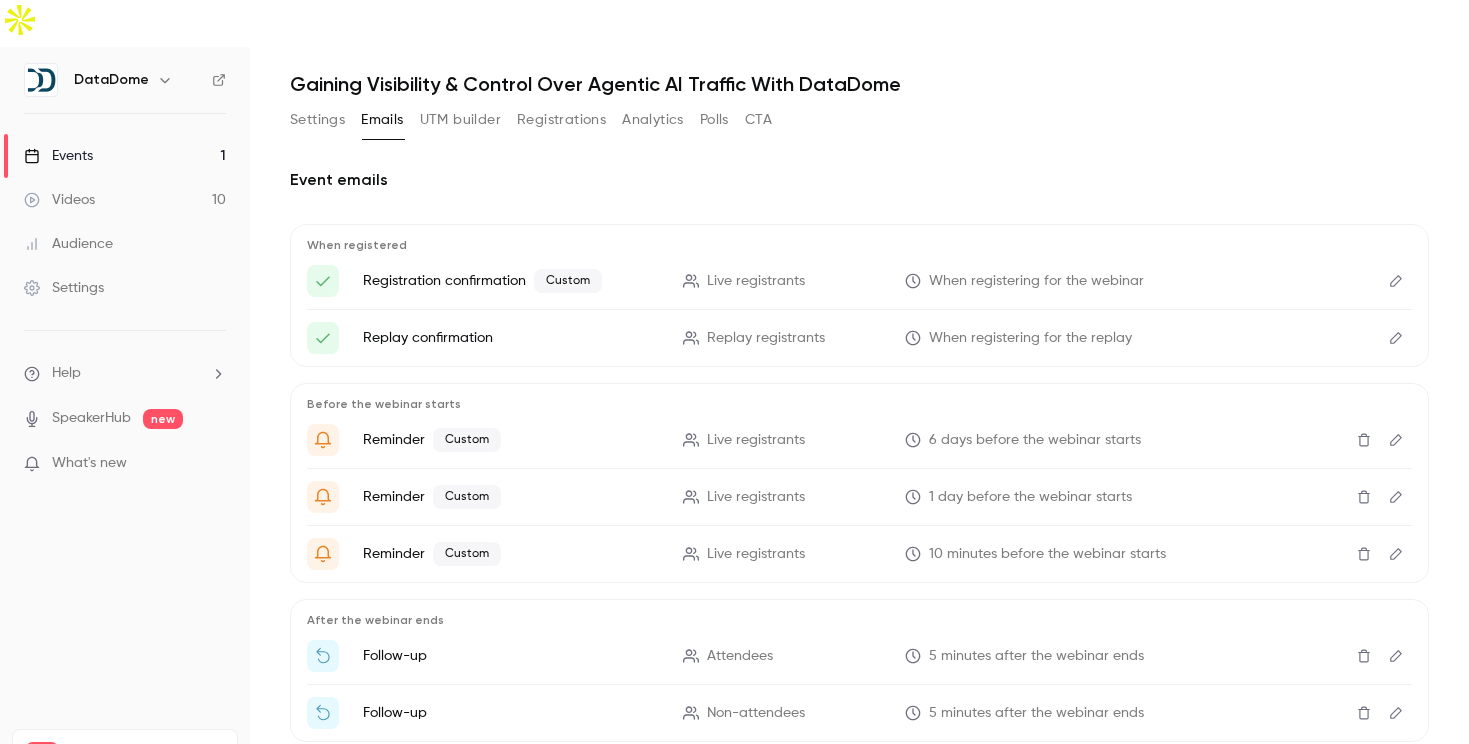 scroll, scrollTop: 43, scrollLeft: 0, axis: vertical 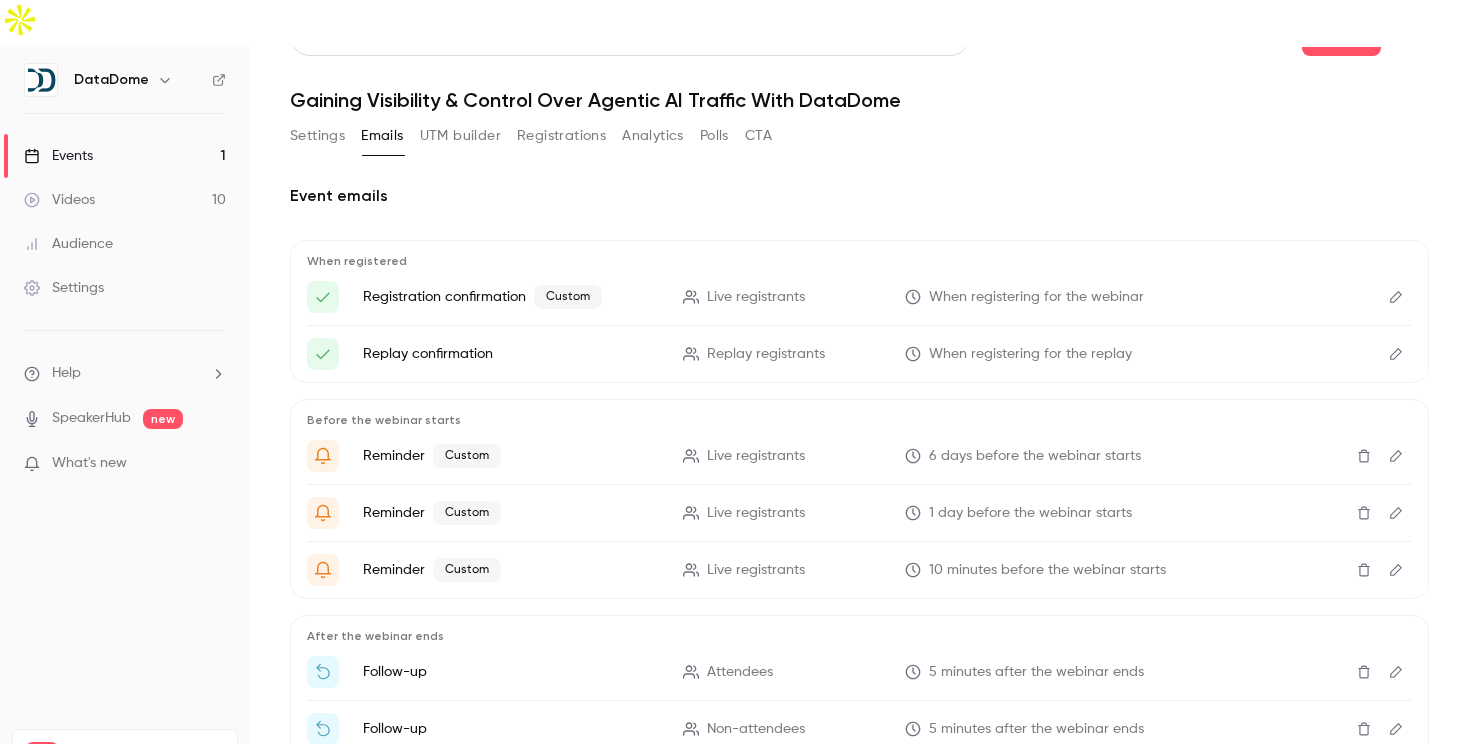click on "Registration confirmation Custom Live registrants When registering for the webinar Replay confirmation Replay registrants When registering for the replay" at bounding box center (859, 325) 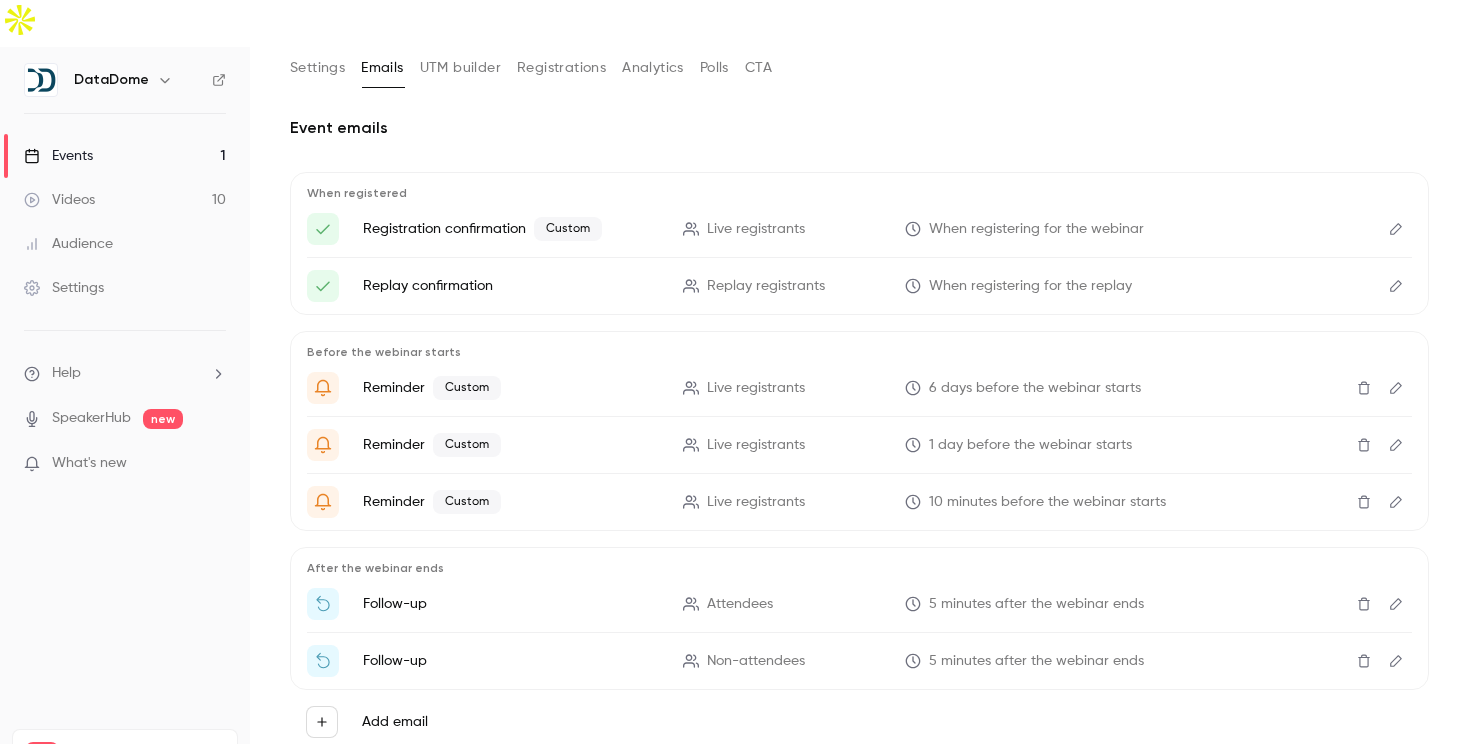 scroll, scrollTop: 125, scrollLeft: 0, axis: vertical 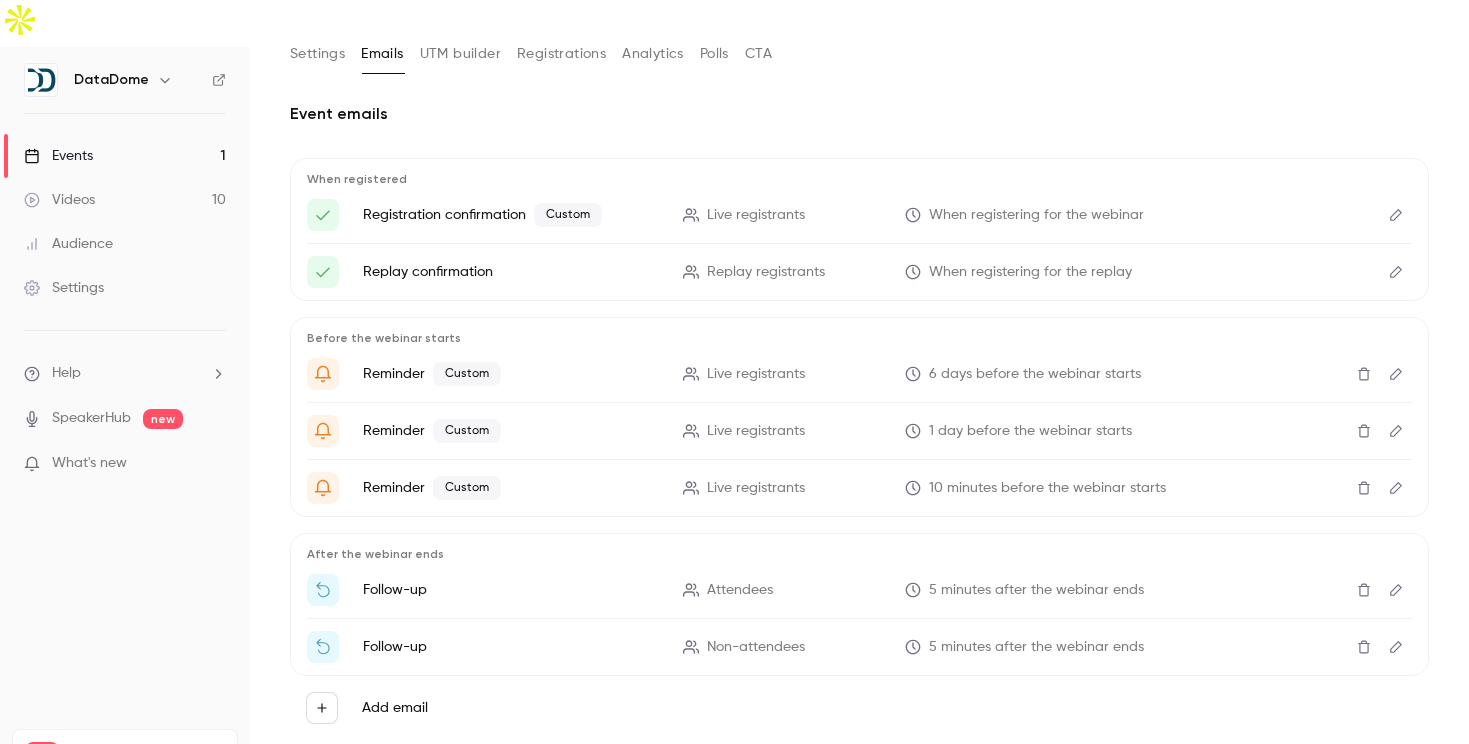 click 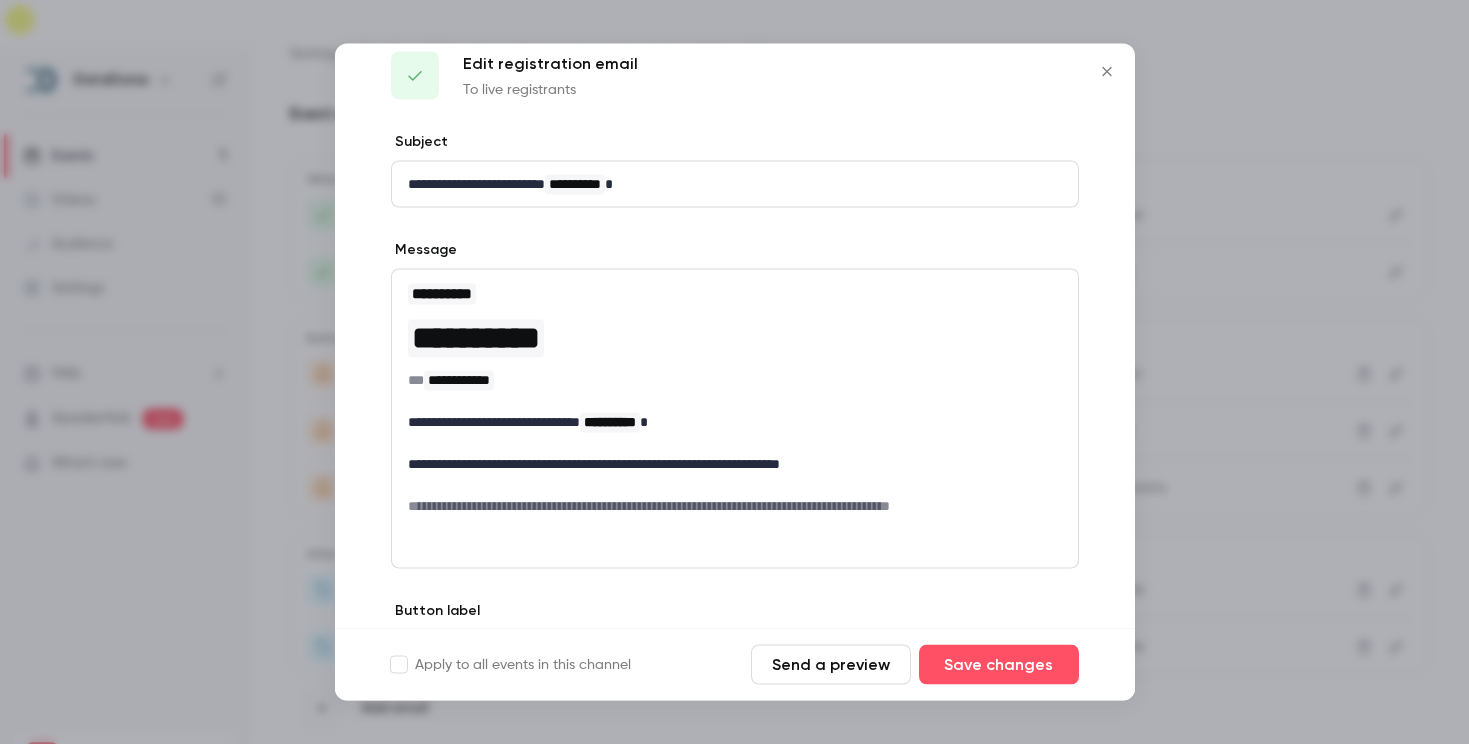 scroll, scrollTop: 0, scrollLeft: 0, axis: both 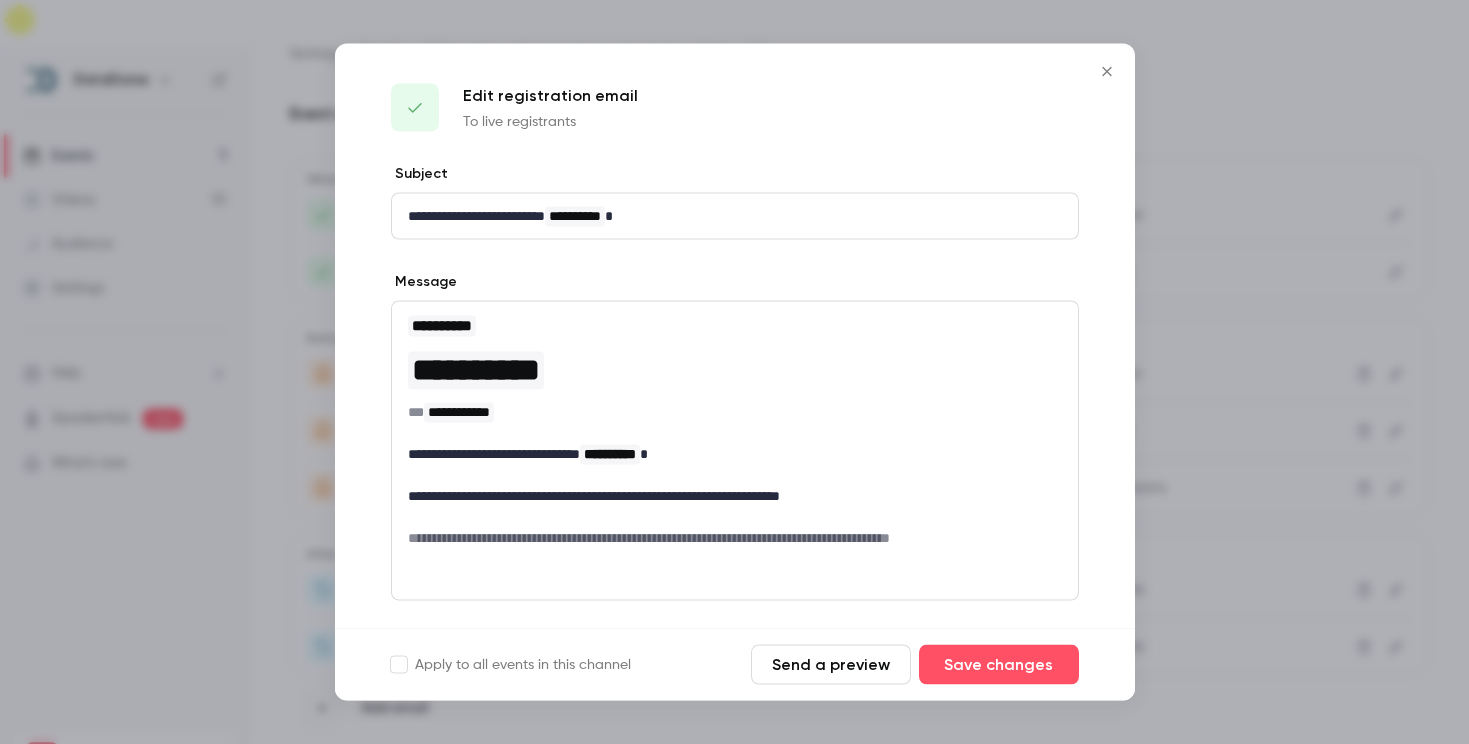 click at bounding box center (734, 372) 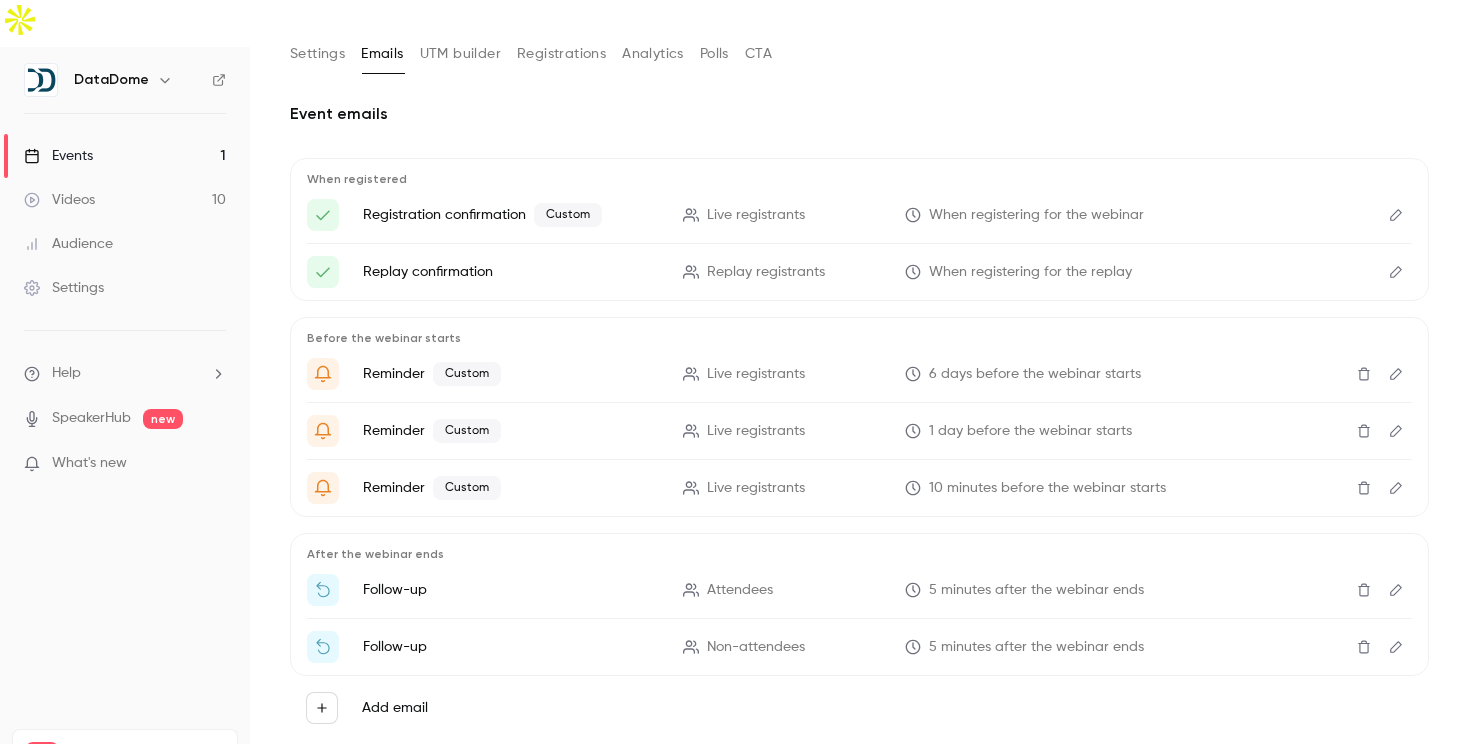 scroll, scrollTop: 0, scrollLeft: 0, axis: both 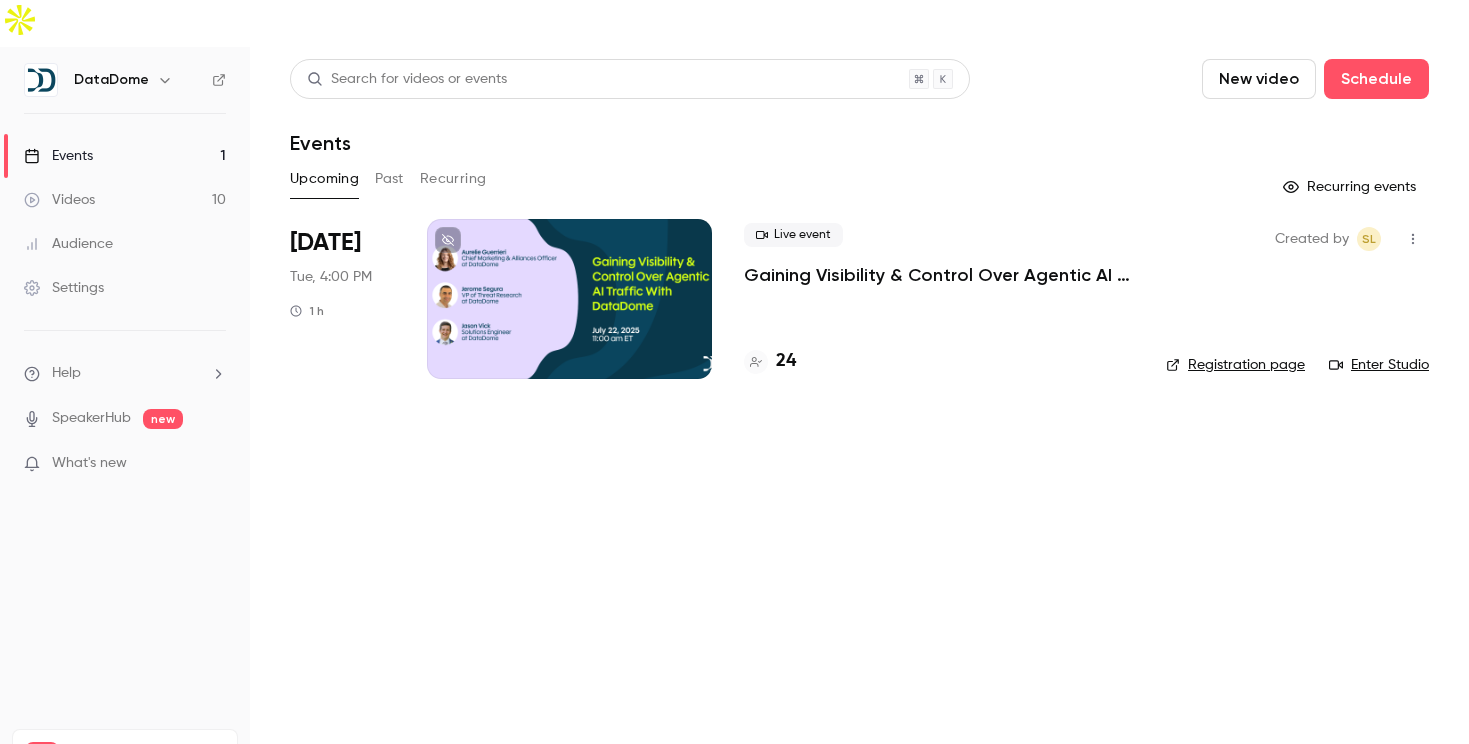 click on "Gaining Visibility & Control Over Agentic AI Traffic With DataDome" at bounding box center [939, 275] 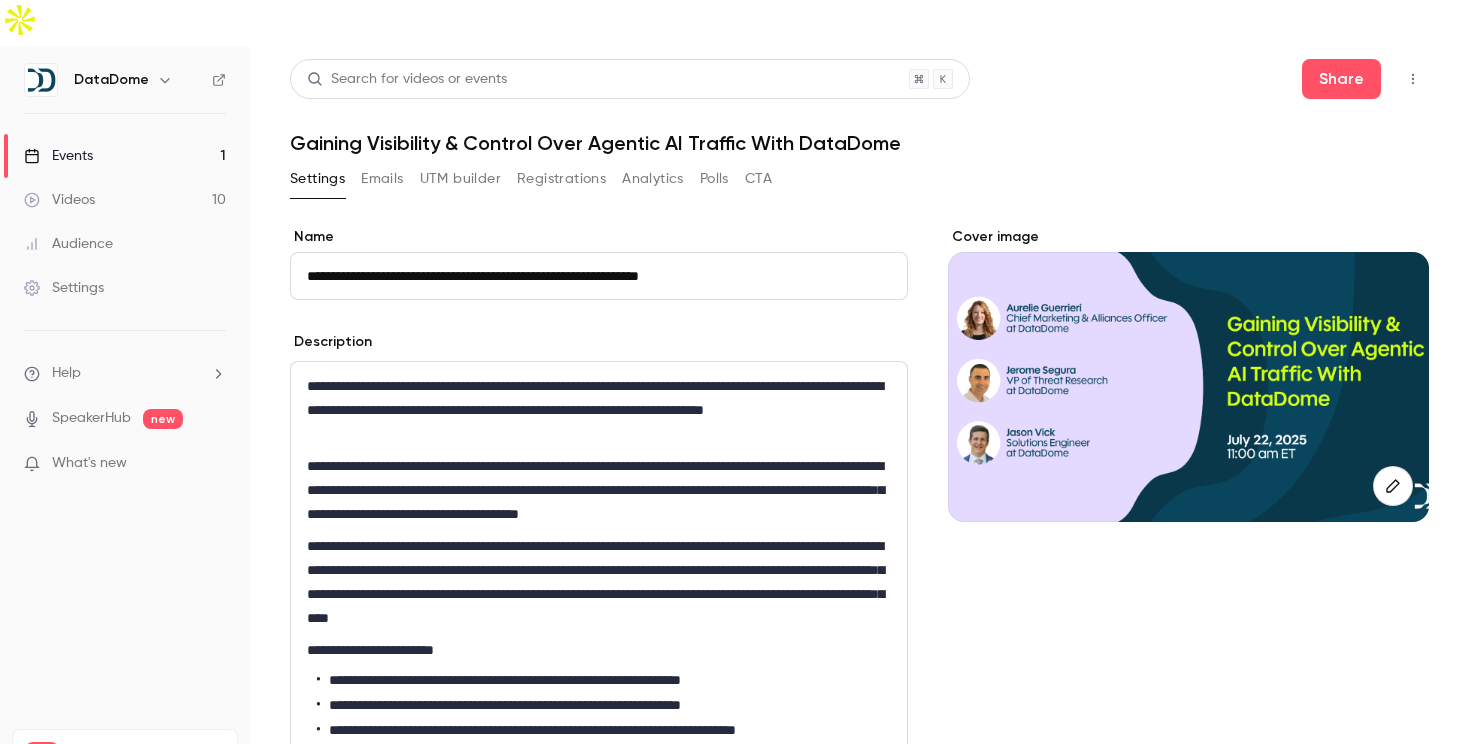 click on "Emails" at bounding box center [382, 179] 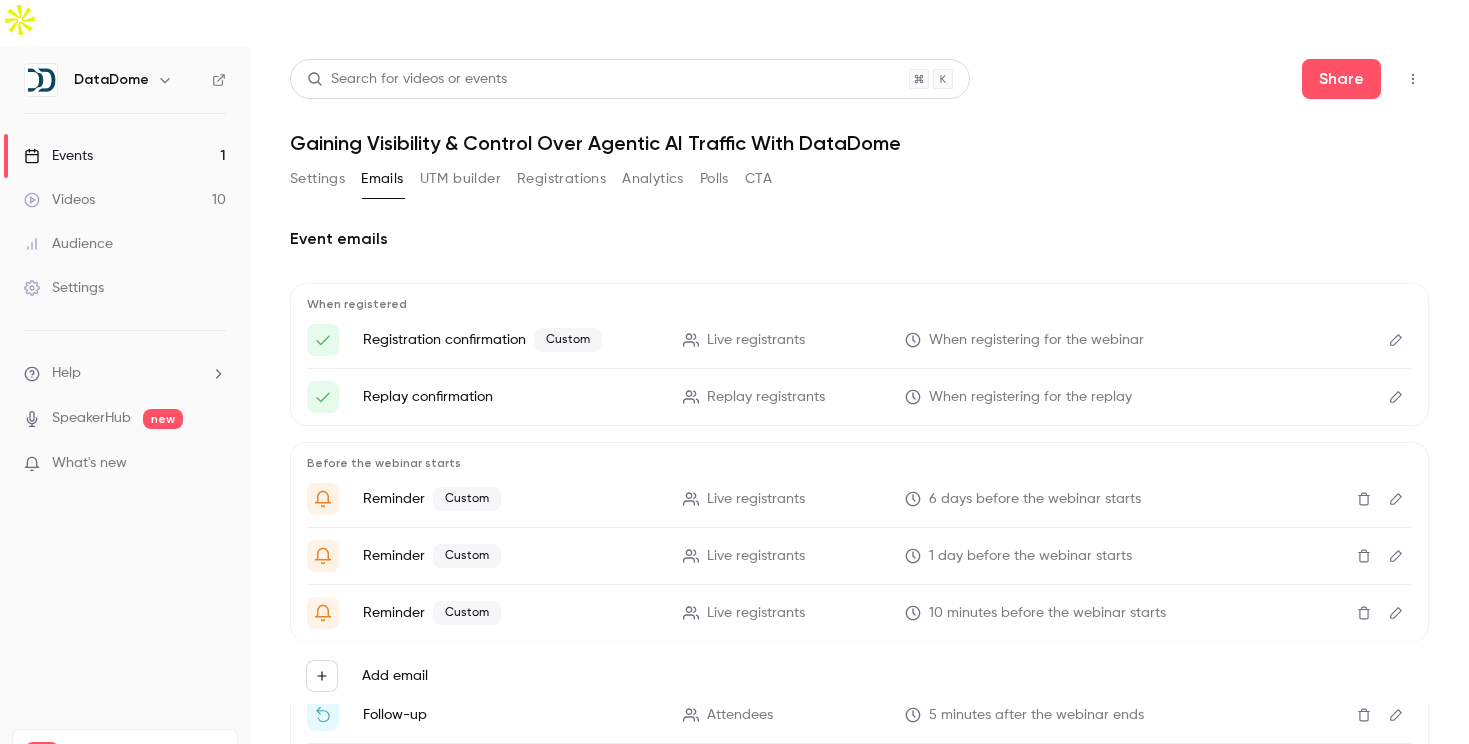 click on "Settings" at bounding box center (317, 179) 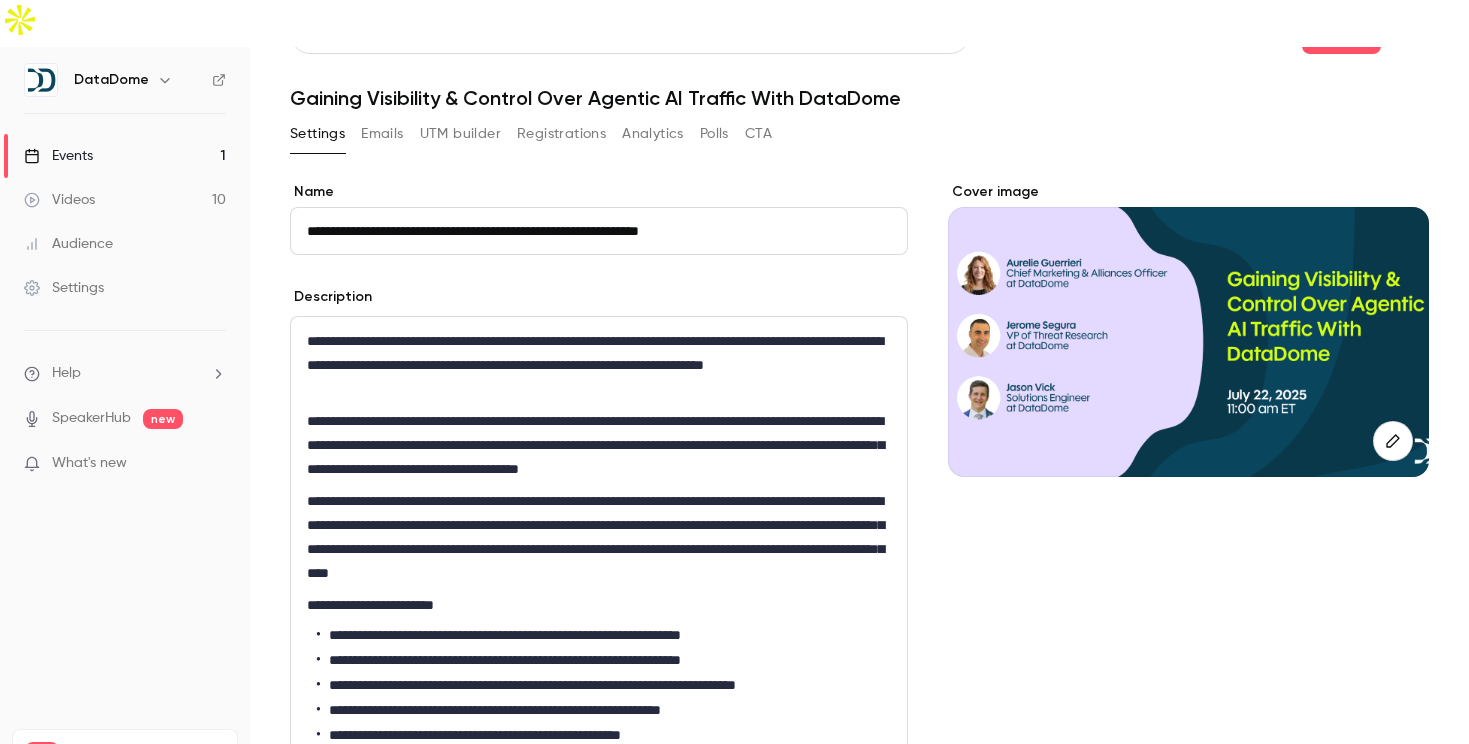scroll, scrollTop: 0, scrollLeft: 0, axis: both 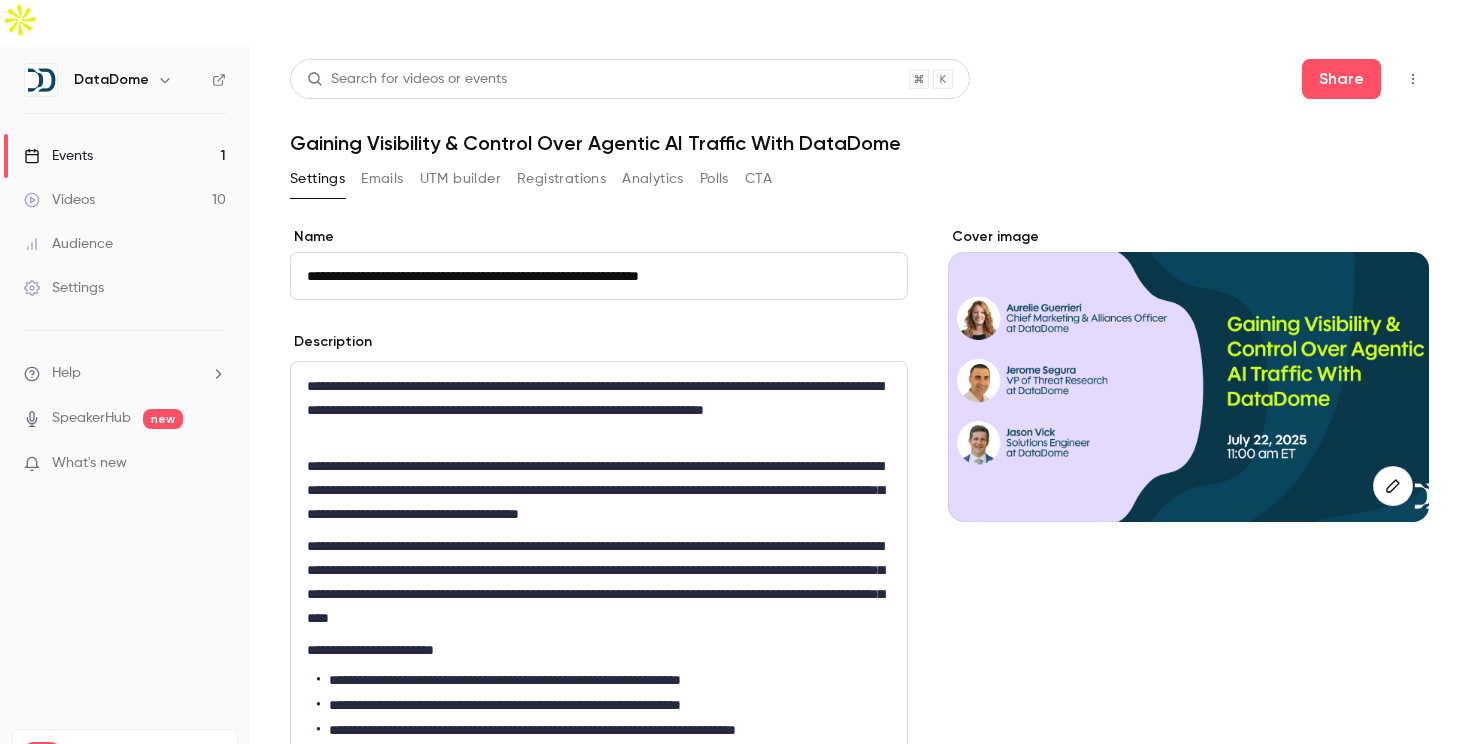 click on "Emails" at bounding box center [382, 179] 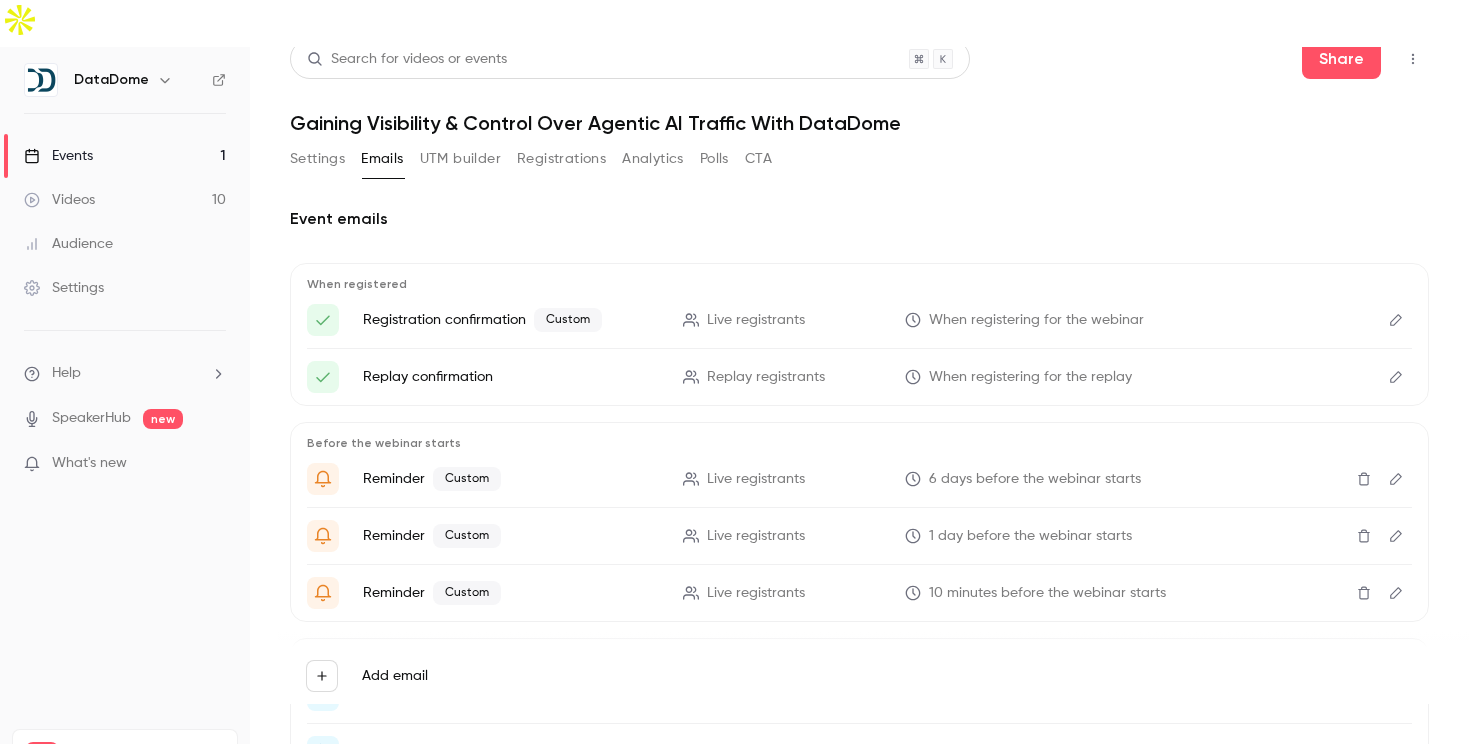 scroll, scrollTop: 0, scrollLeft: 0, axis: both 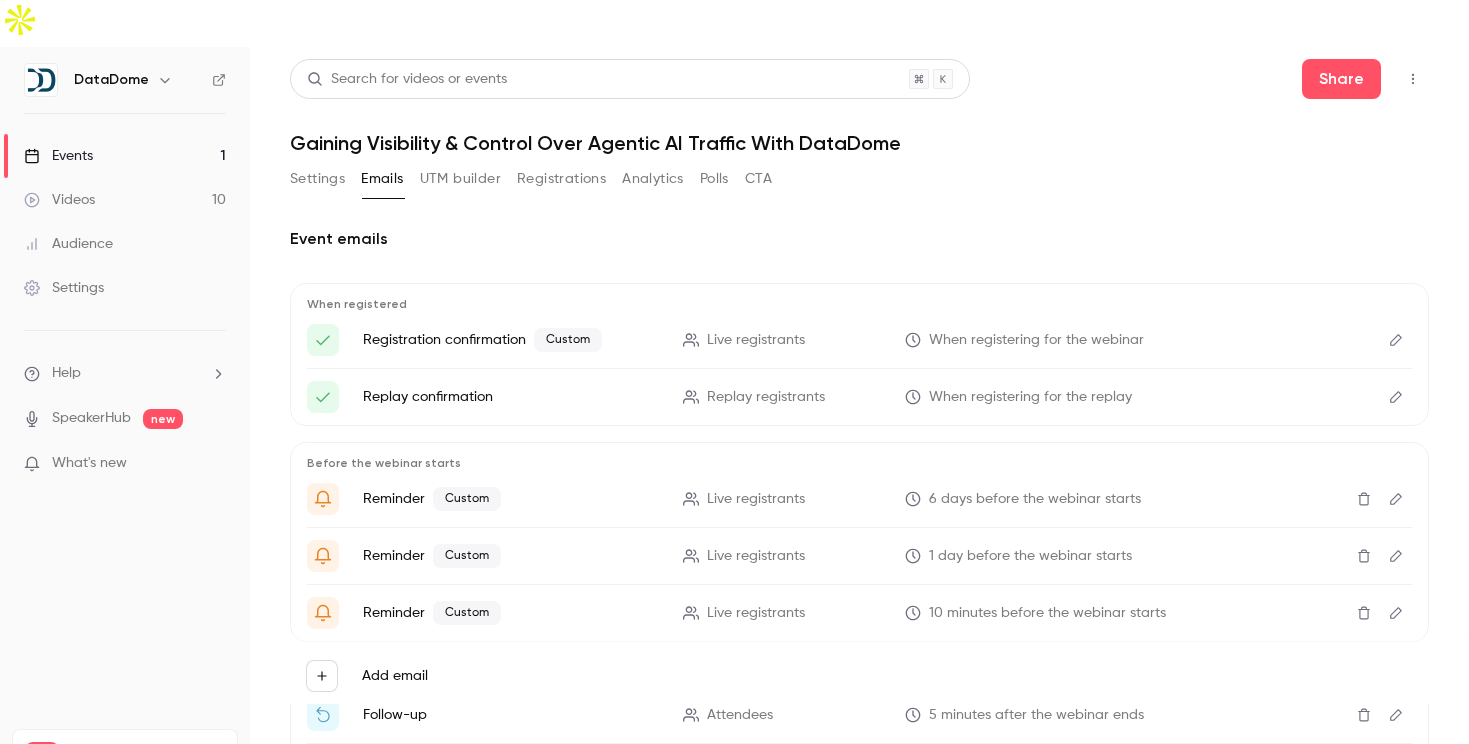 click on "Events" at bounding box center [58, 156] 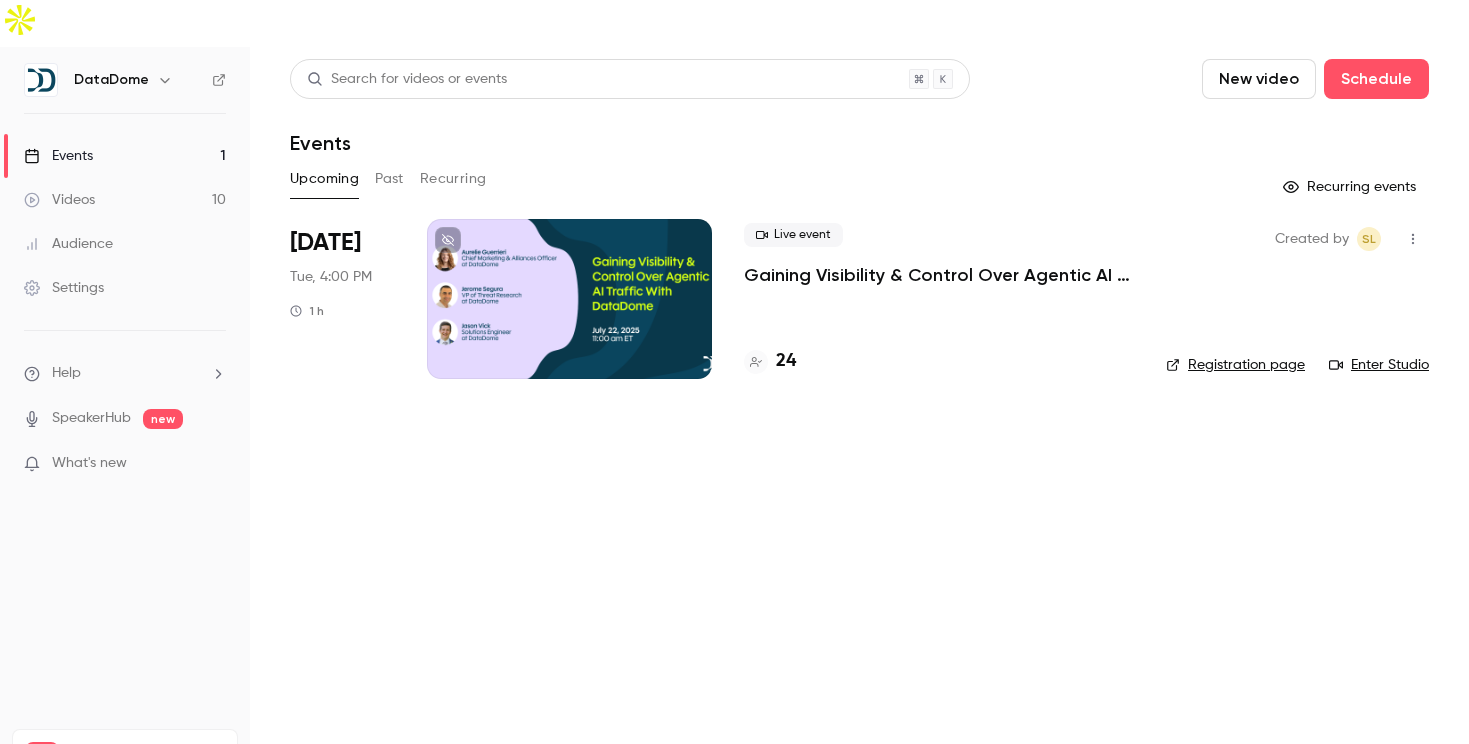 click on "Videos 10" at bounding box center [125, 200] 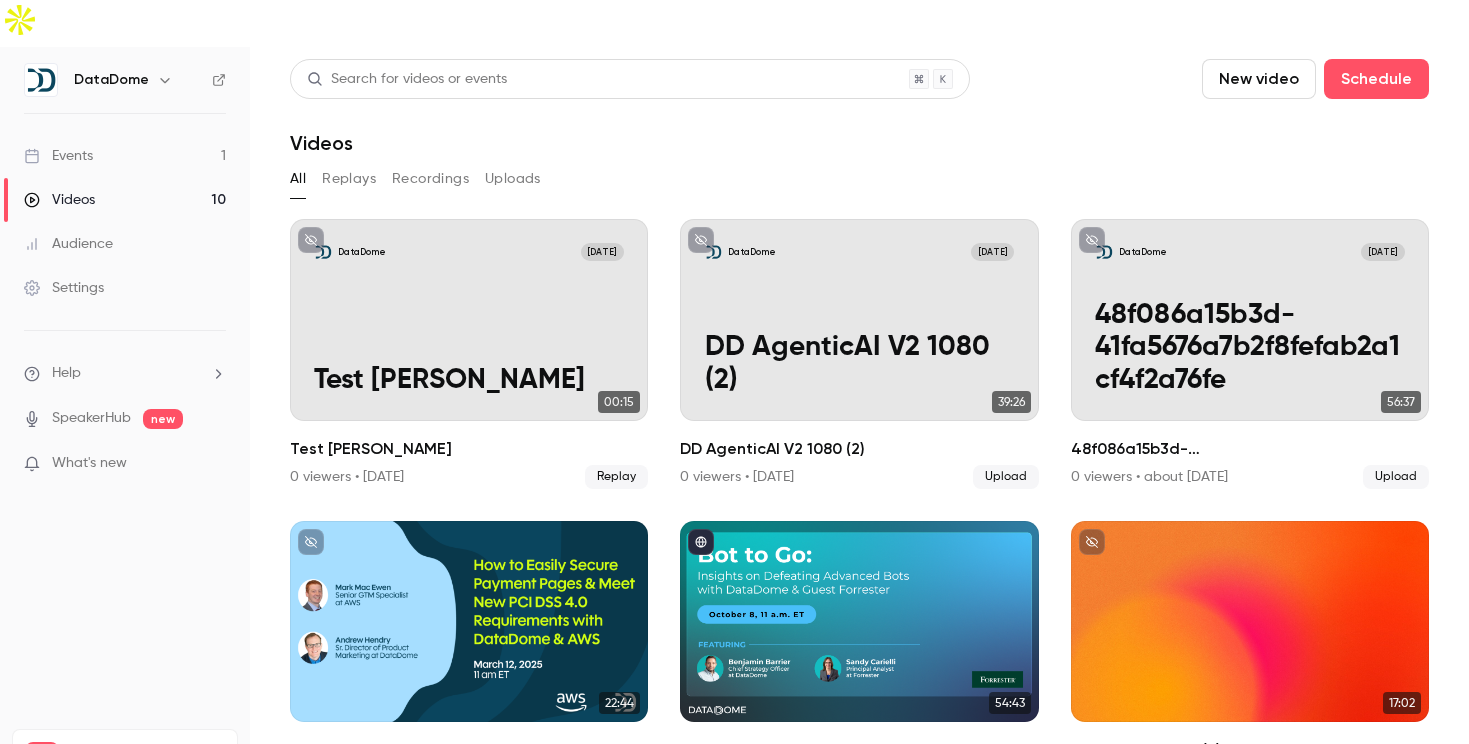 click on "Events" at bounding box center (58, 156) 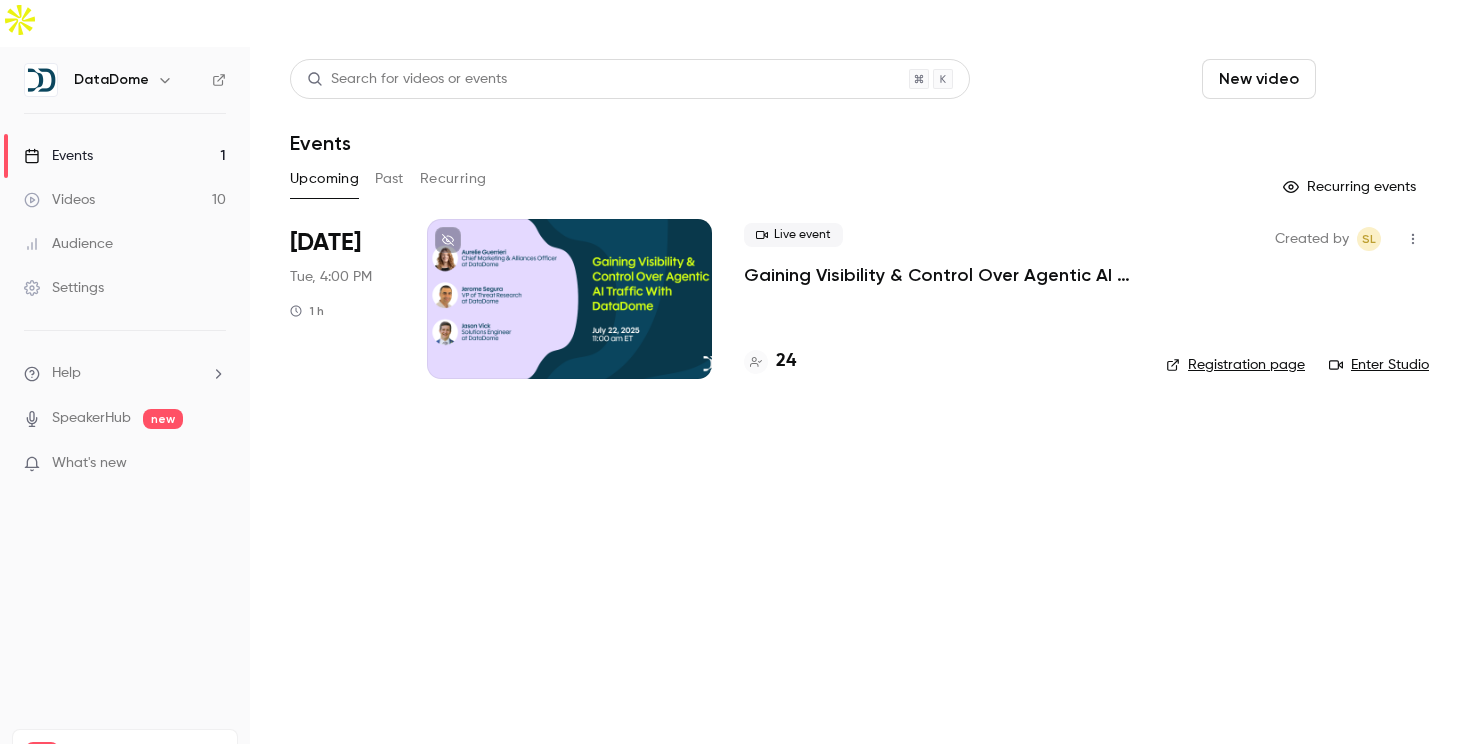 click on "Schedule" at bounding box center [1376, 79] 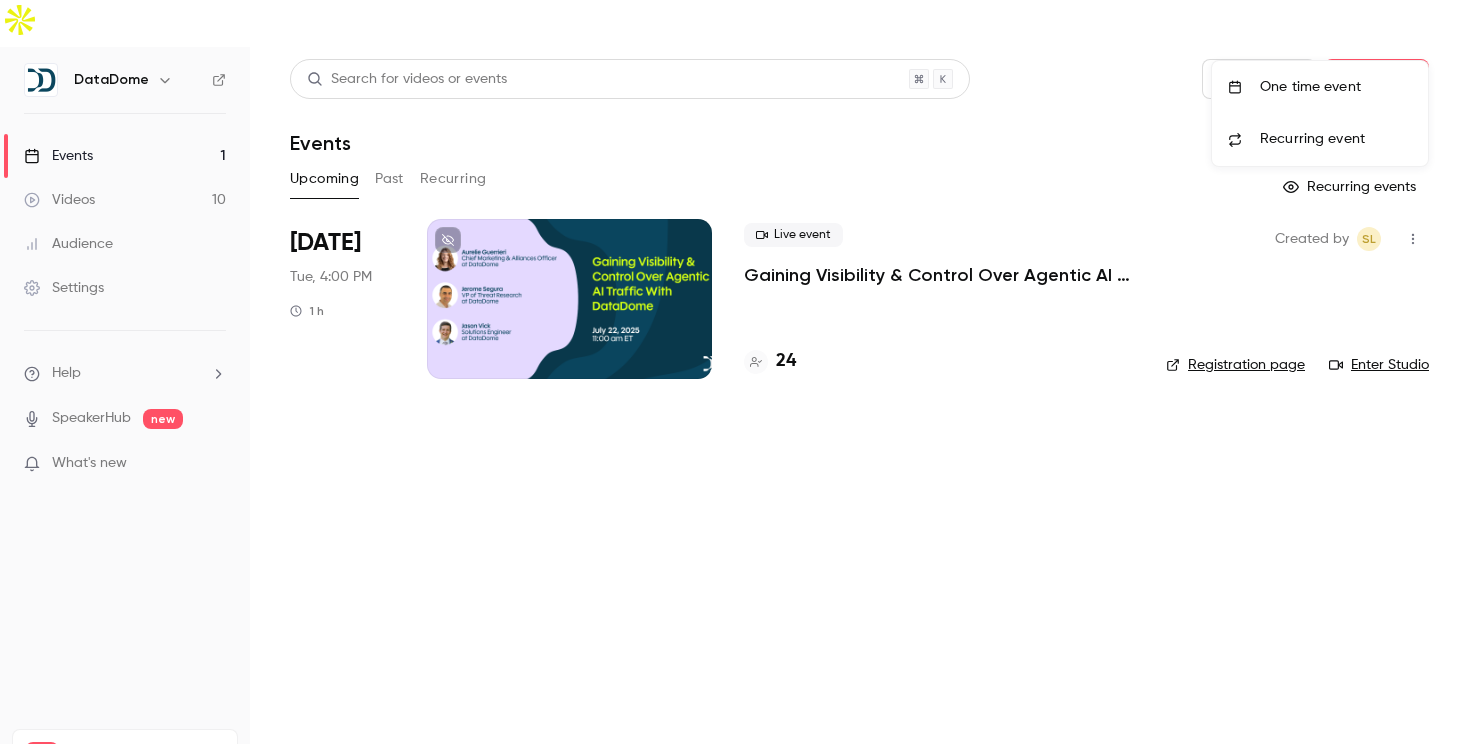 click at bounding box center (734, 372) 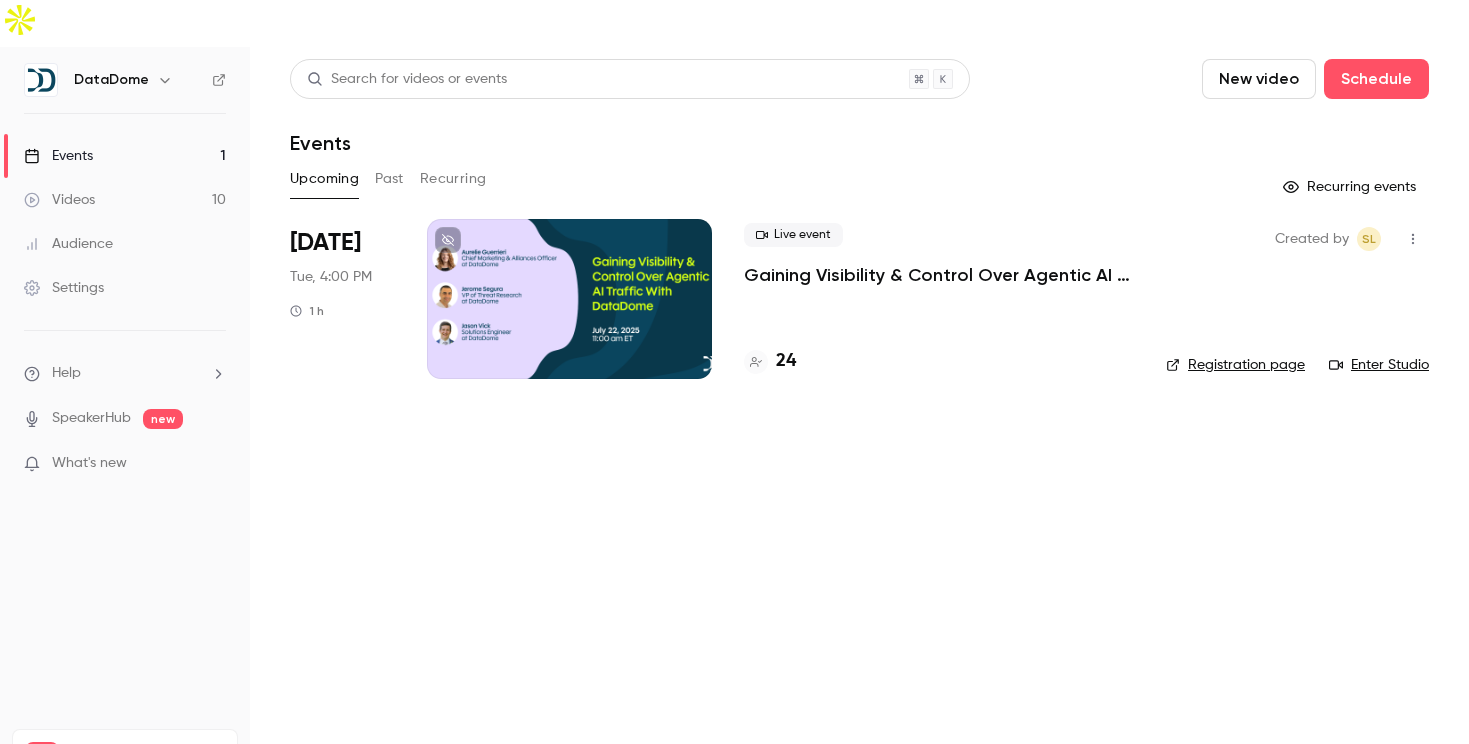 click on "Gaining Visibility & Control Over Agentic AI Traffic With DataDome" at bounding box center [939, 275] 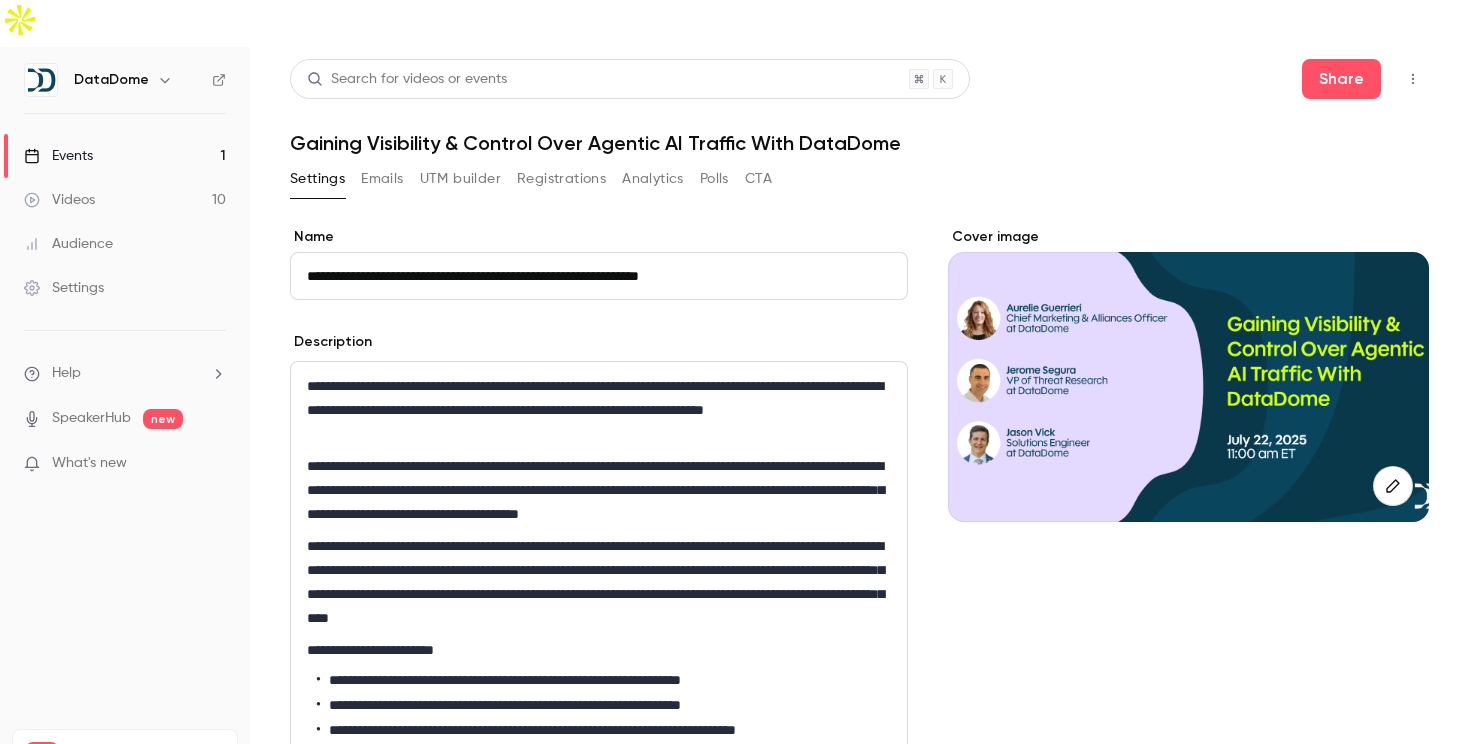 click on "Emails" at bounding box center [382, 179] 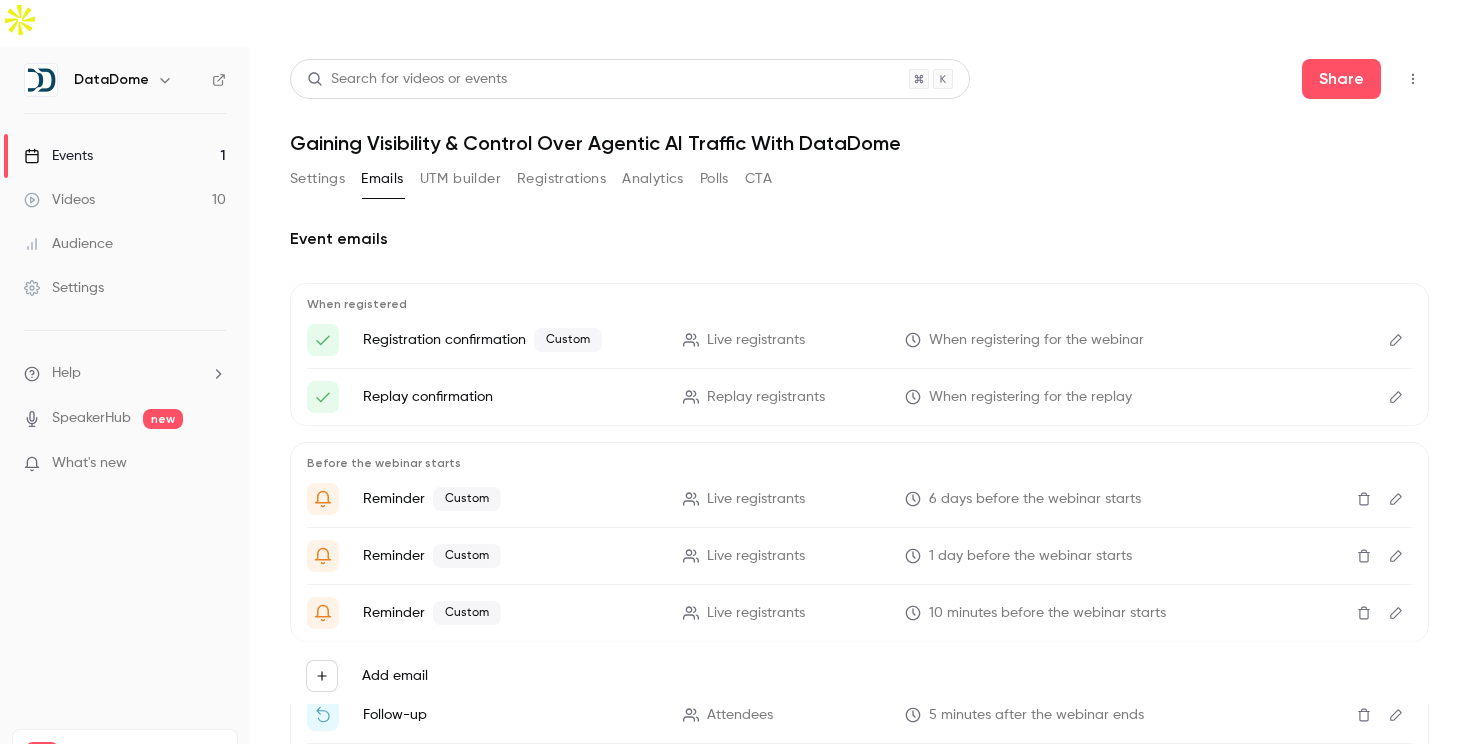 click on "Registration confirmation Custom" at bounding box center (511, 340) 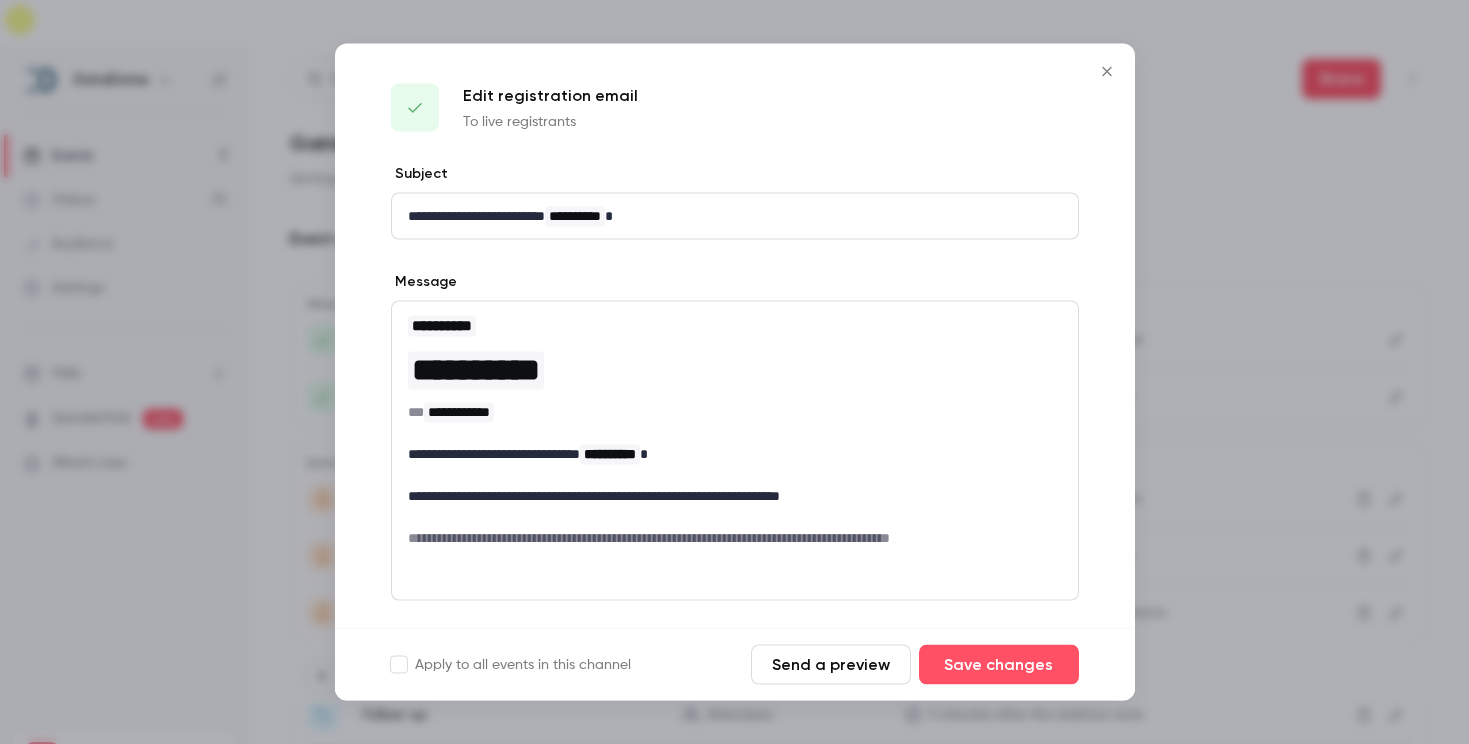 click at bounding box center (734, 372) 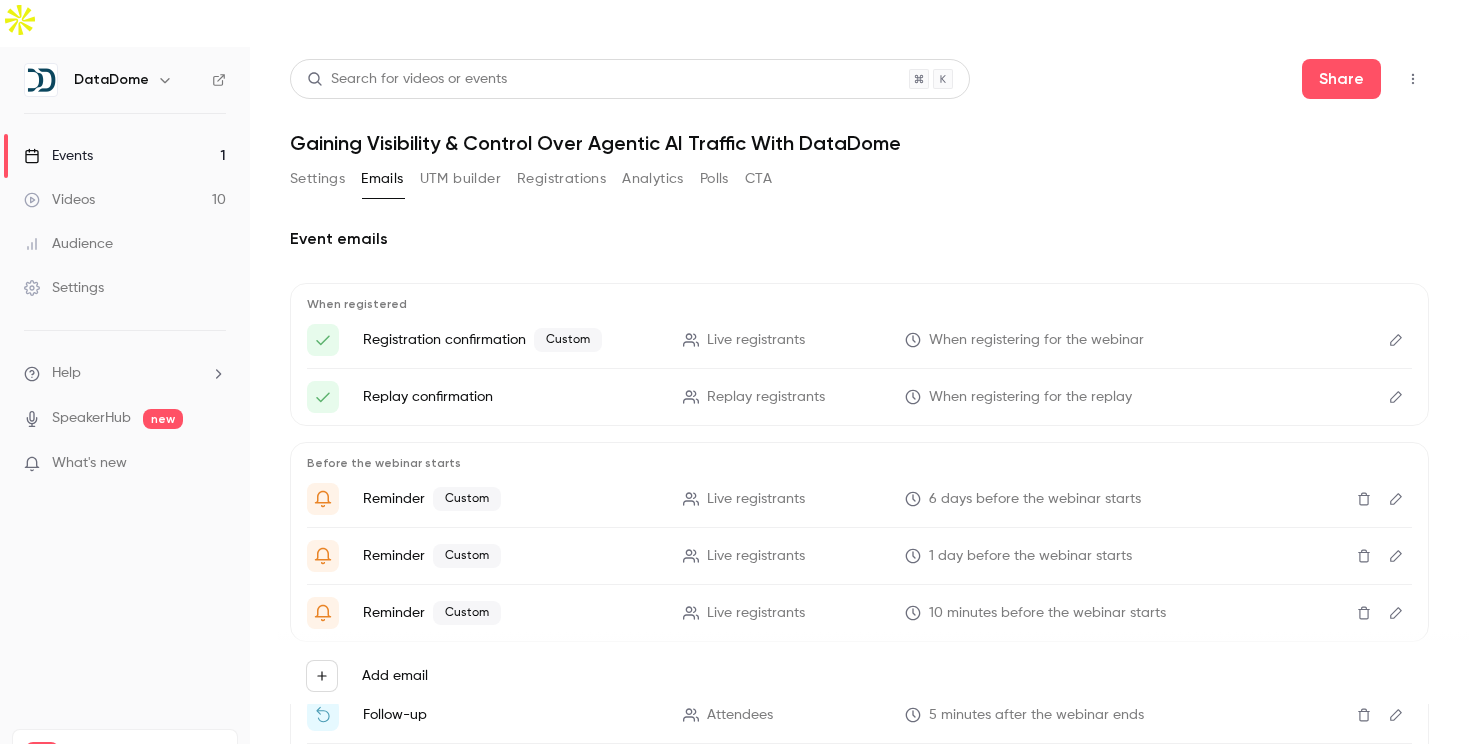 click on "Videos" at bounding box center (59, 200) 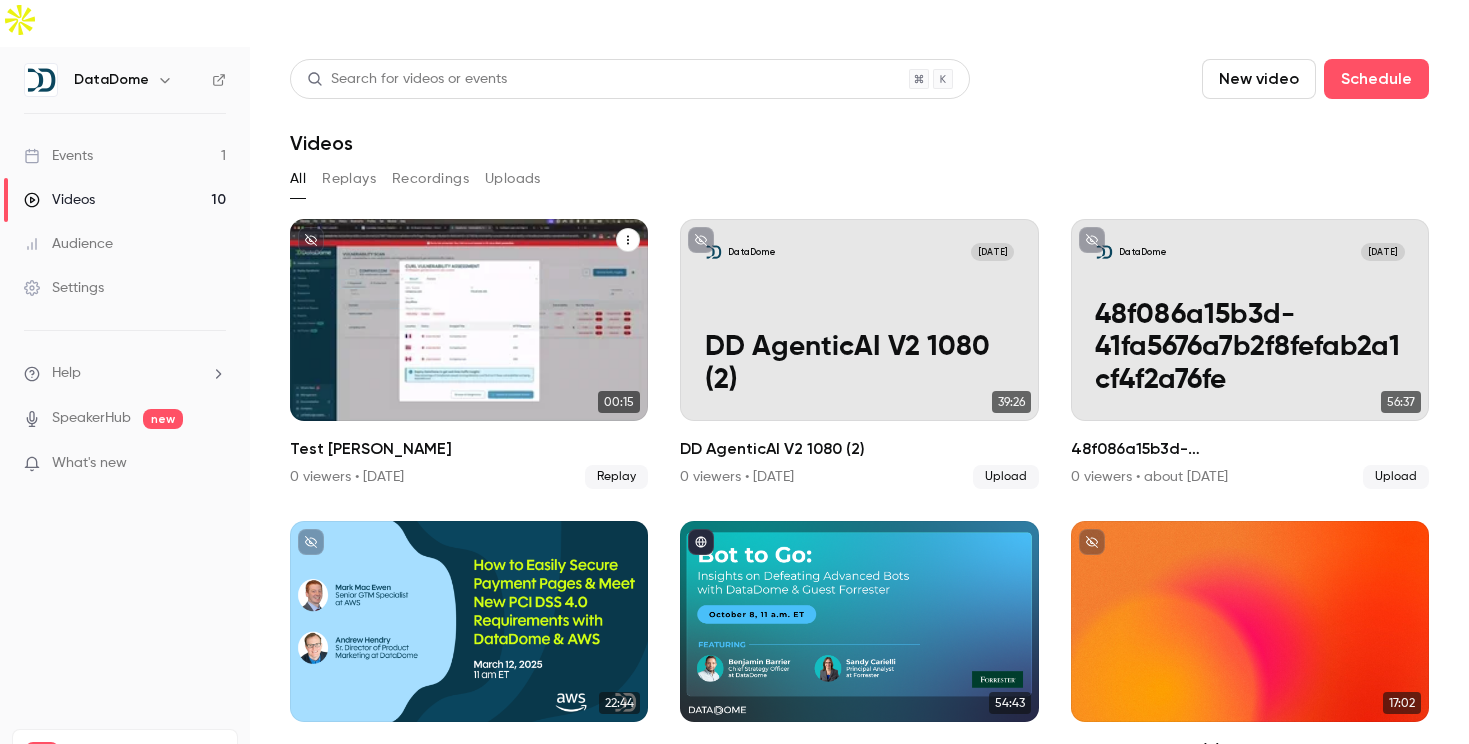 click on "DataDome [DATE] Test [PERSON_NAME]" at bounding box center (469, 320) 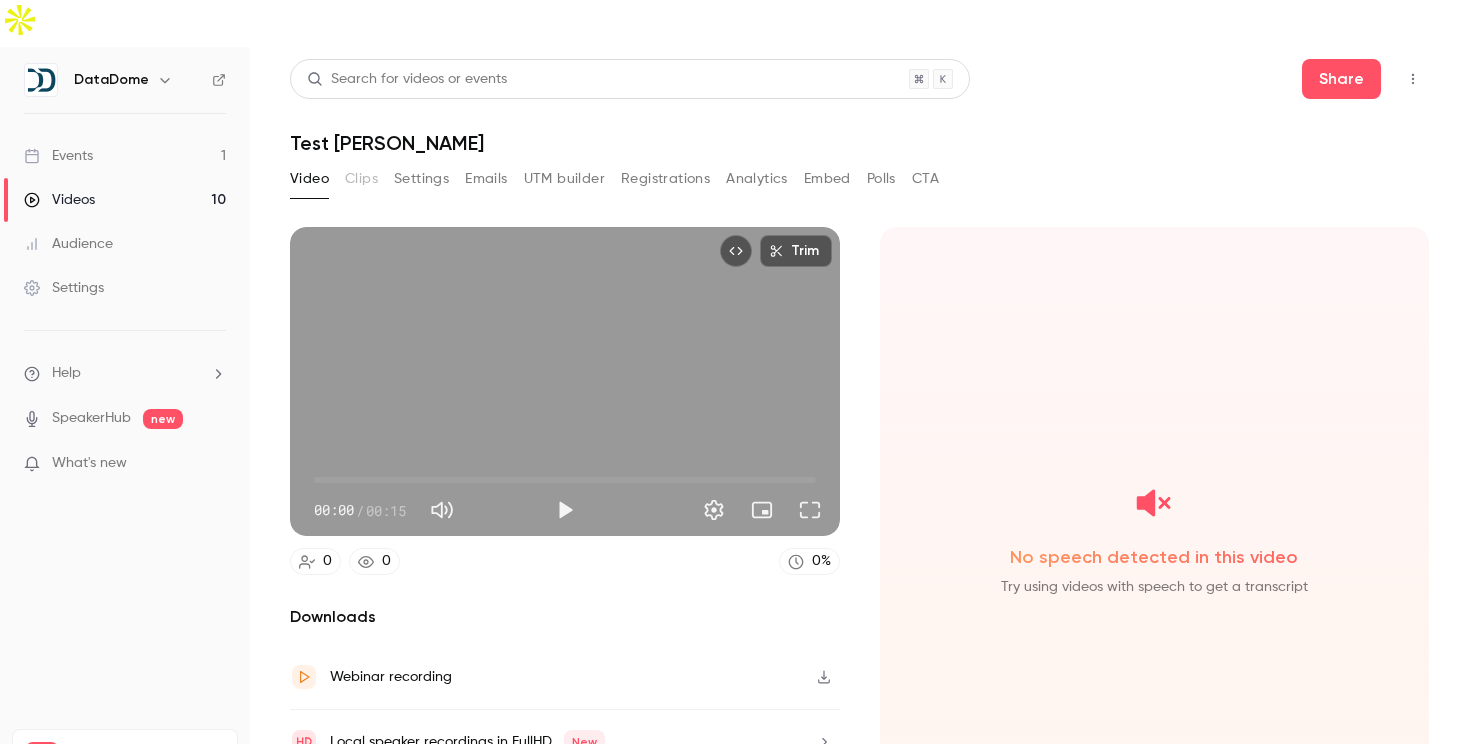 click on "Settings" at bounding box center [421, 179] 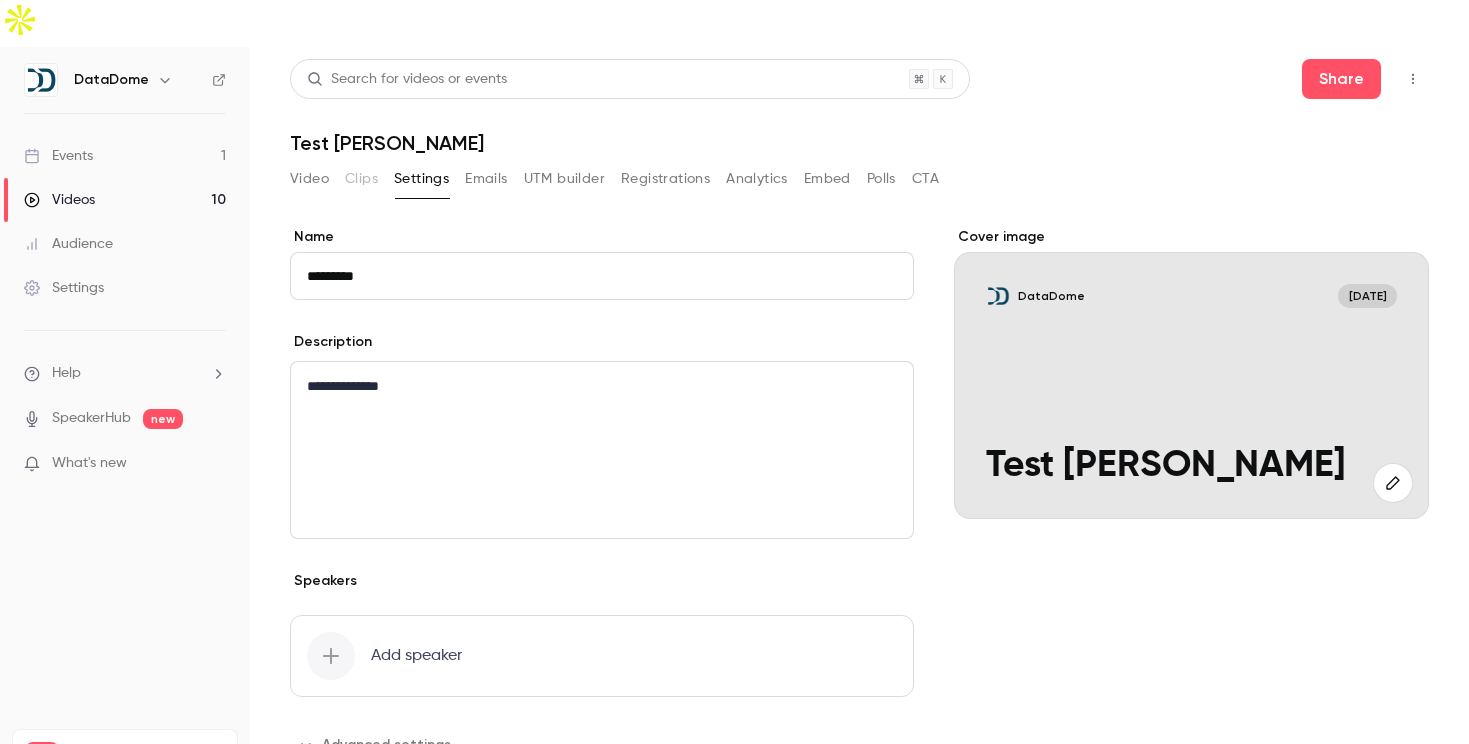 click on "Emails" at bounding box center [486, 179] 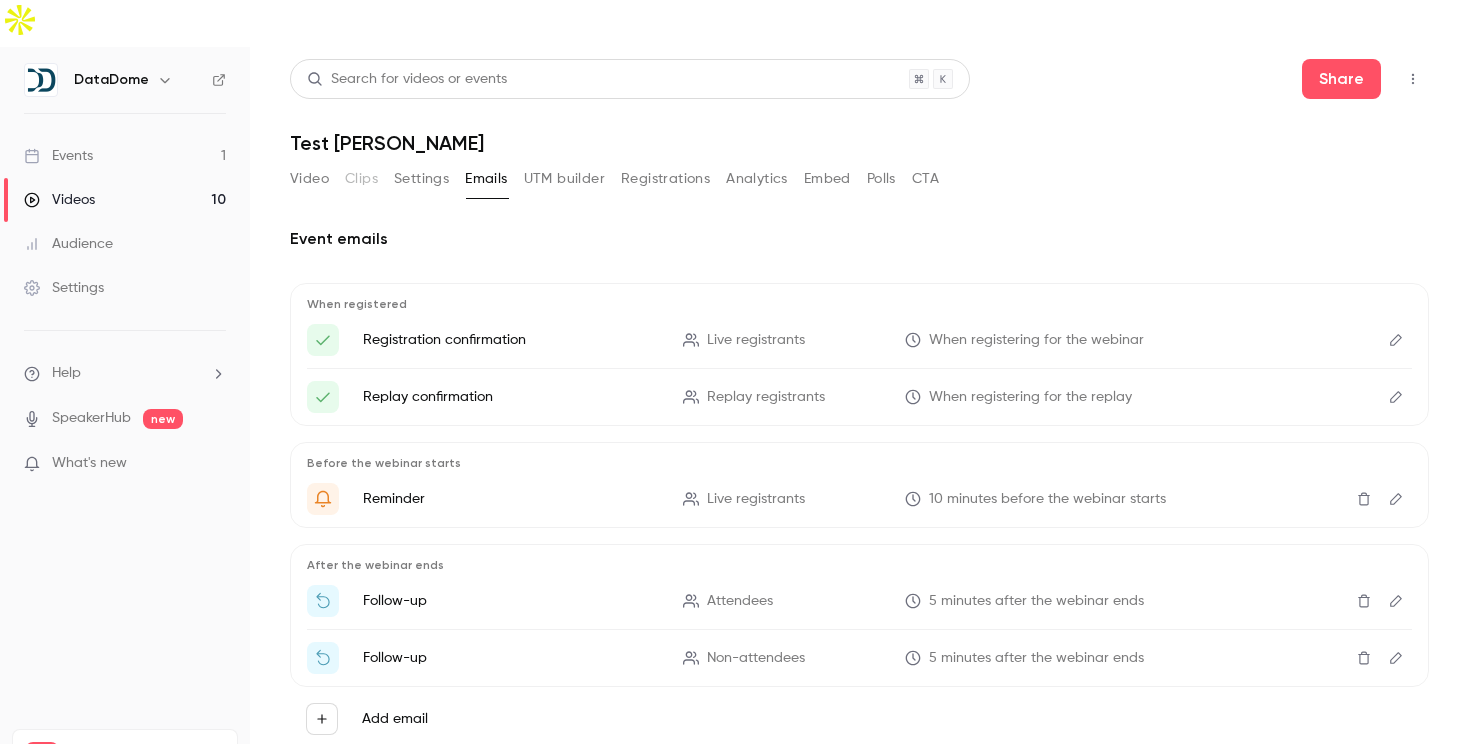 click on "Registration confirmation Live registrants When registering for the webinar" at bounding box center [859, 340] 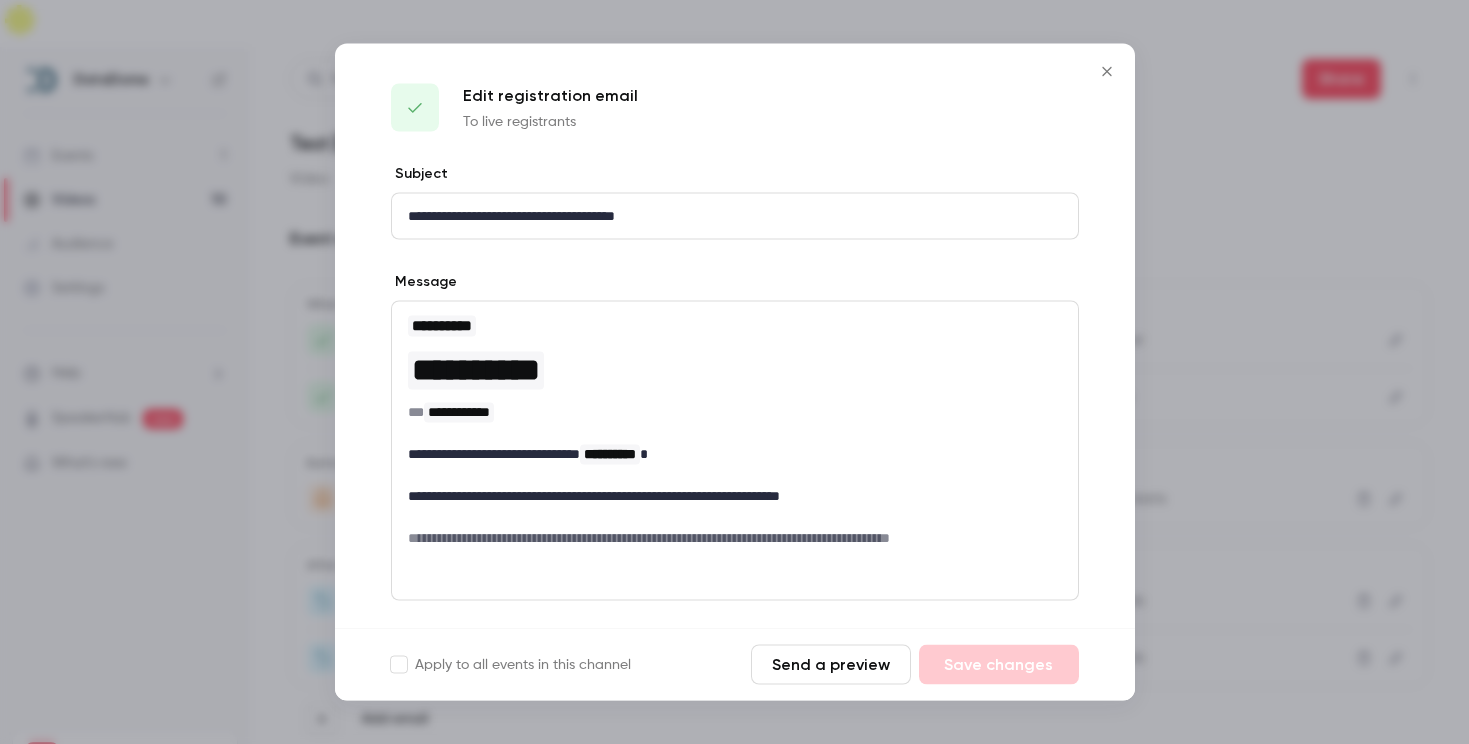 click on "Edit registration email To live registrants" at bounding box center [735, 104] 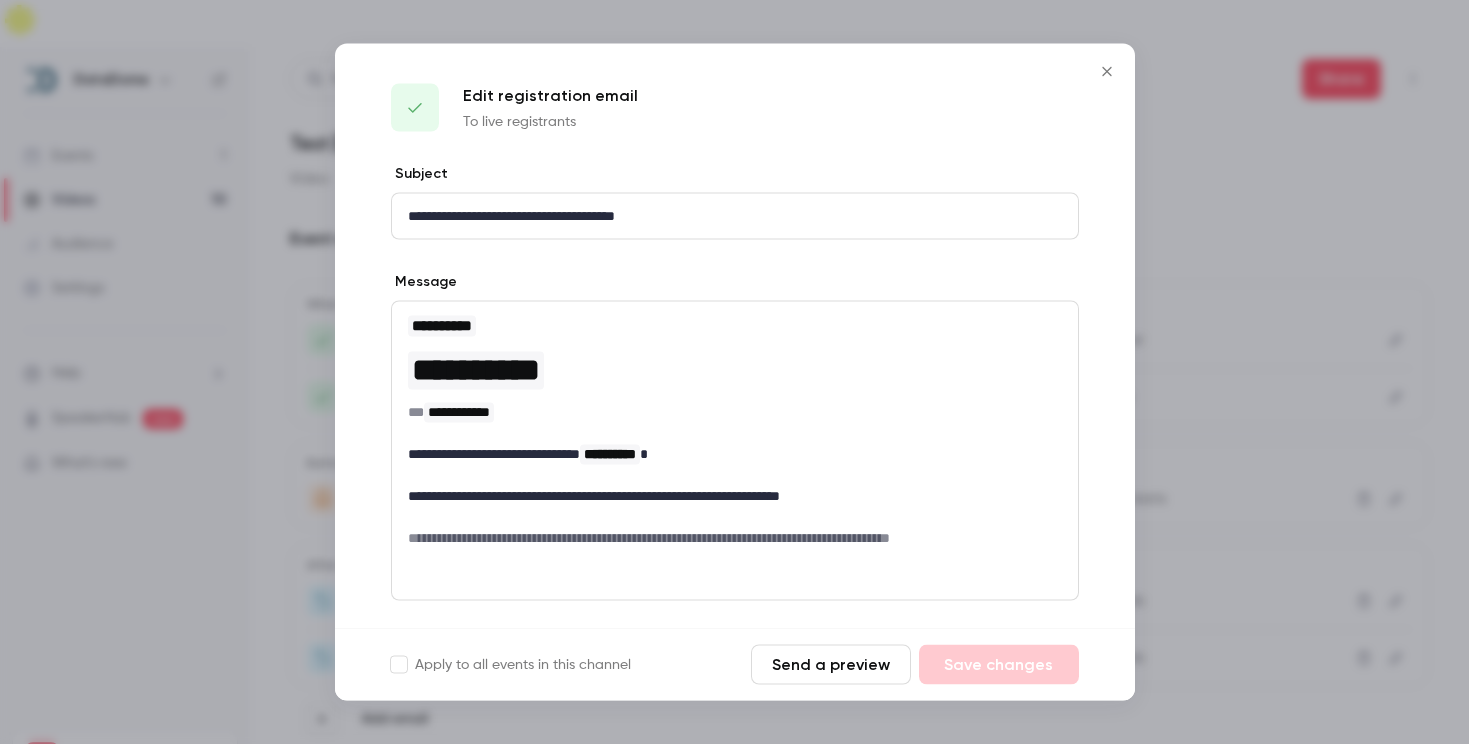 click 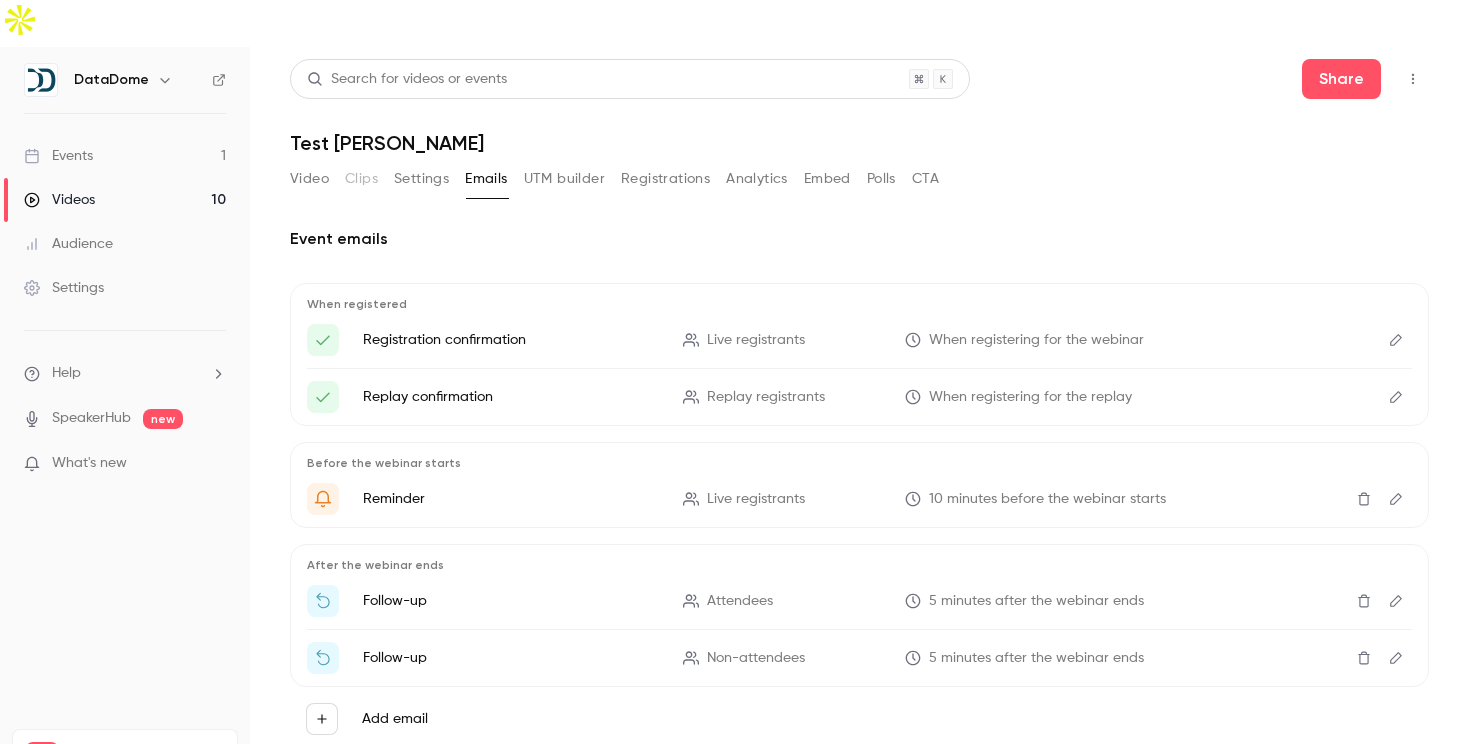 click 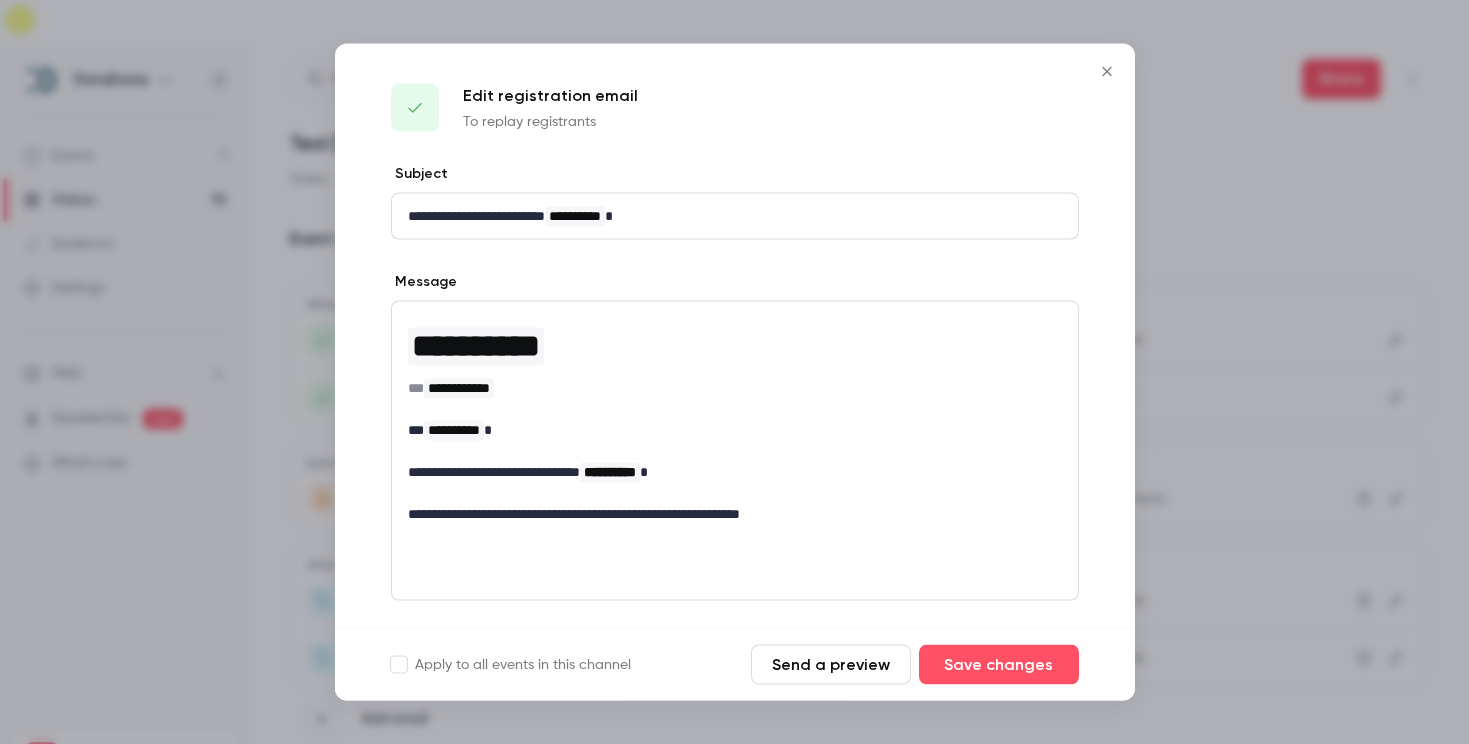 click at bounding box center [734, 372] 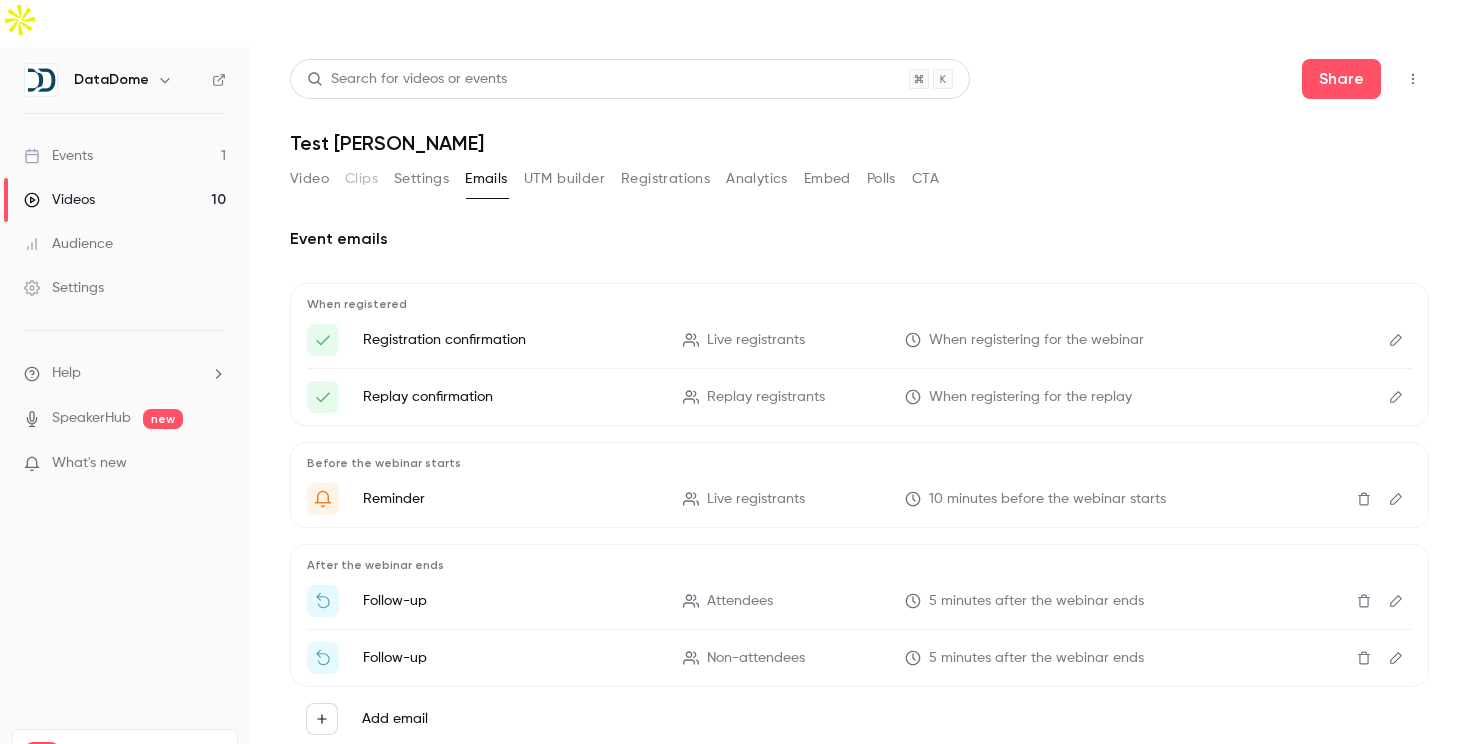 click 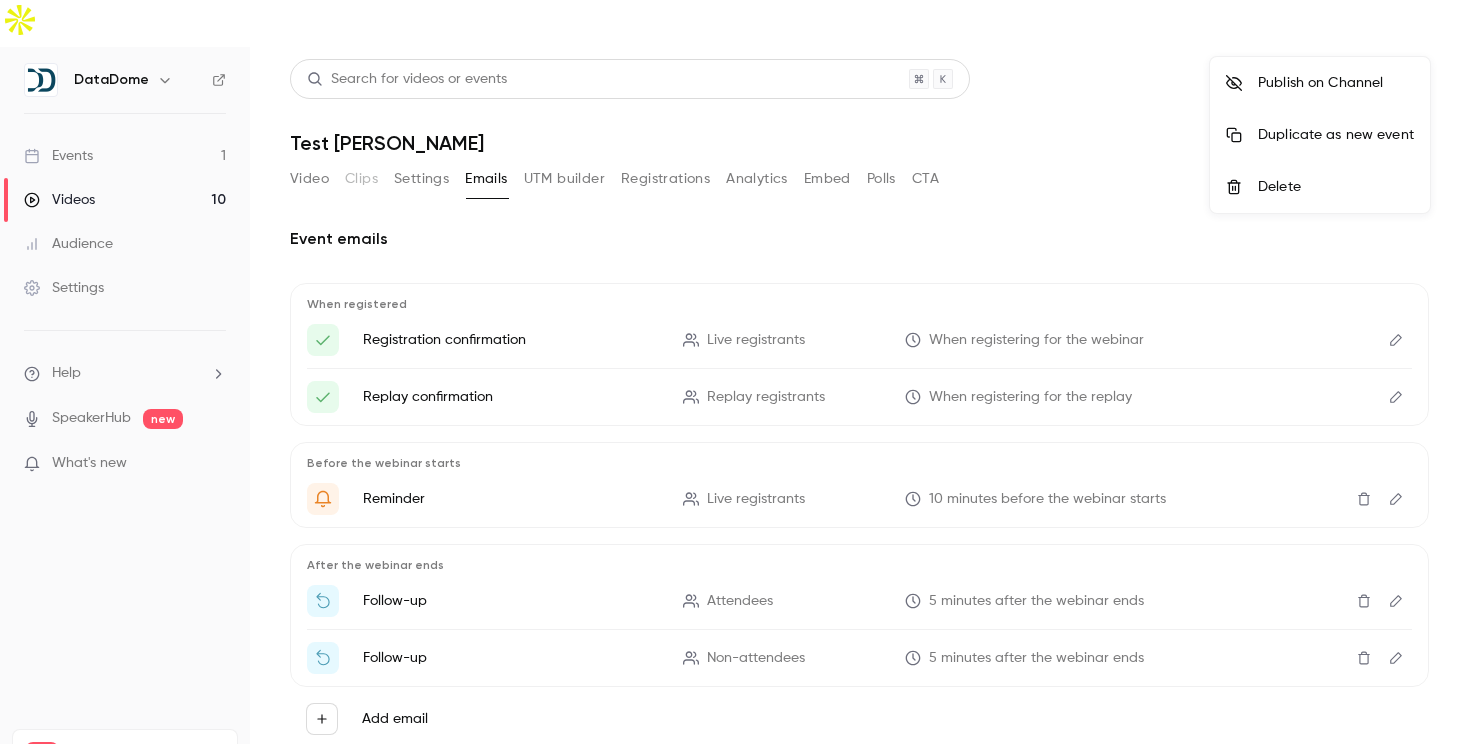 click on "Delete" at bounding box center (1336, 187) 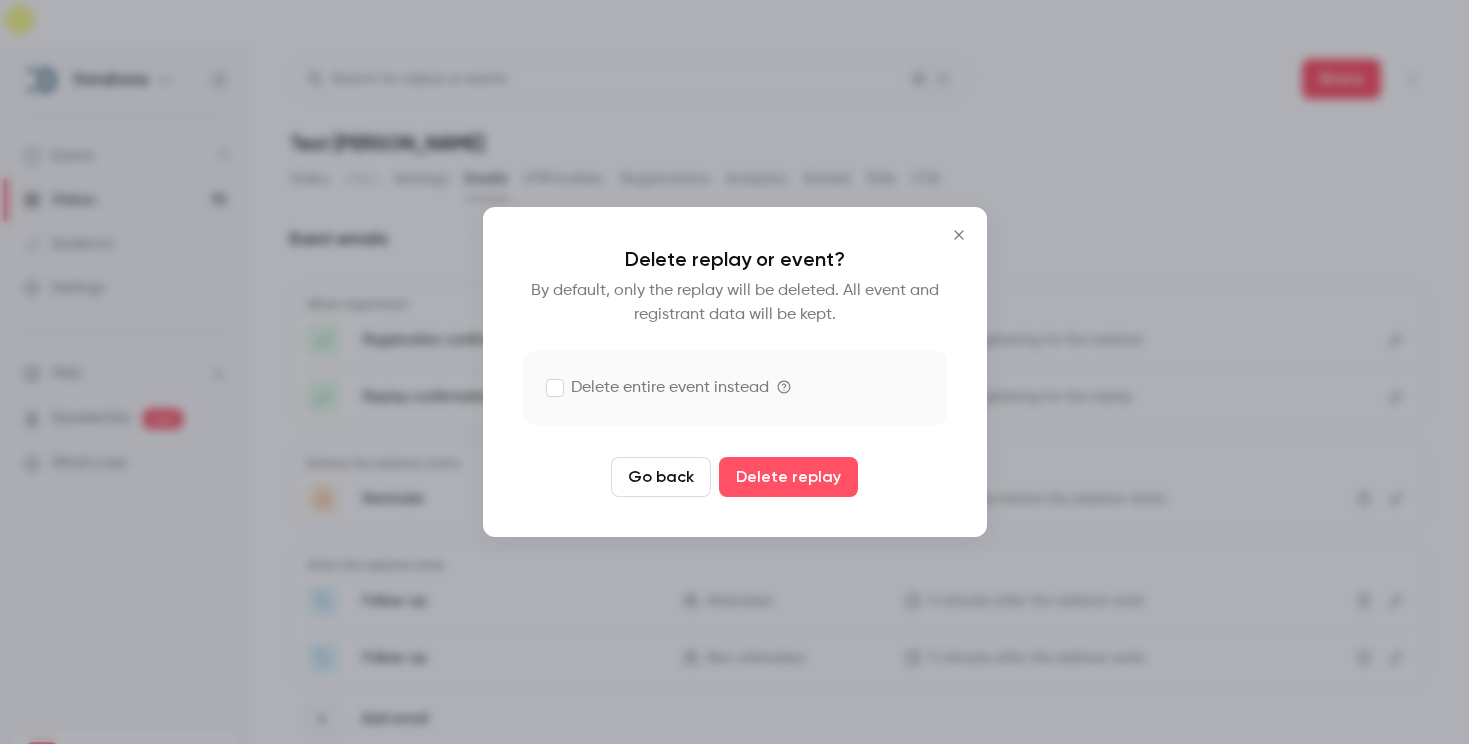 click on "Delete entire event instead" at bounding box center (658, 388) 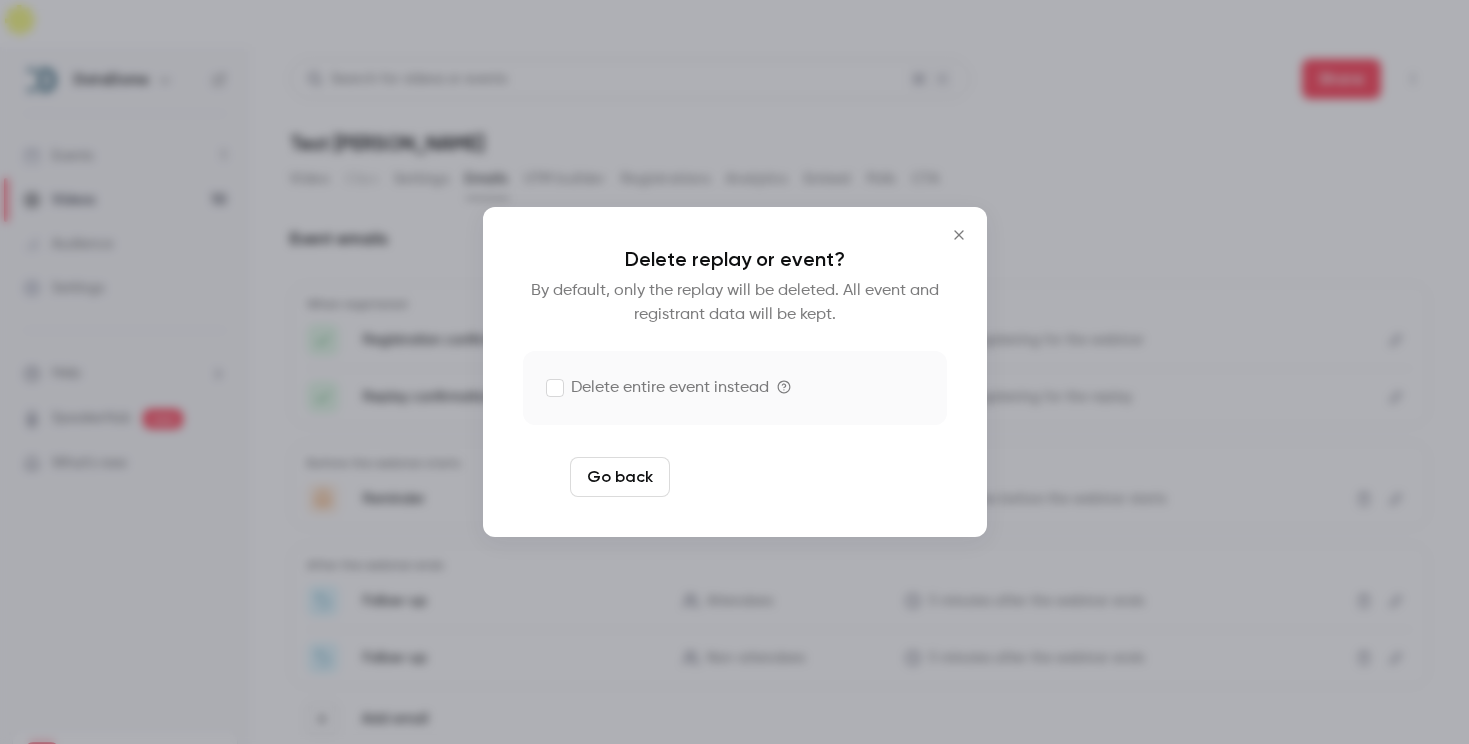 click on "Delete replay and event" at bounding box center (789, 477) 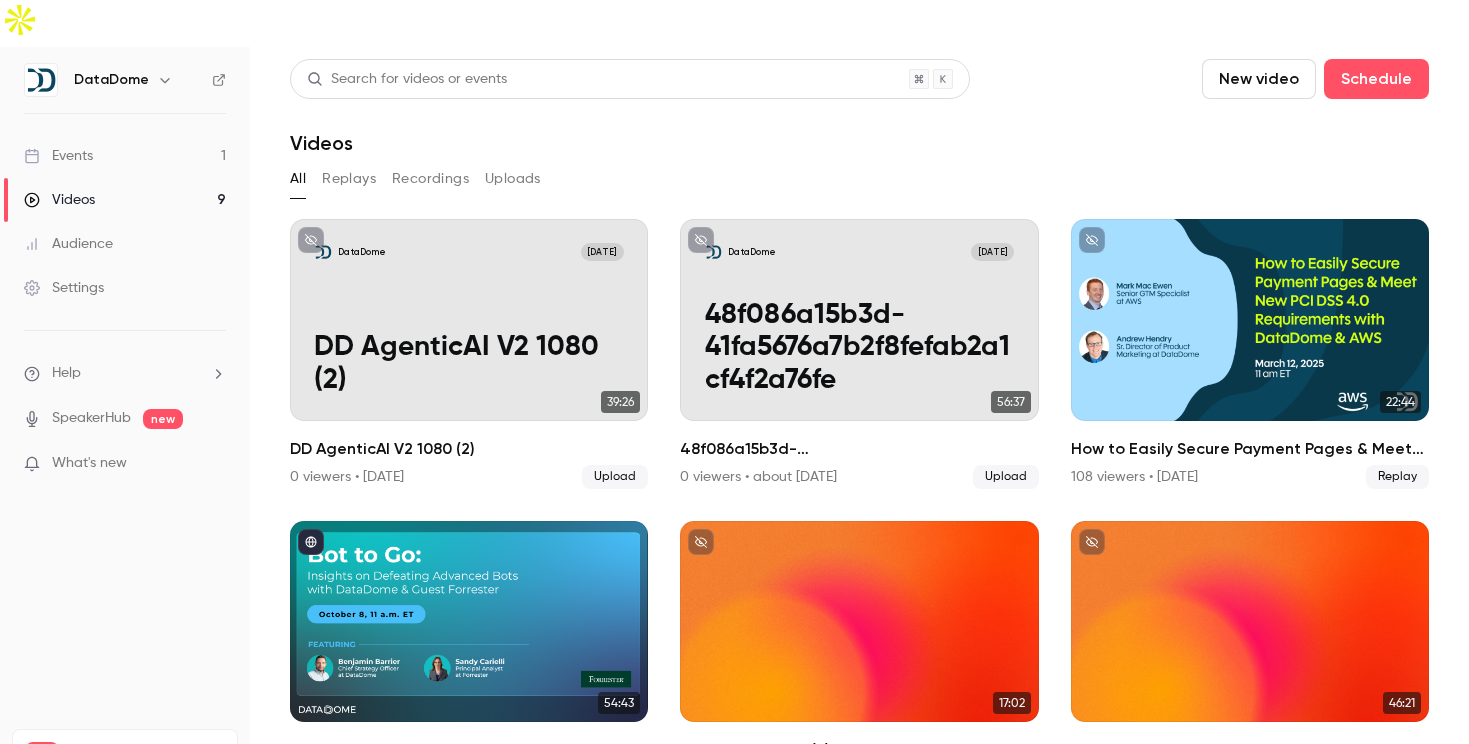 click on "Events 1" at bounding box center [125, 156] 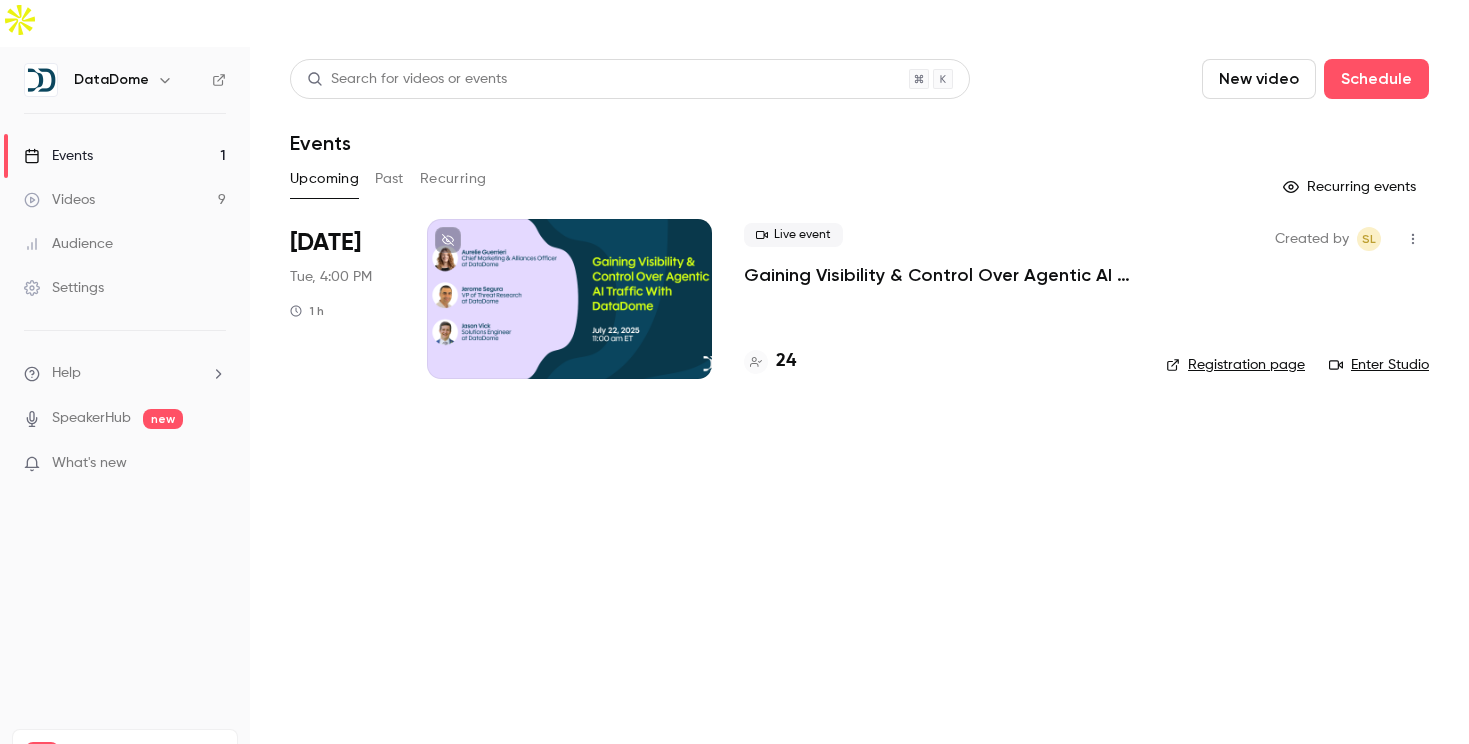 click on "Gaining Visibility & Control Over Agentic AI Traffic With DataDome" at bounding box center [939, 275] 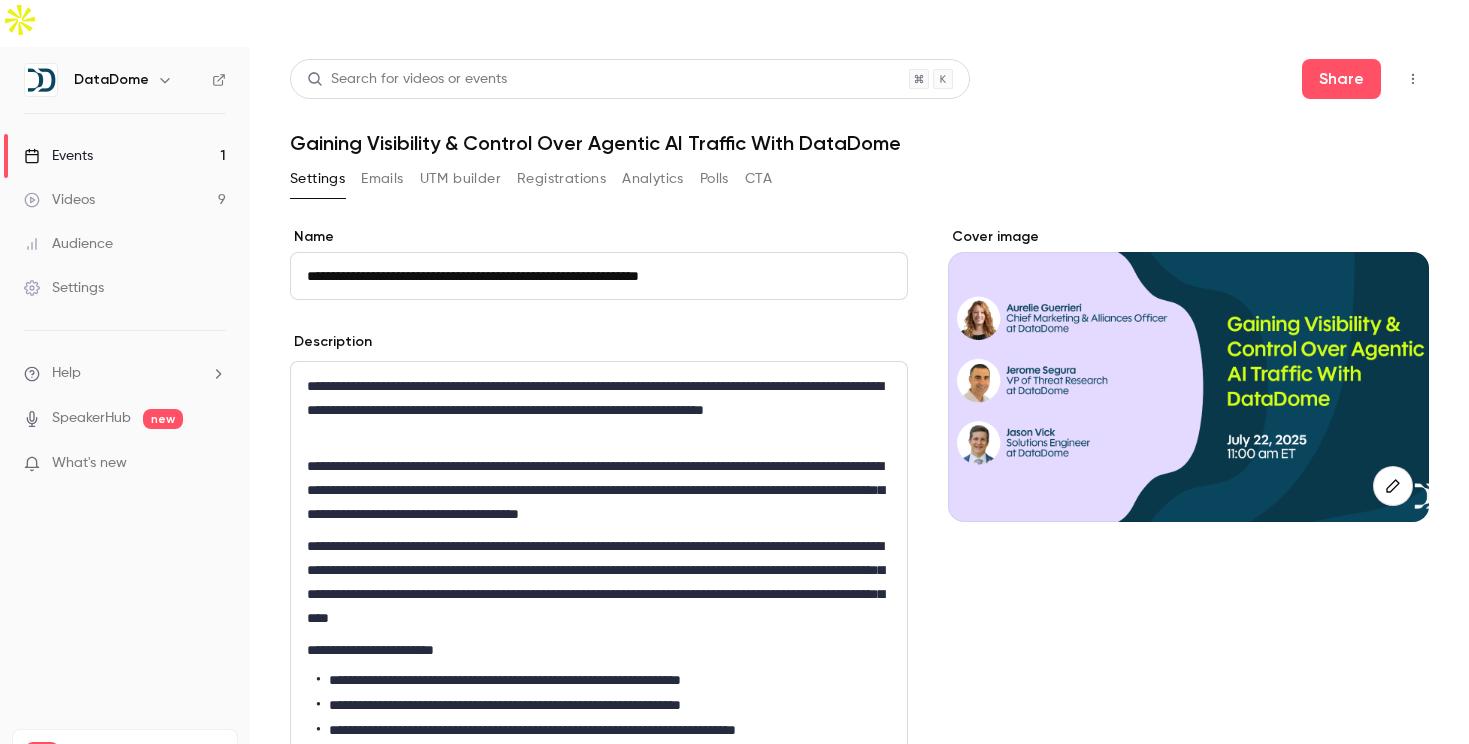click on "Emails" at bounding box center [382, 179] 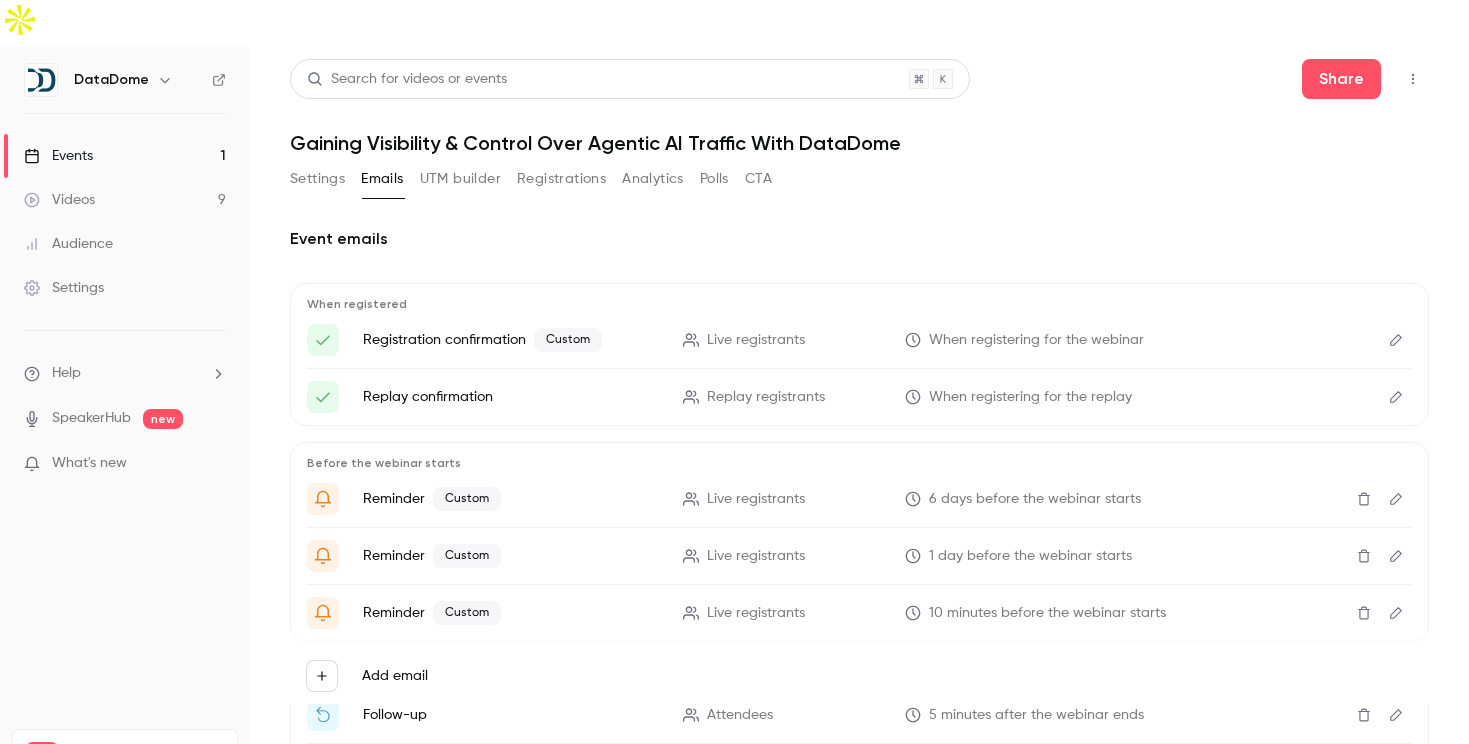 scroll, scrollTop: 126, scrollLeft: 0, axis: vertical 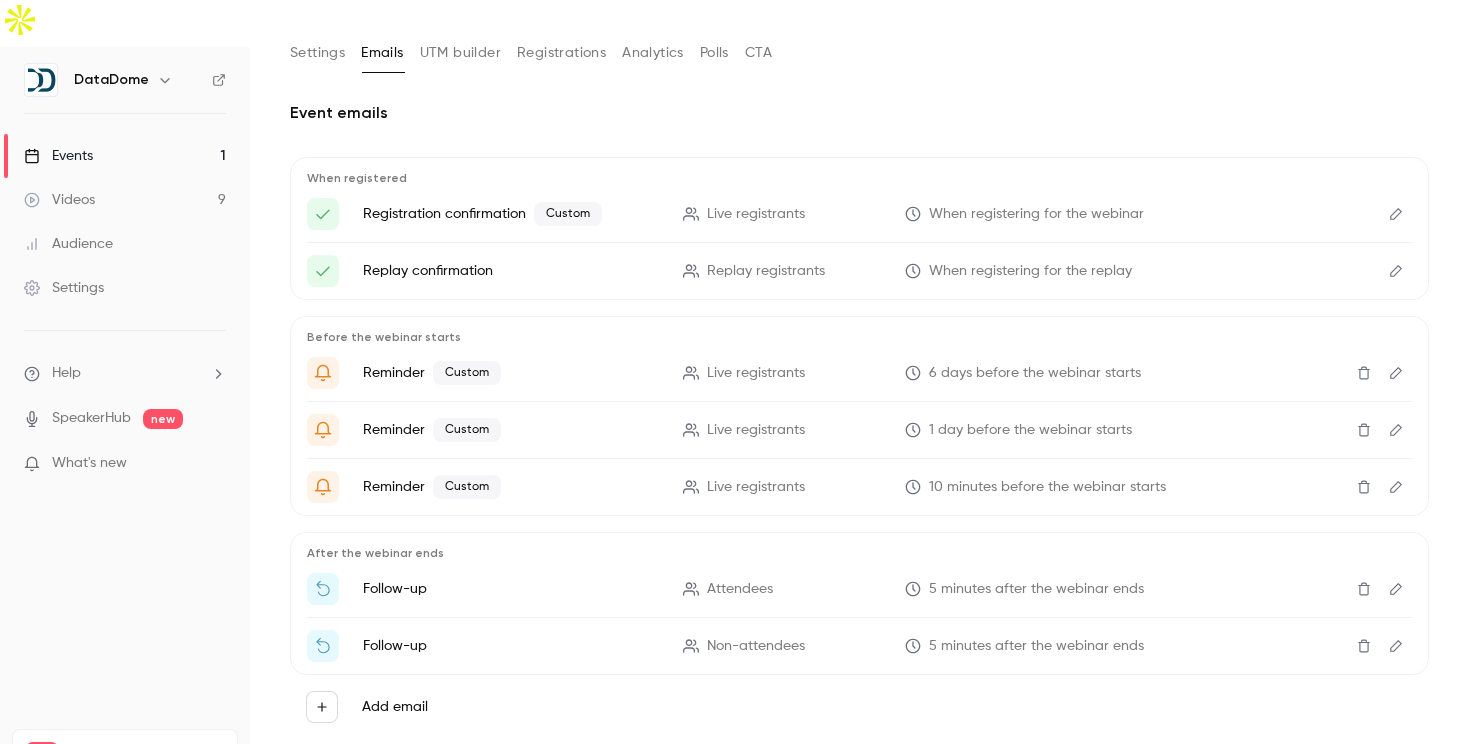 click 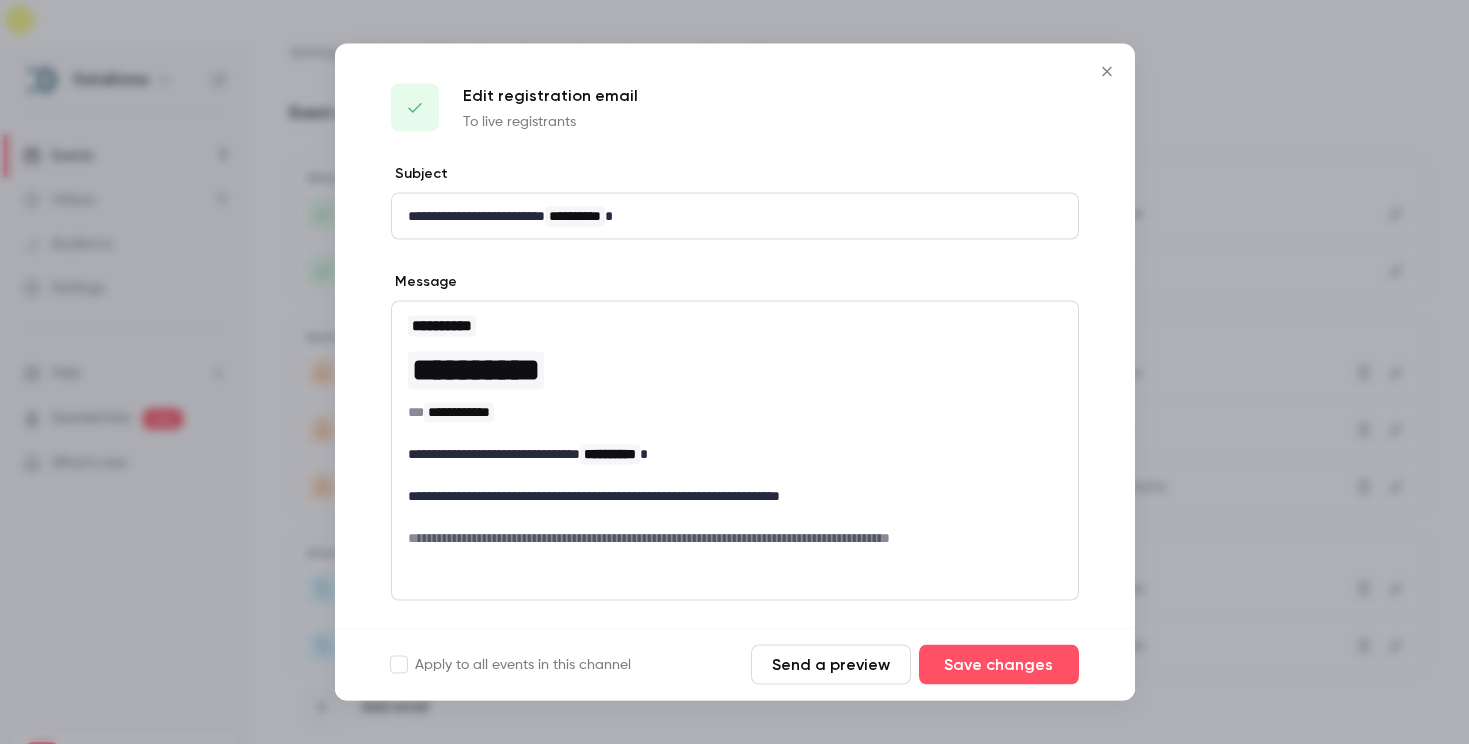 scroll, scrollTop: 153, scrollLeft: 0, axis: vertical 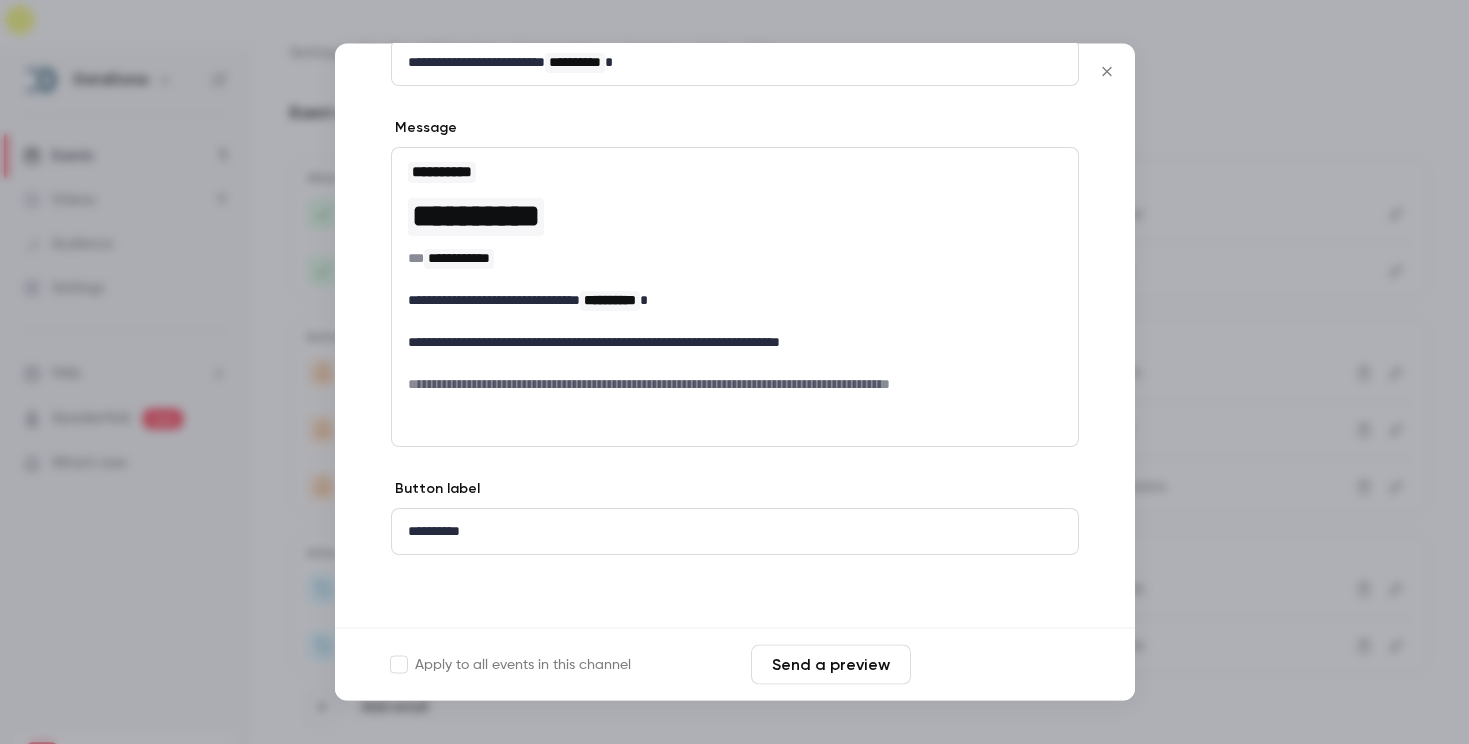 click on "Save changes" at bounding box center (999, 665) 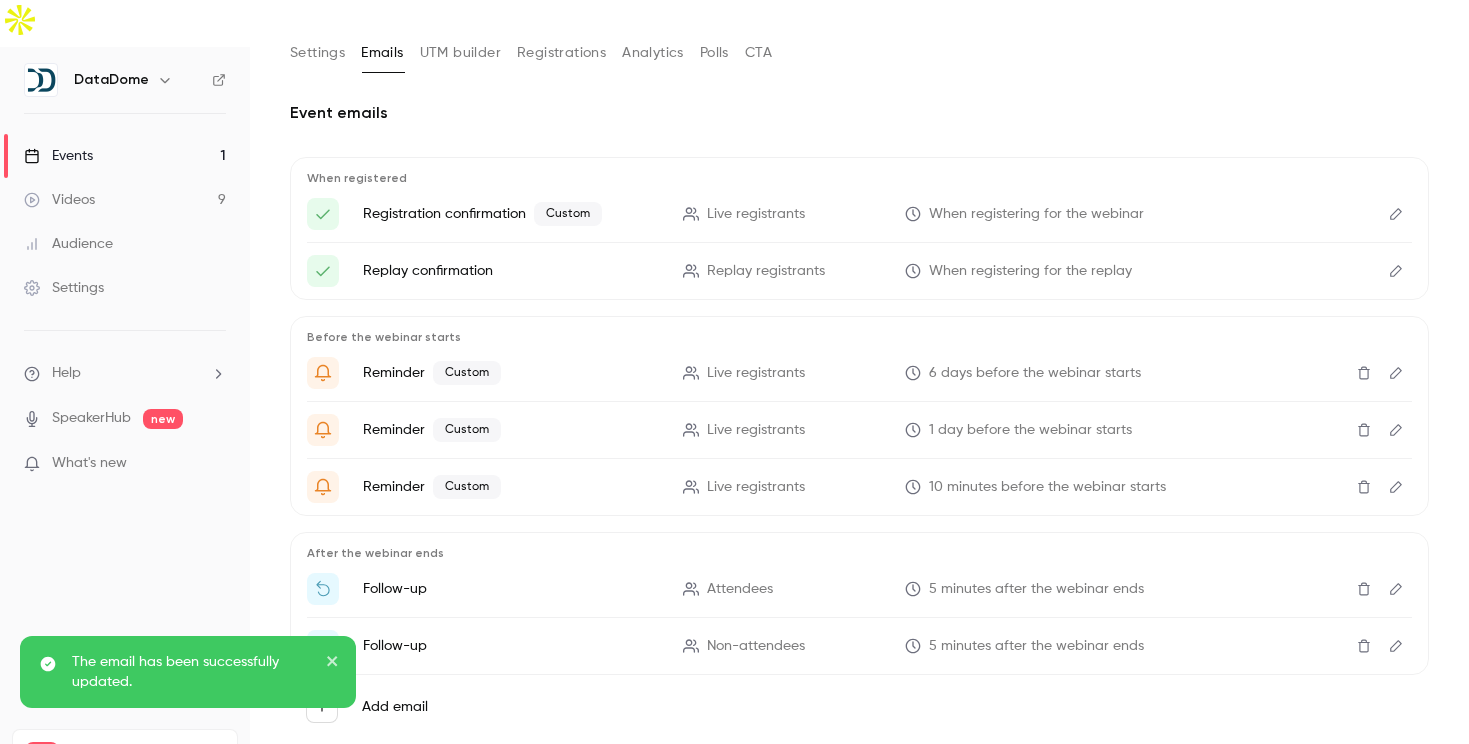 click at bounding box center [1396, 373] 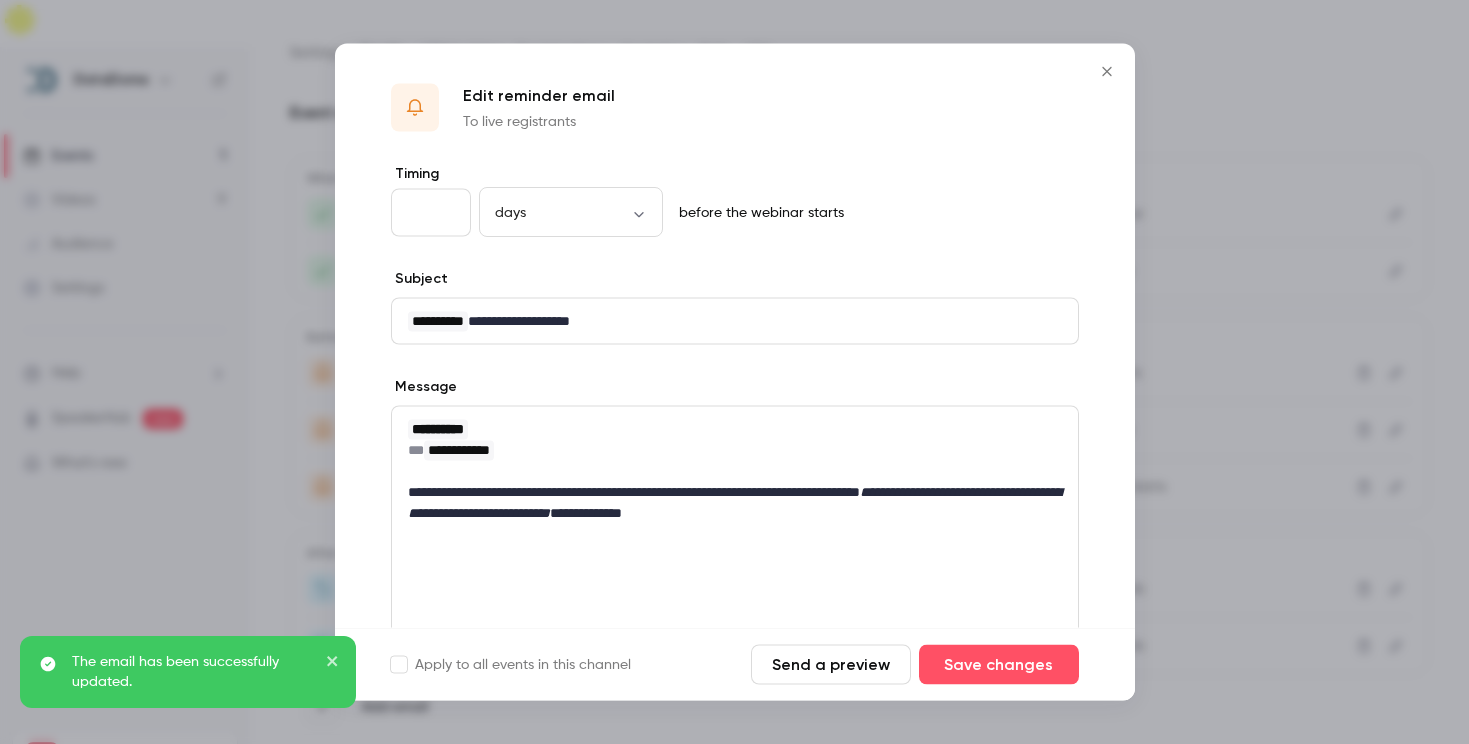 click at bounding box center (734, 372) 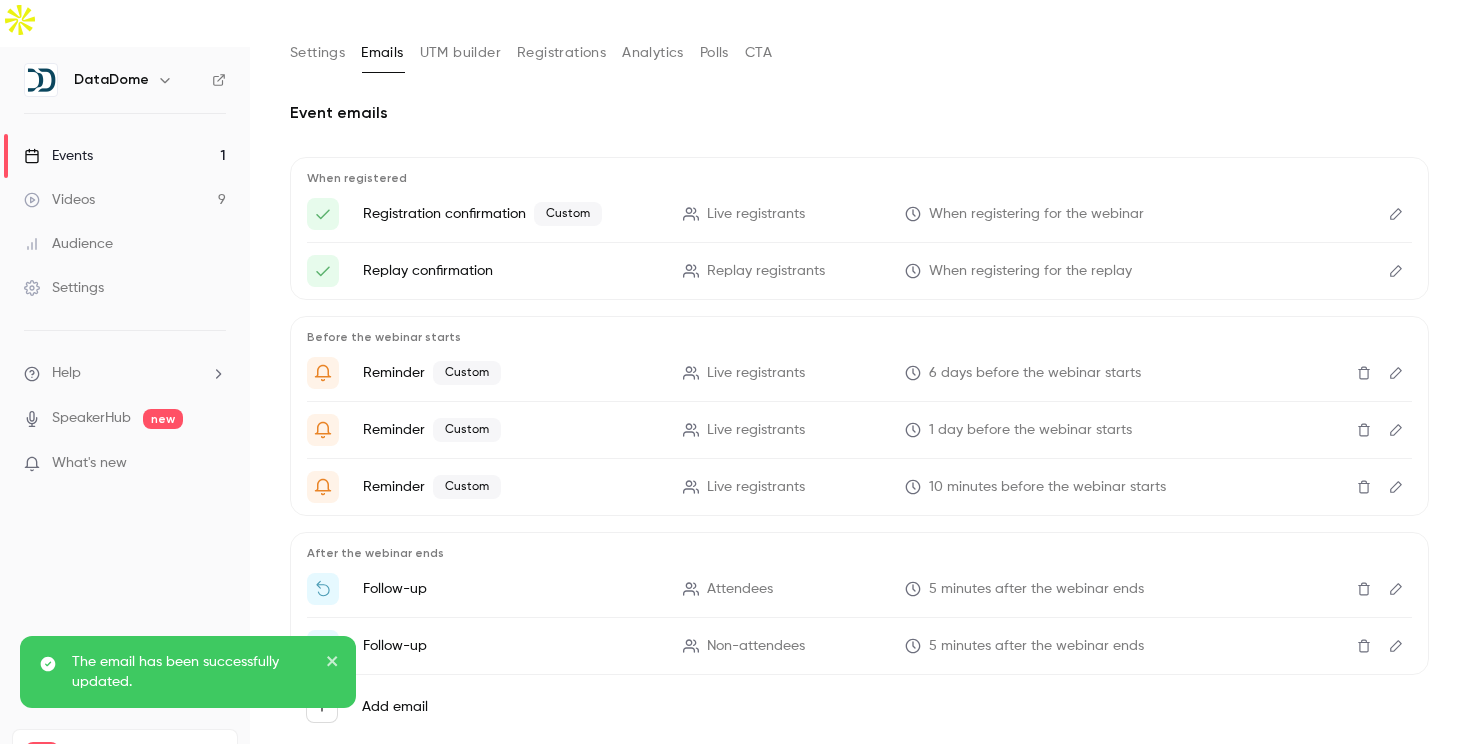 click 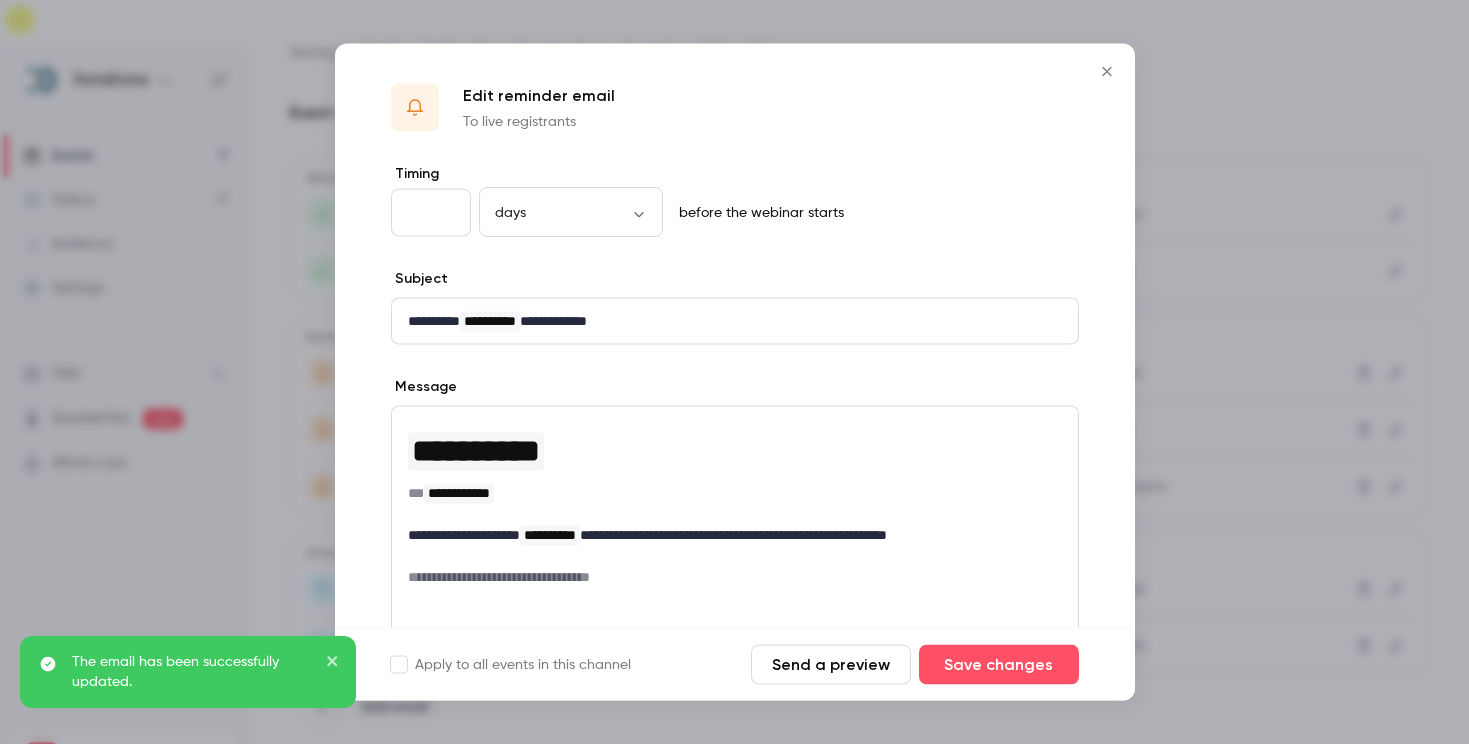 click at bounding box center (734, 372) 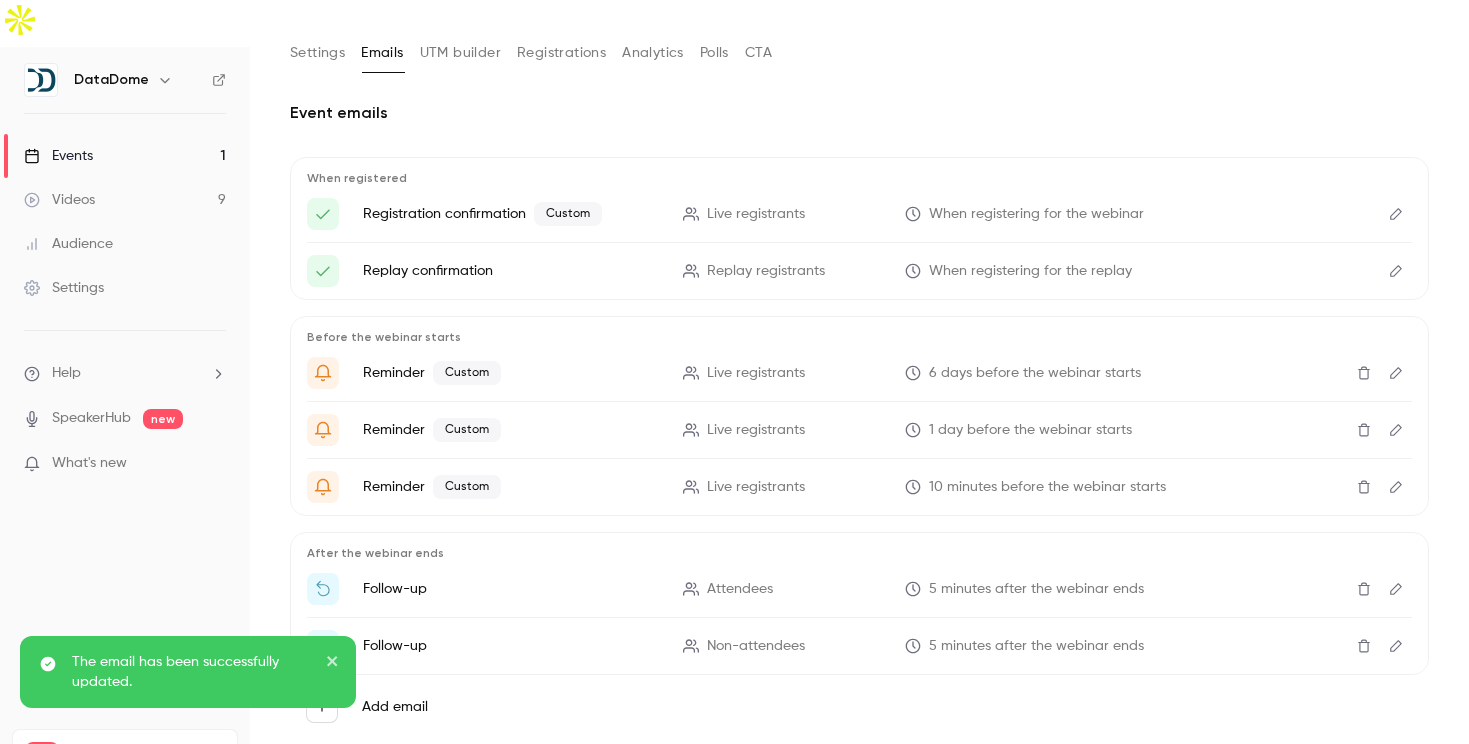 click 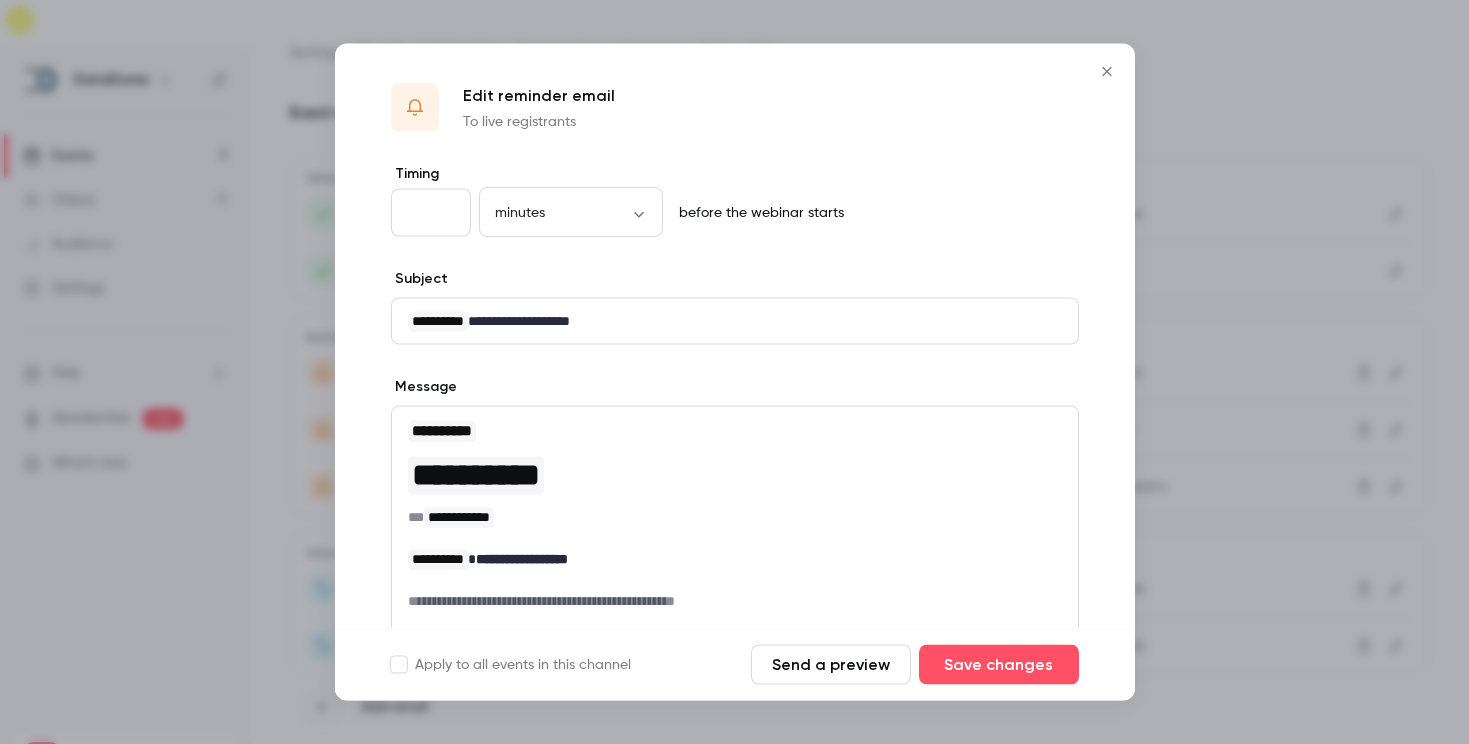 click at bounding box center (734, 372) 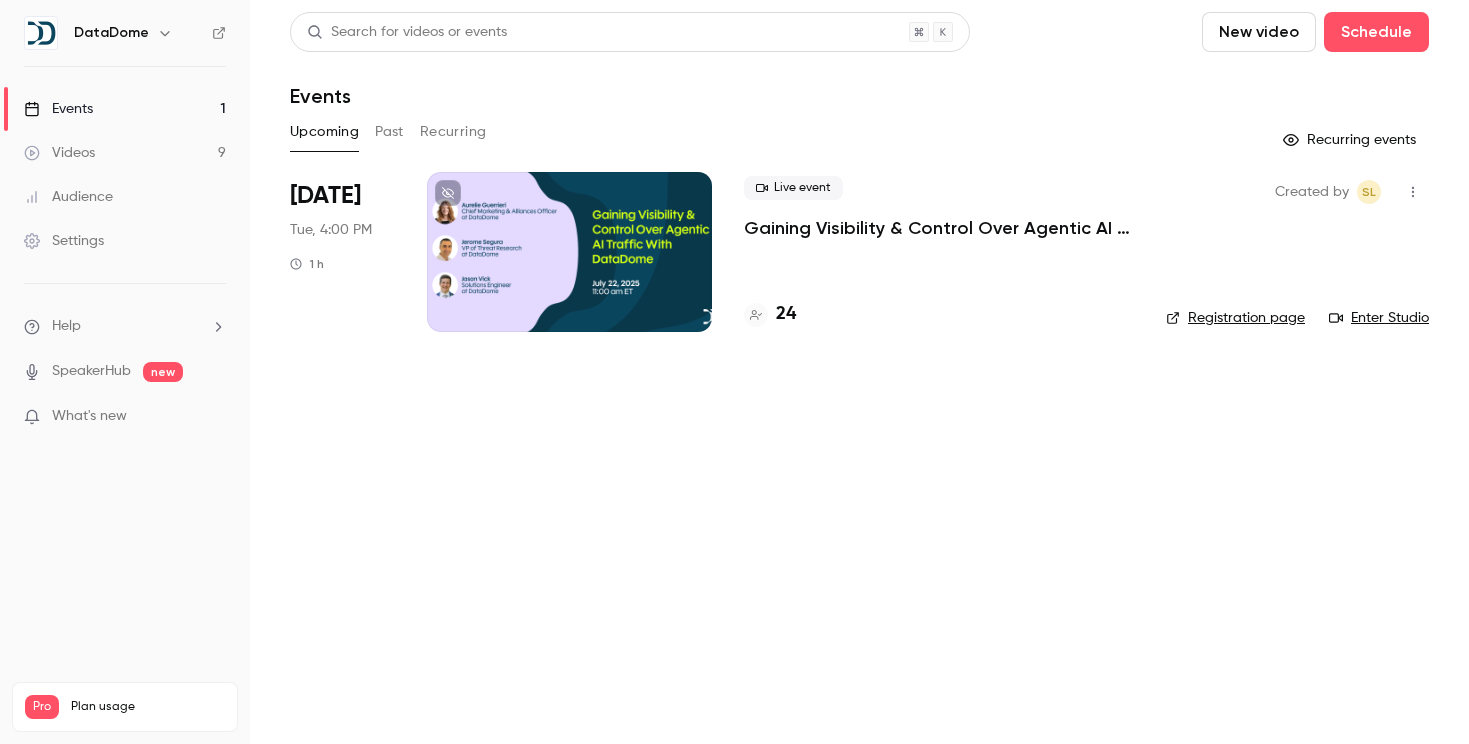 scroll, scrollTop: 0, scrollLeft: 0, axis: both 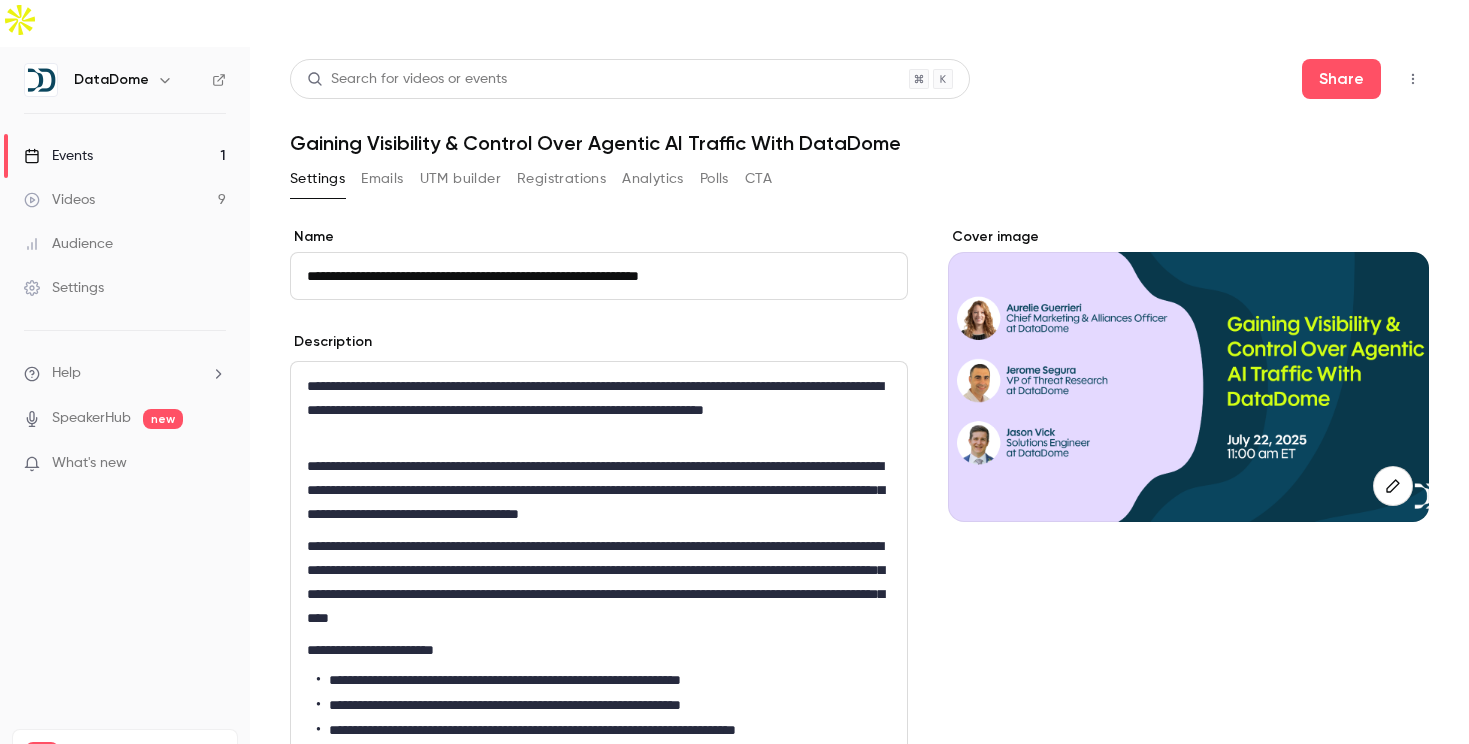 click 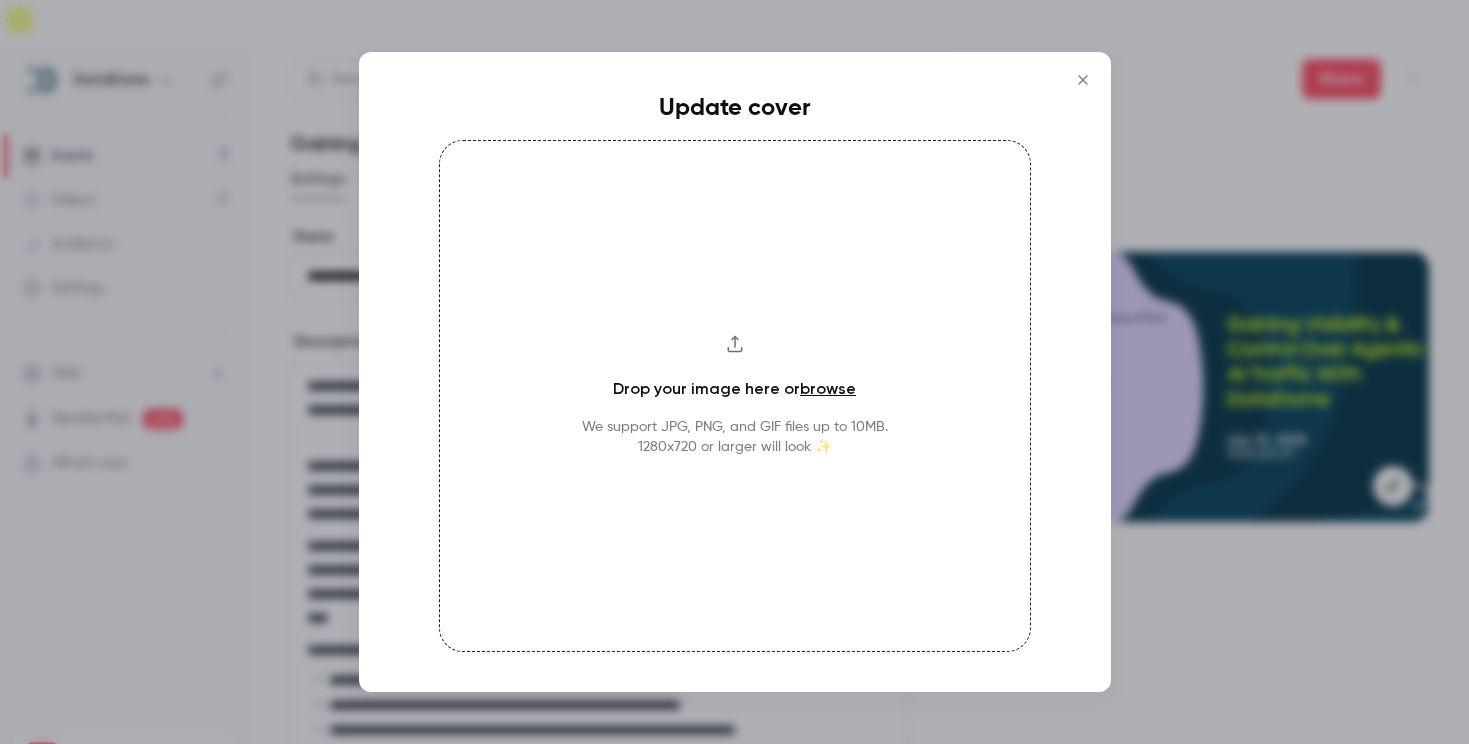 click on "Drop your image here or  browse We support JPG, PNG, and GIF files up to 10MB.
1280x720 or larger will look ✨" at bounding box center (735, 396) 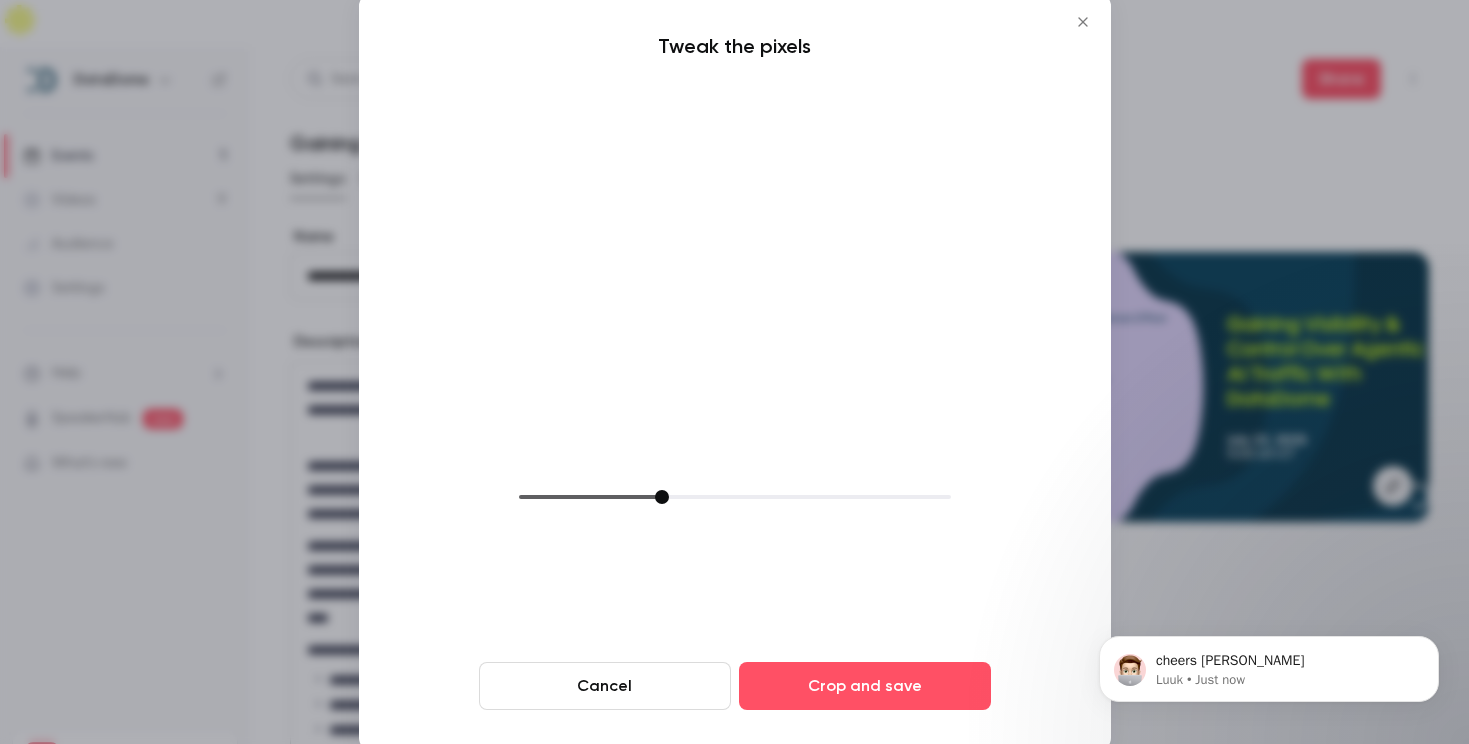 scroll, scrollTop: 0, scrollLeft: 0, axis: both 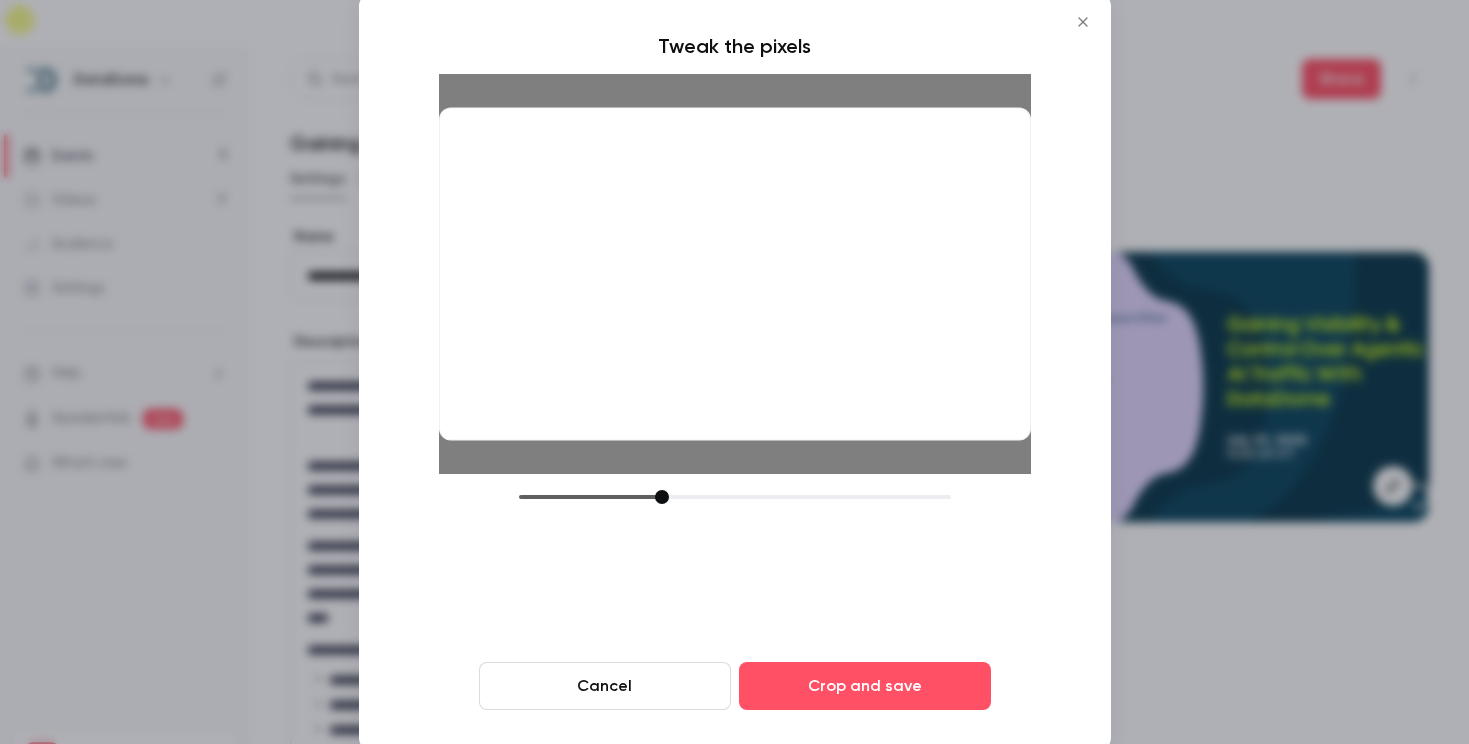 drag, startPoint x: 906, startPoint y: 356, endPoint x: 890, endPoint y: 347, distance: 18.35756 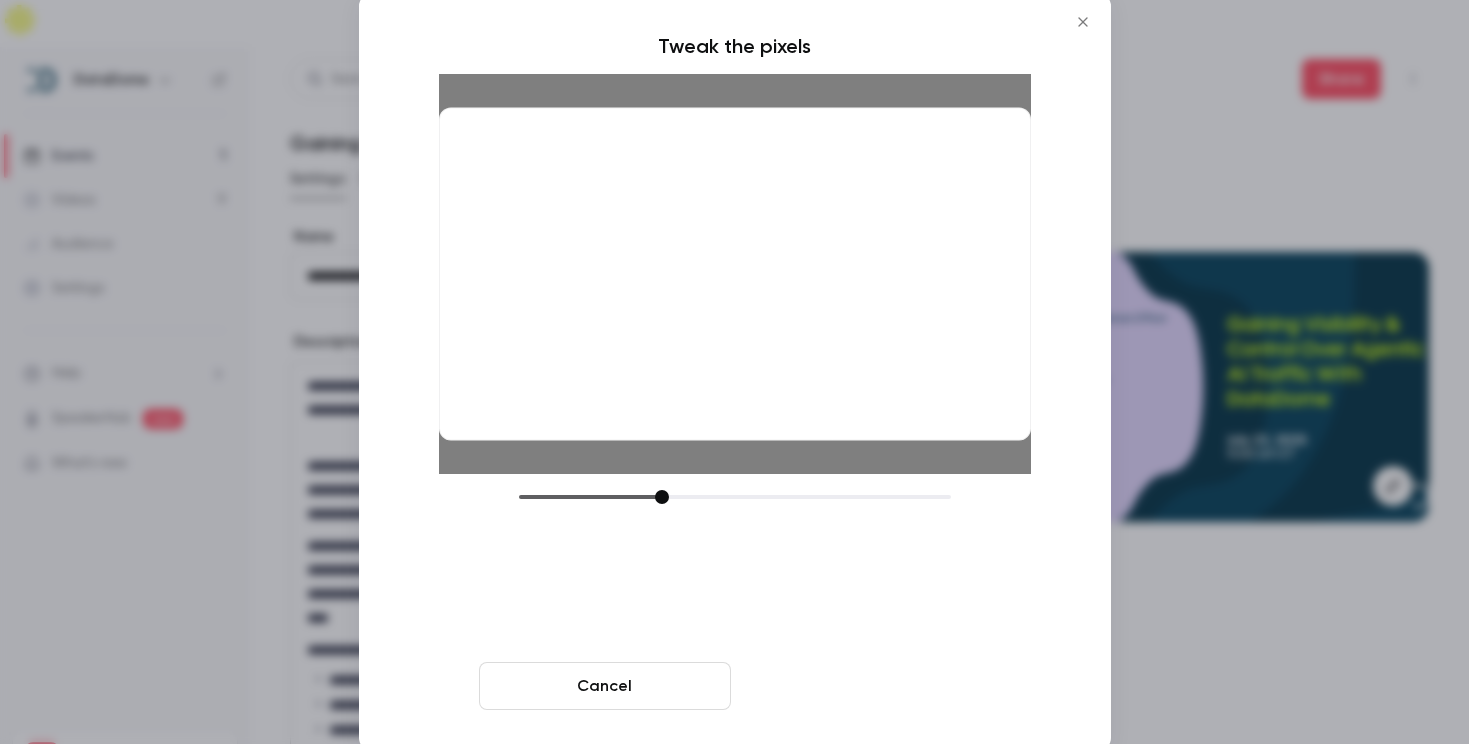 click on "Crop and save" at bounding box center [865, 686] 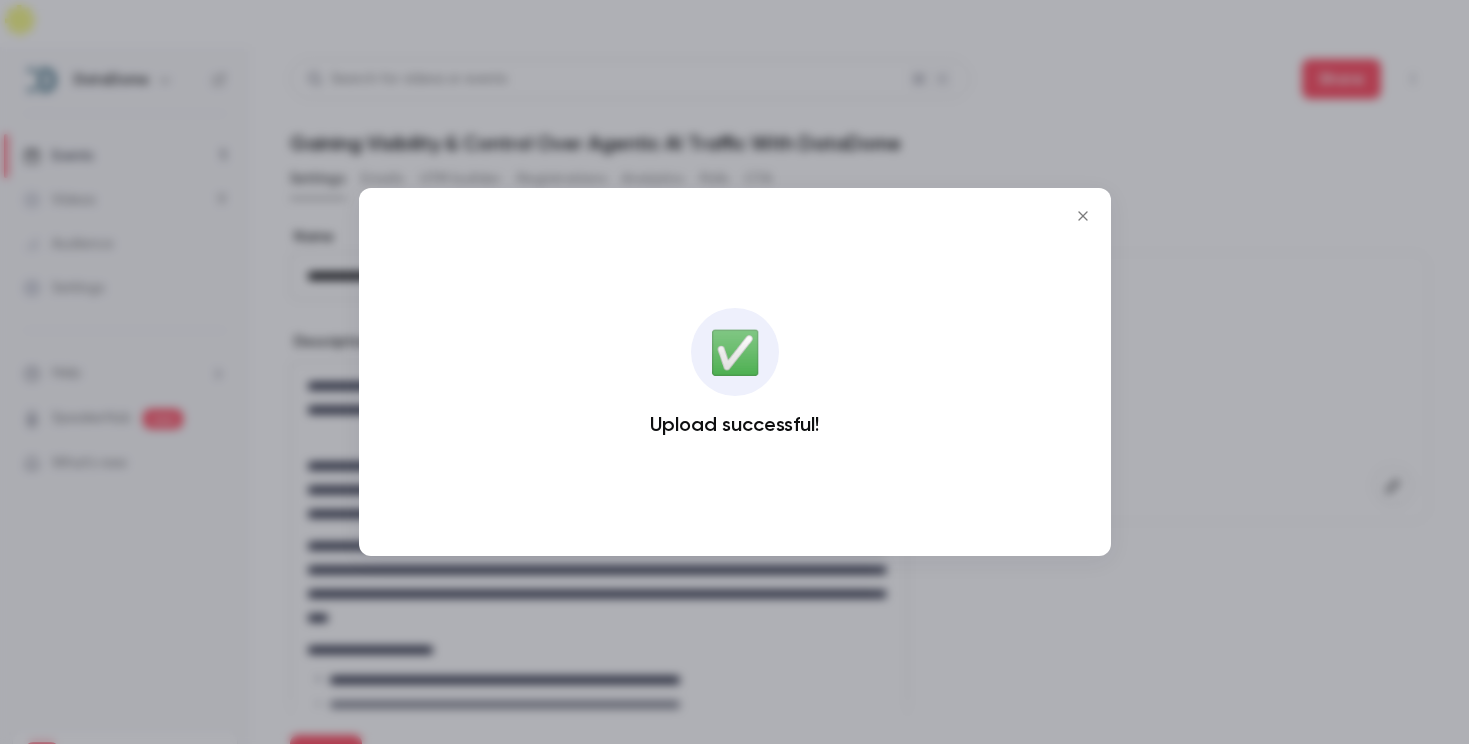 click at bounding box center (734, 372) 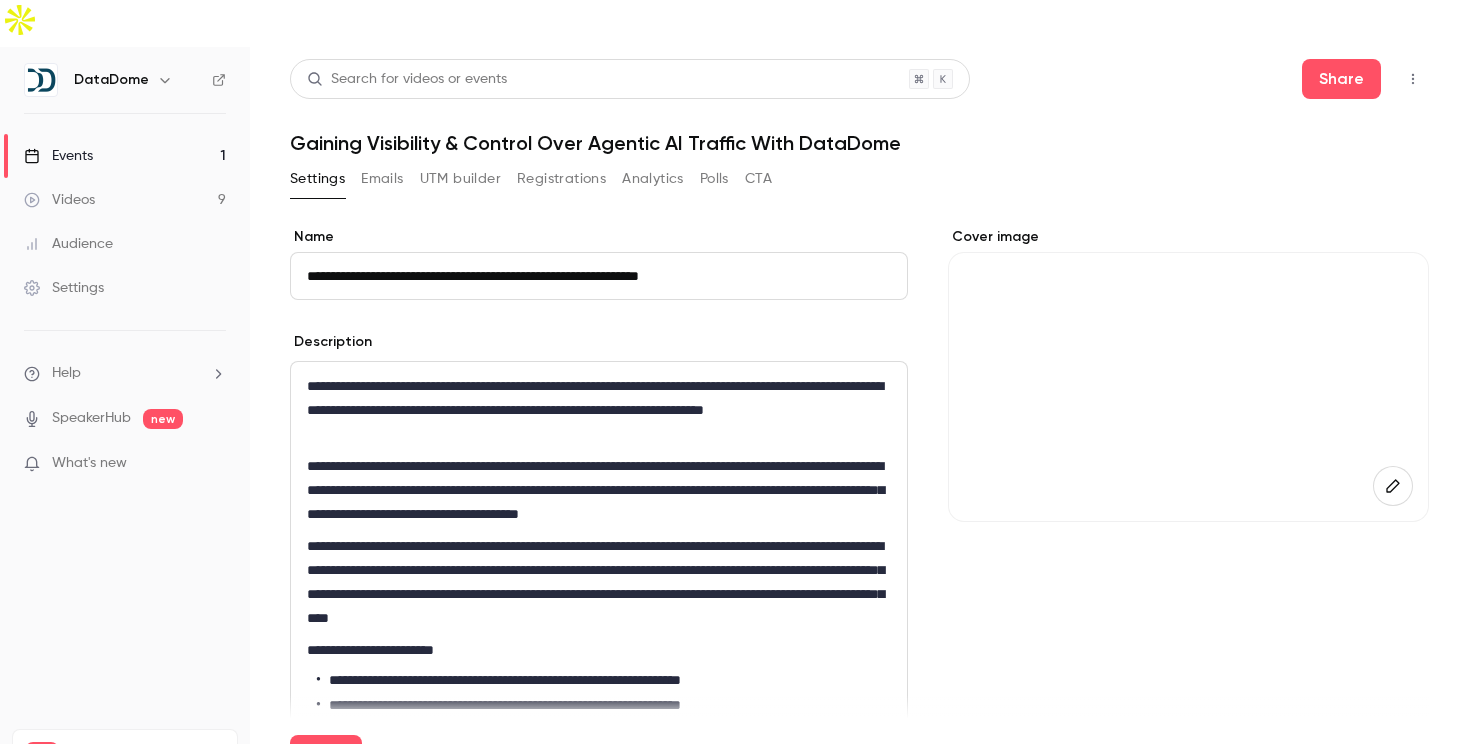 click at bounding box center [1393, 486] 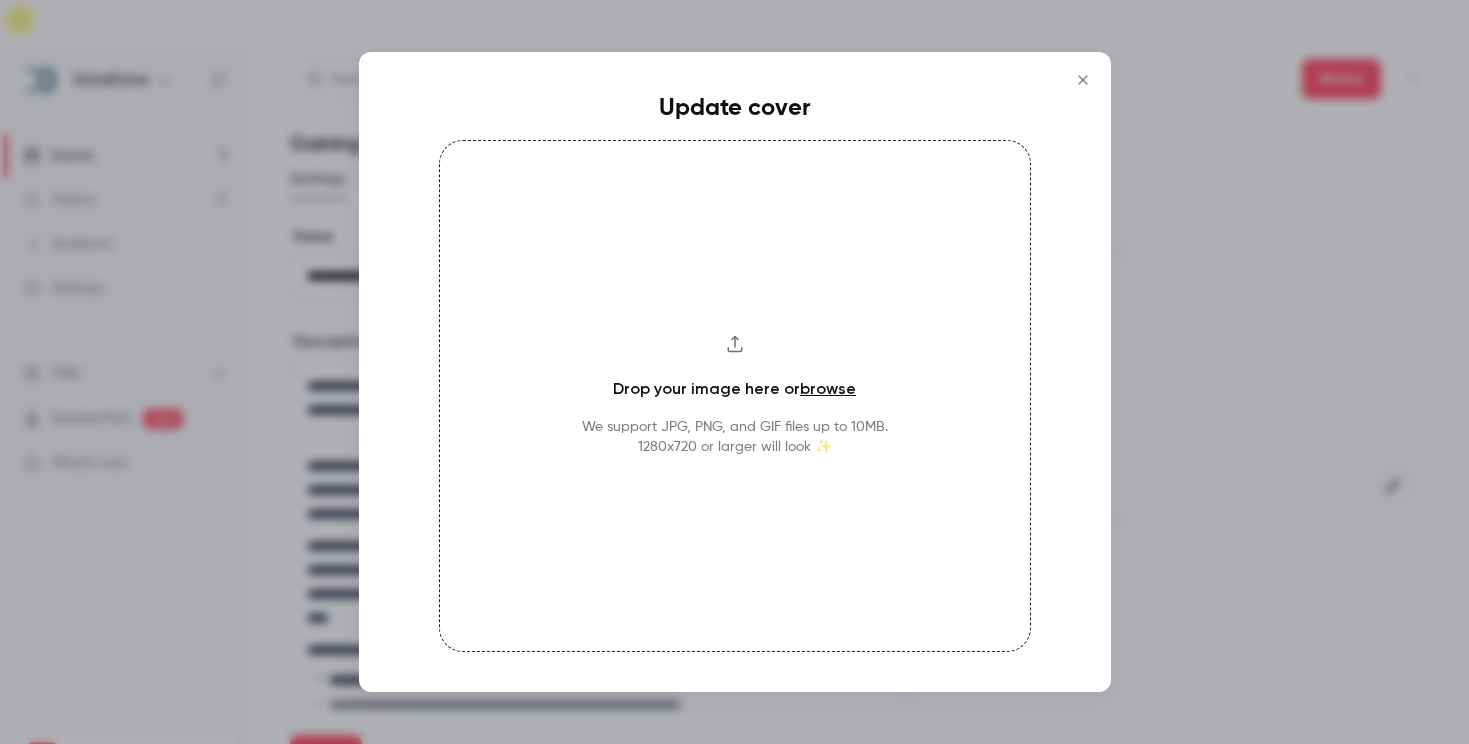 click on "Drop your image here or  browse We support JPG, PNG, and GIF files up to 10MB.
1280x720 or larger will look ✨" at bounding box center [735, 396] 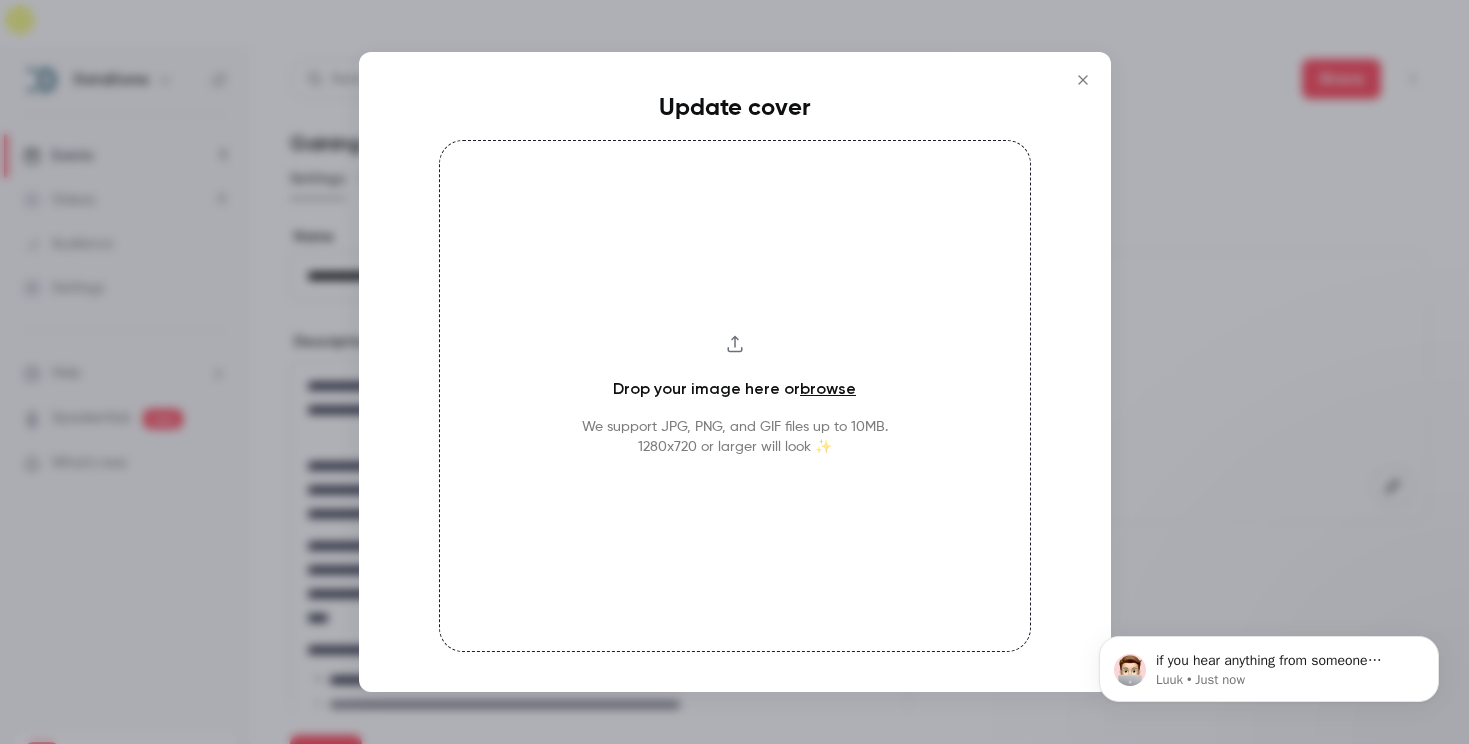 scroll, scrollTop: 0, scrollLeft: 0, axis: both 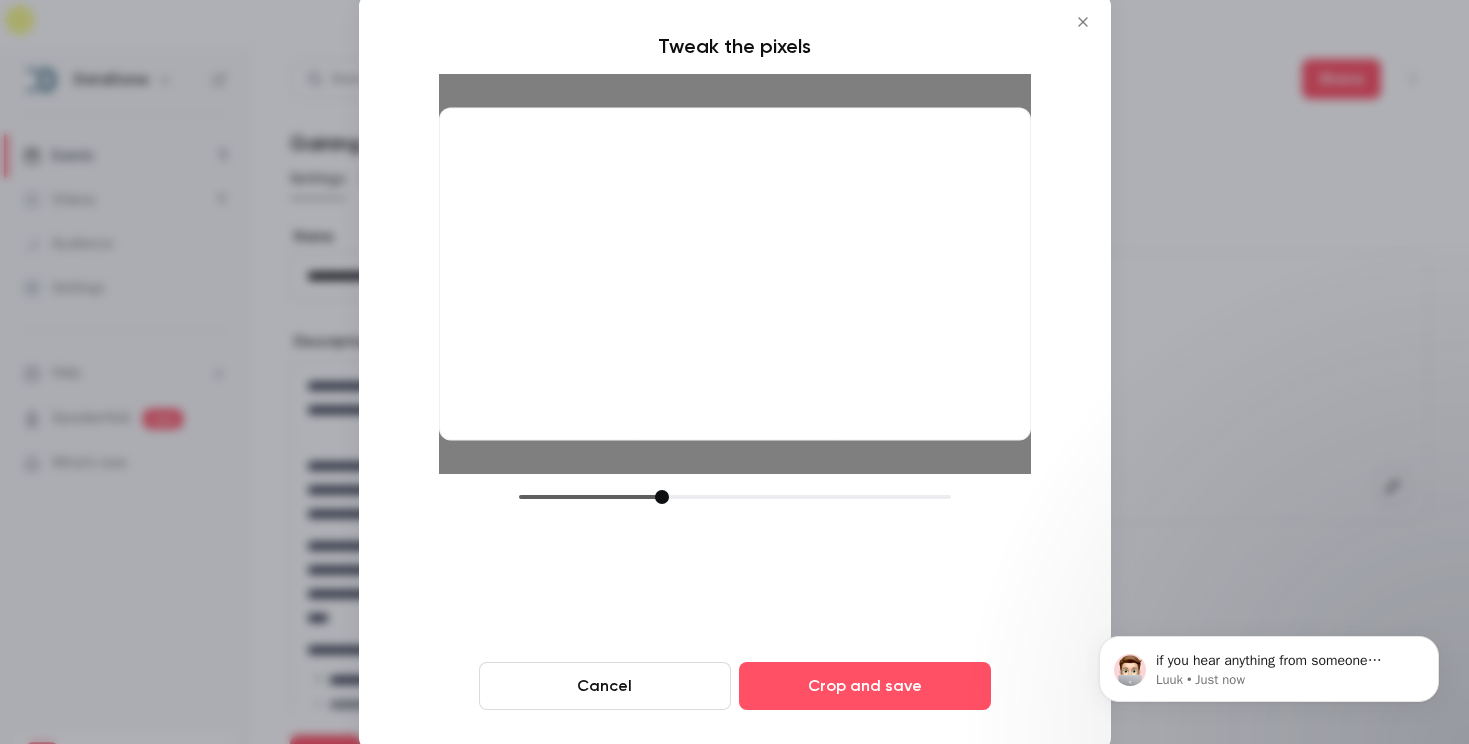 drag, startPoint x: 814, startPoint y: 338, endPoint x: 814, endPoint y: 359, distance: 21 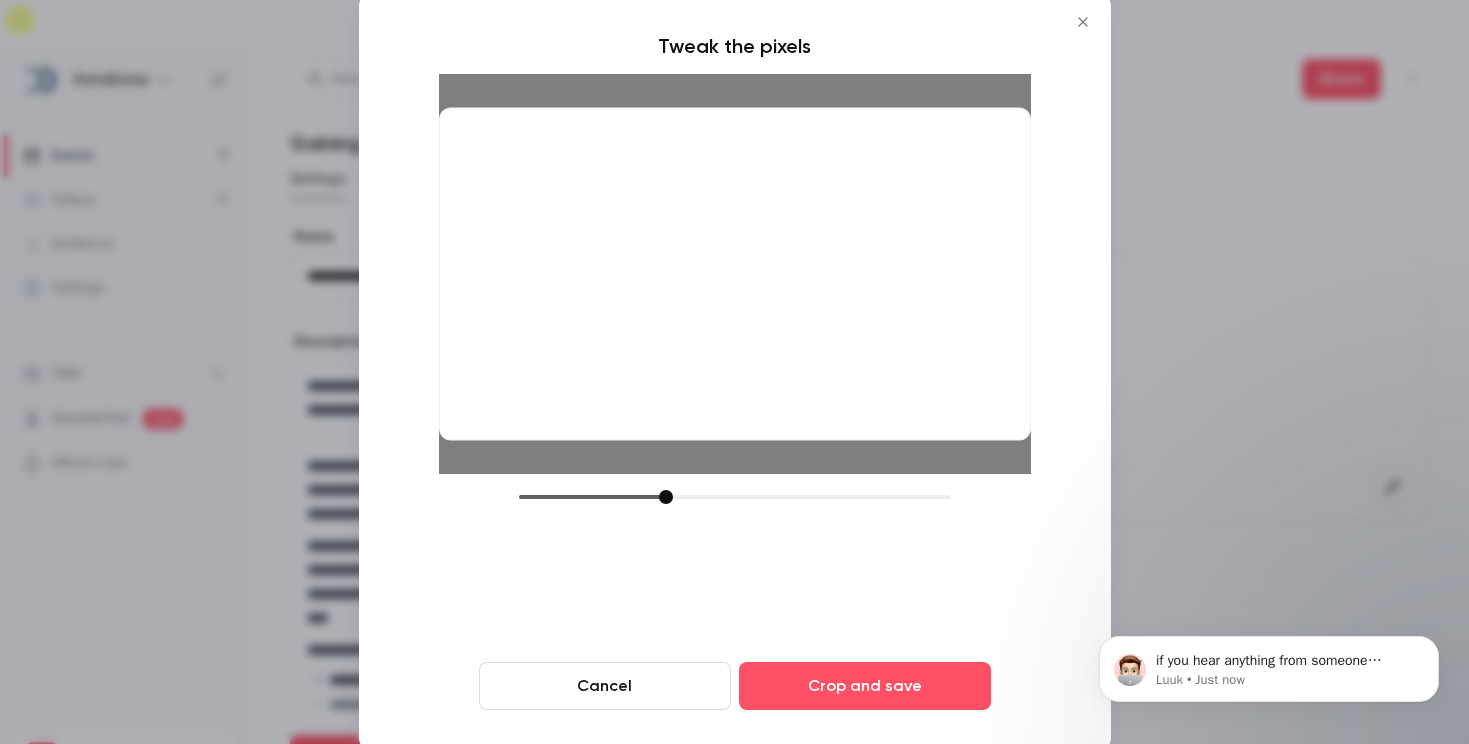 click at bounding box center [666, 497] 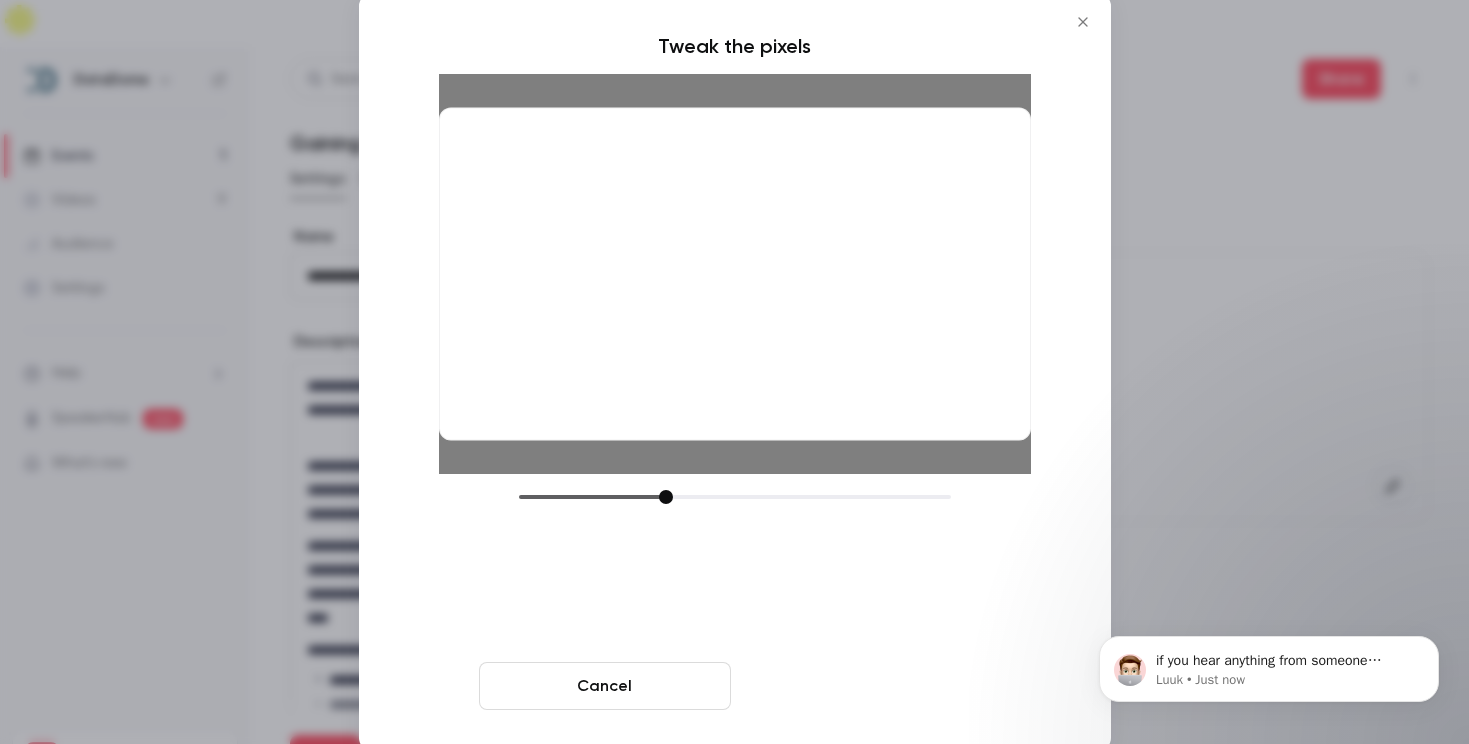 click on "Crop and save" at bounding box center [865, 686] 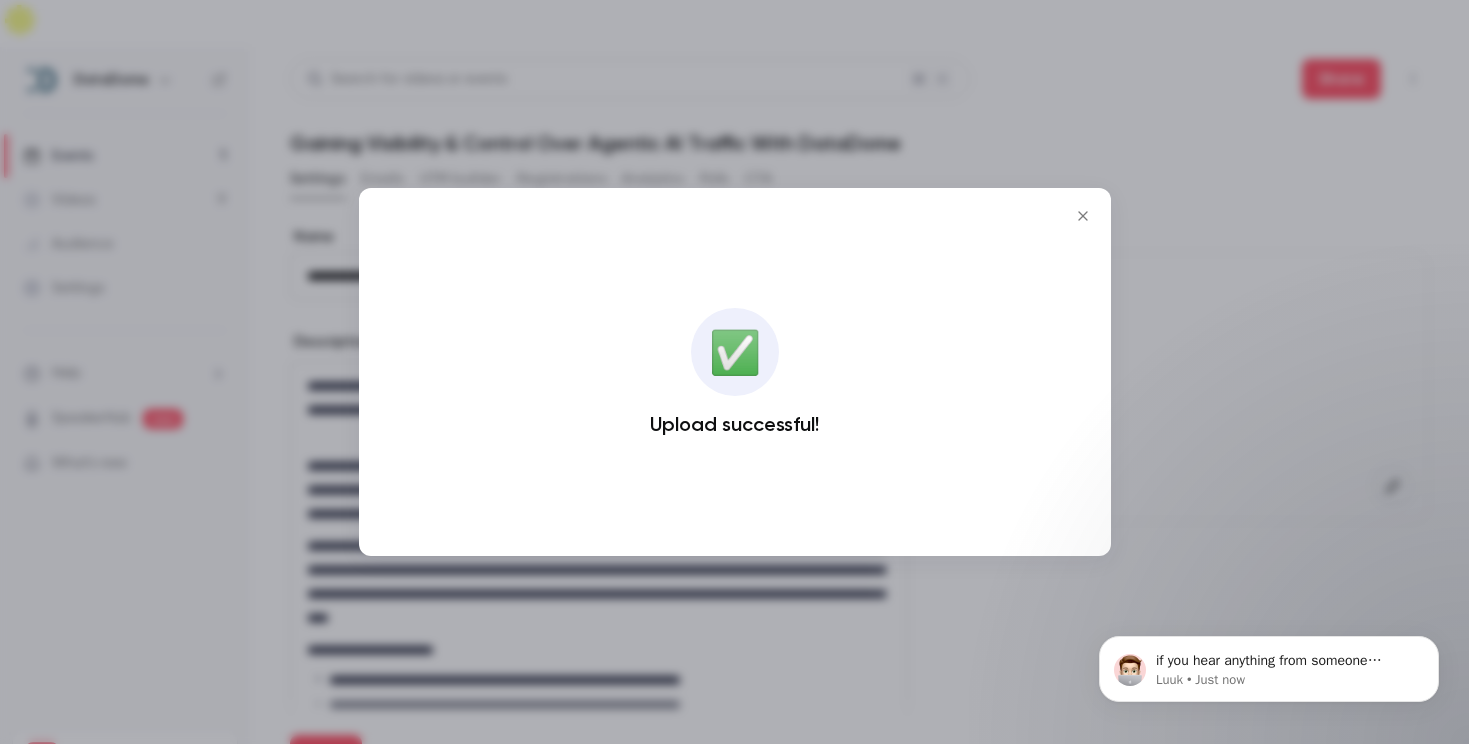 click at bounding box center [734, 372] 